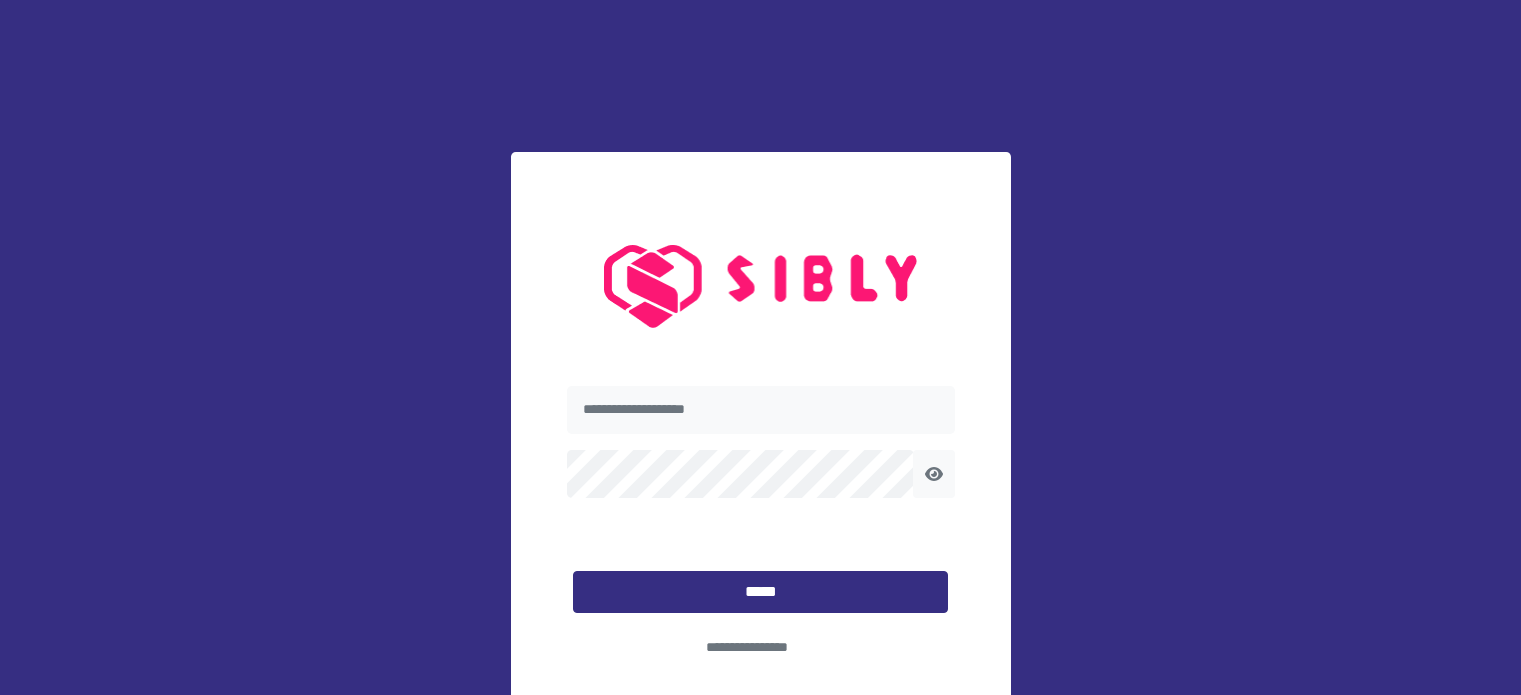 scroll, scrollTop: 0, scrollLeft: 0, axis: both 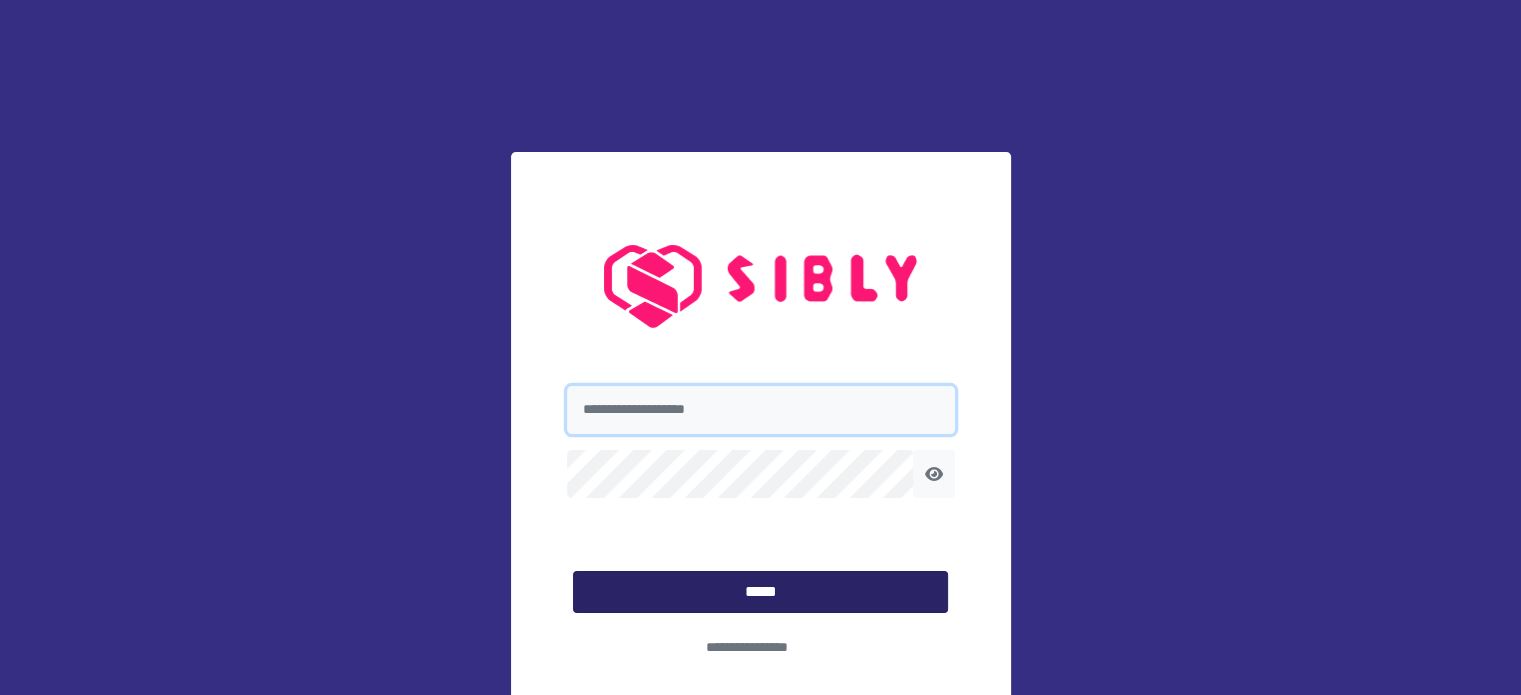 type on "**********" 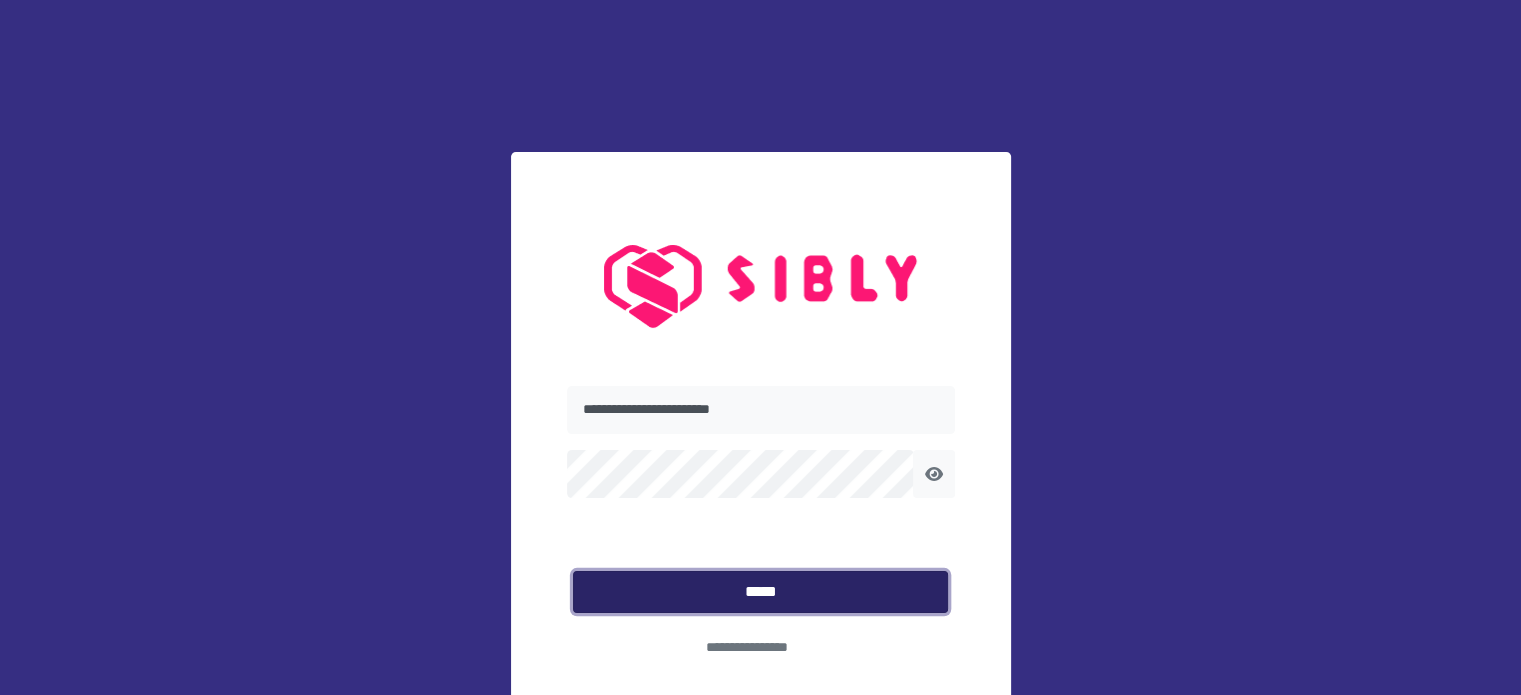 click on "*****" at bounding box center [760, 592] 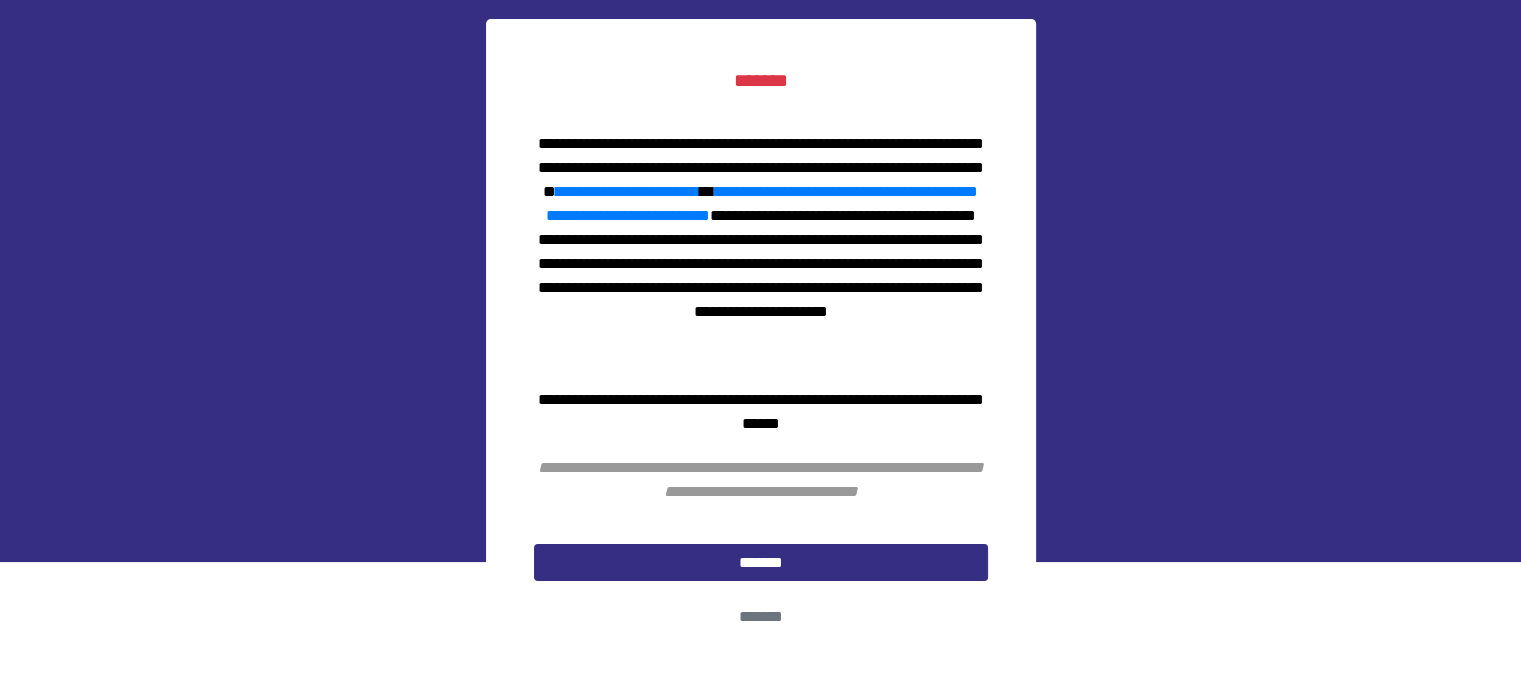 scroll, scrollTop: 139, scrollLeft: 0, axis: vertical 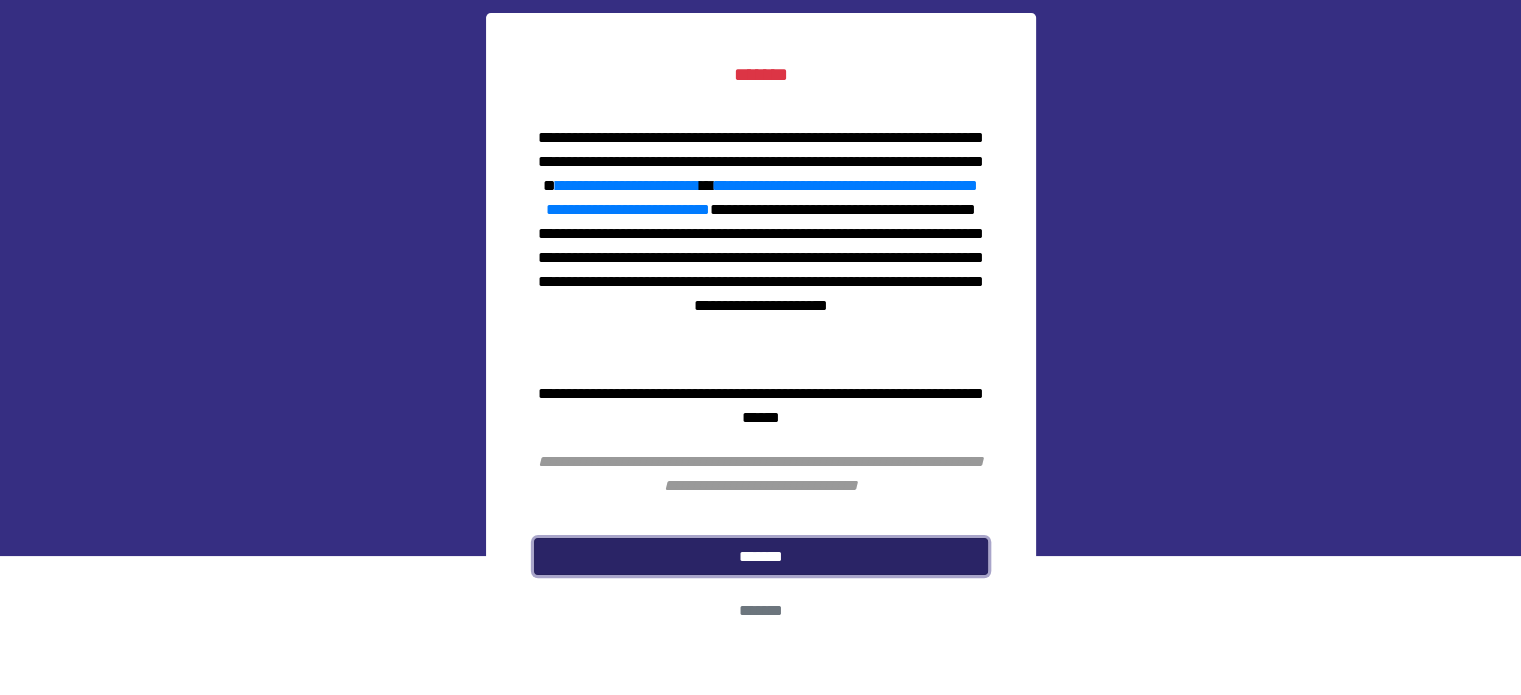 click on "*******" at bounding box center (761, 557) 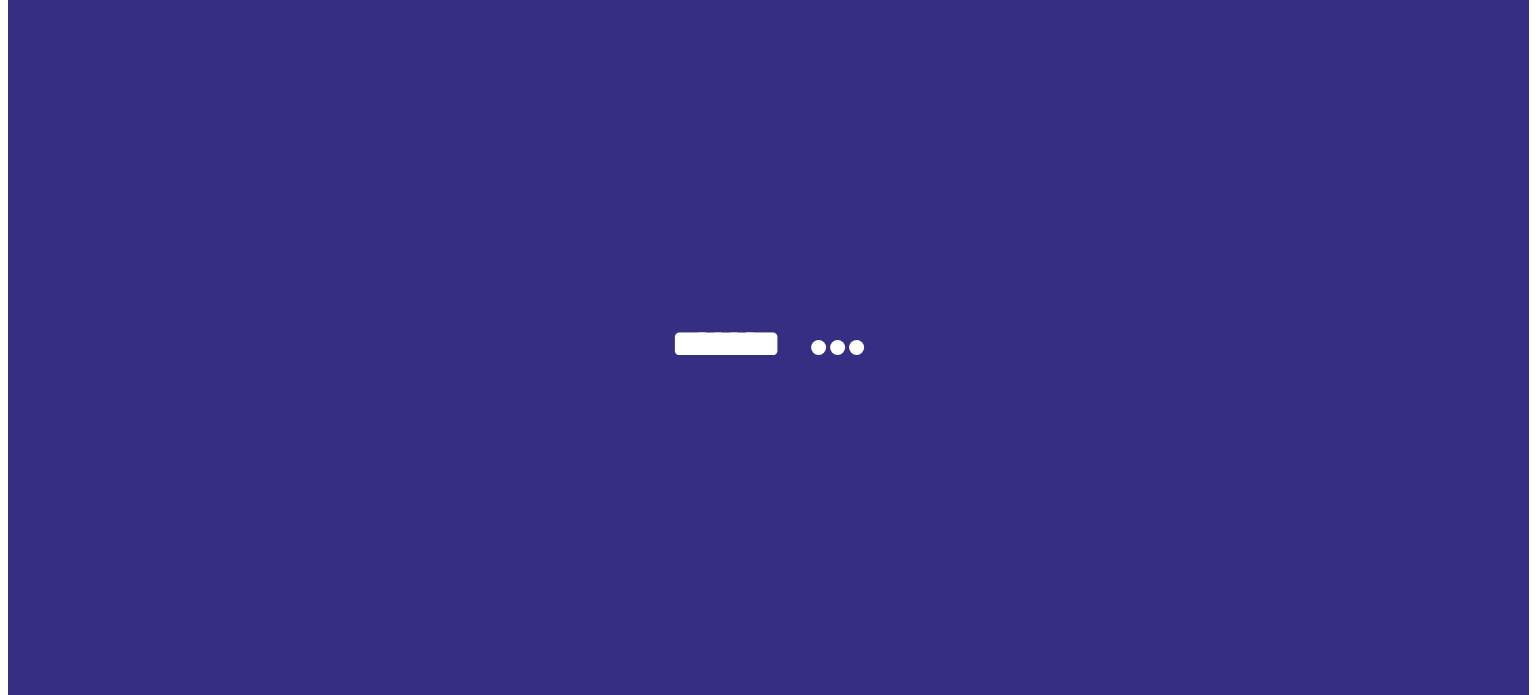 scroll, scrollTop: 0, scrollLeft: 0, axis: both 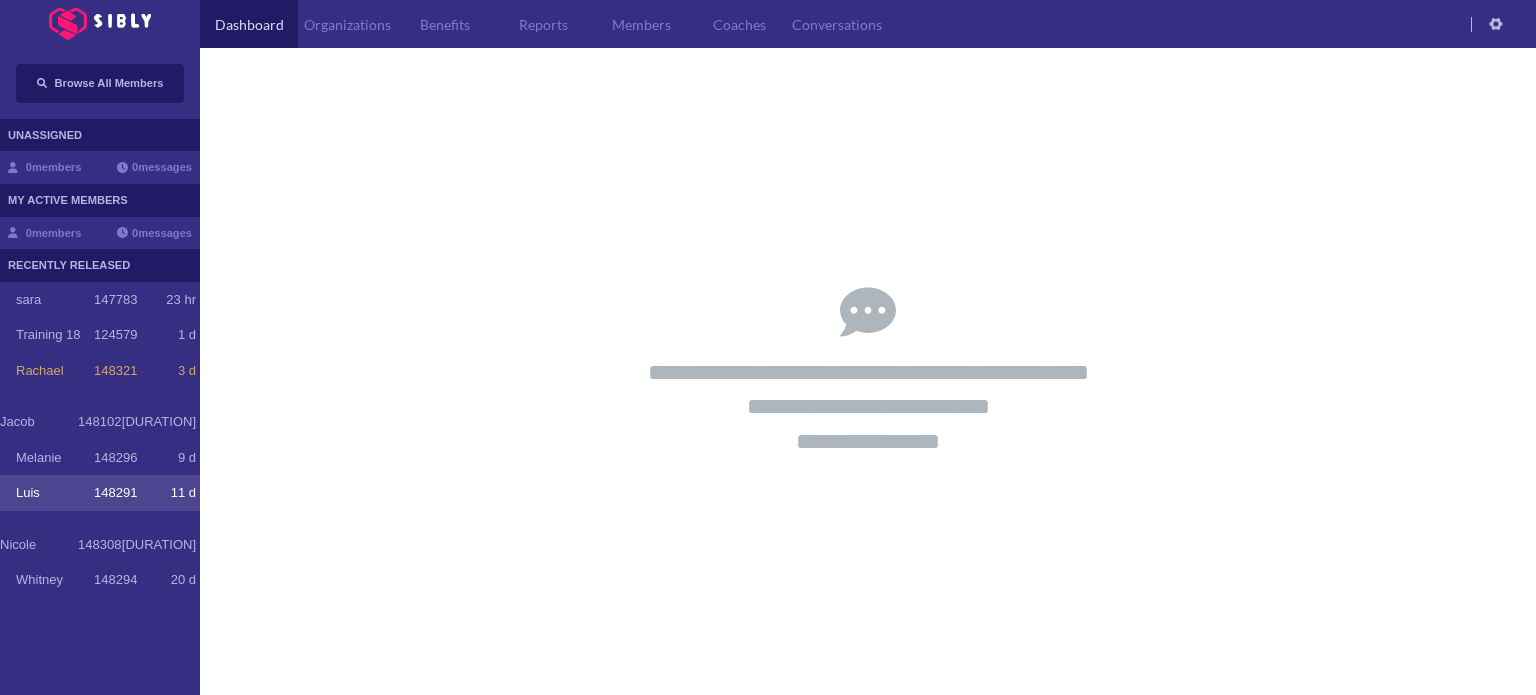 click on "Luis" at bounding box center (55, 493) 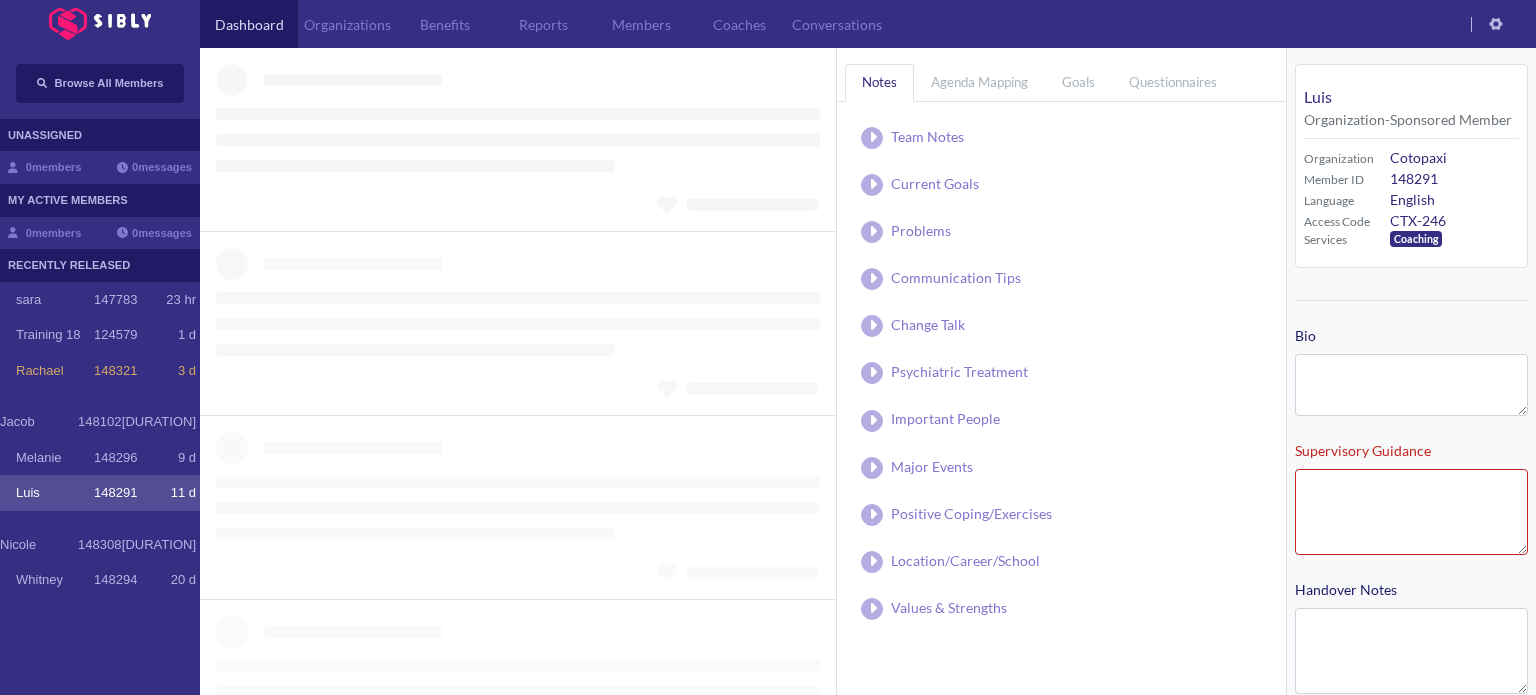 type on "**********" 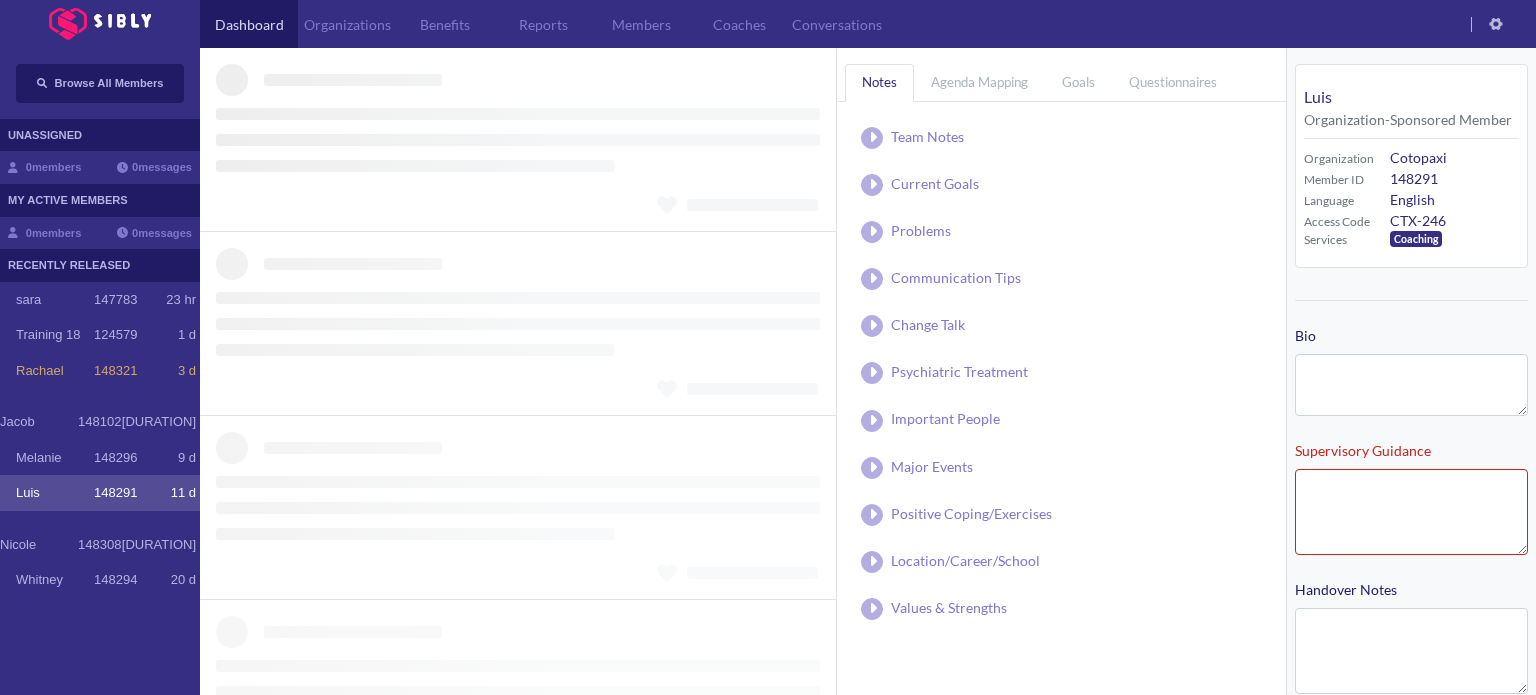 type on "**********" 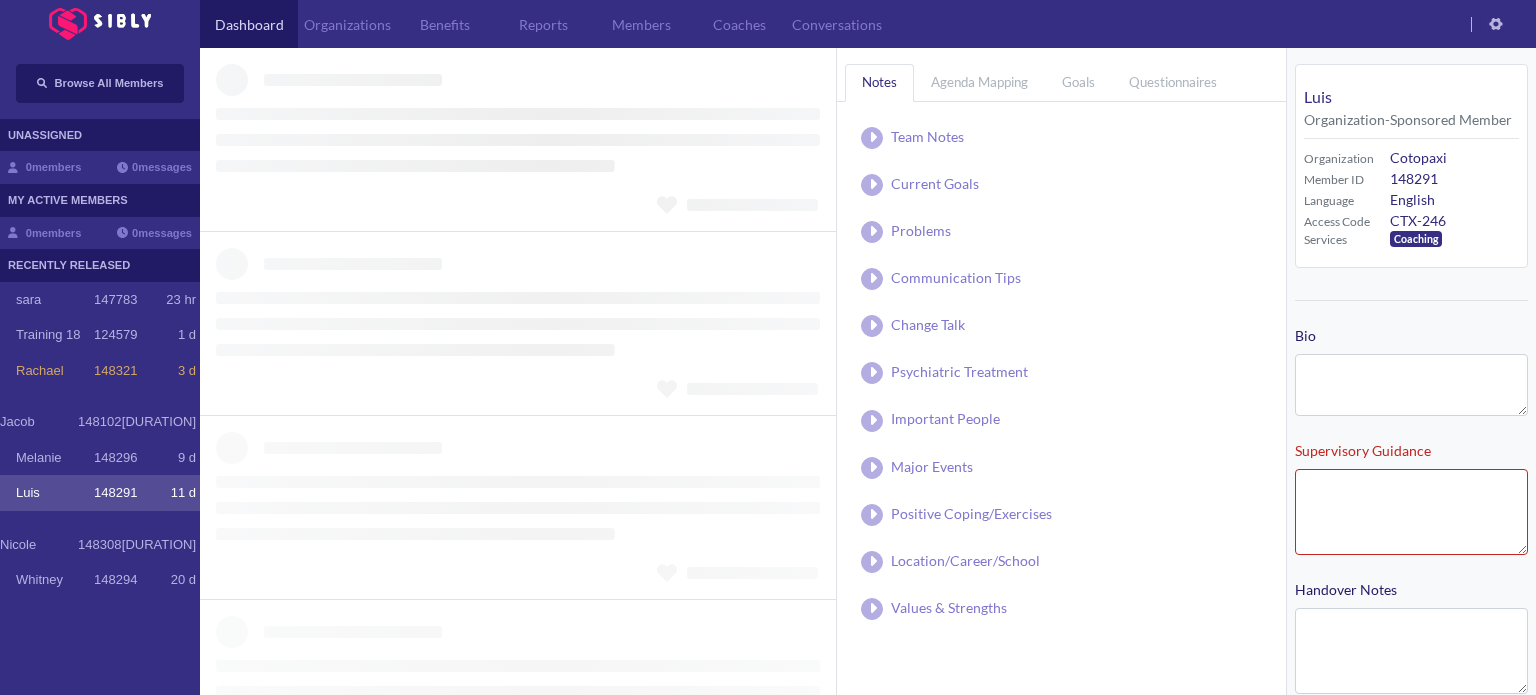 type on "**********" 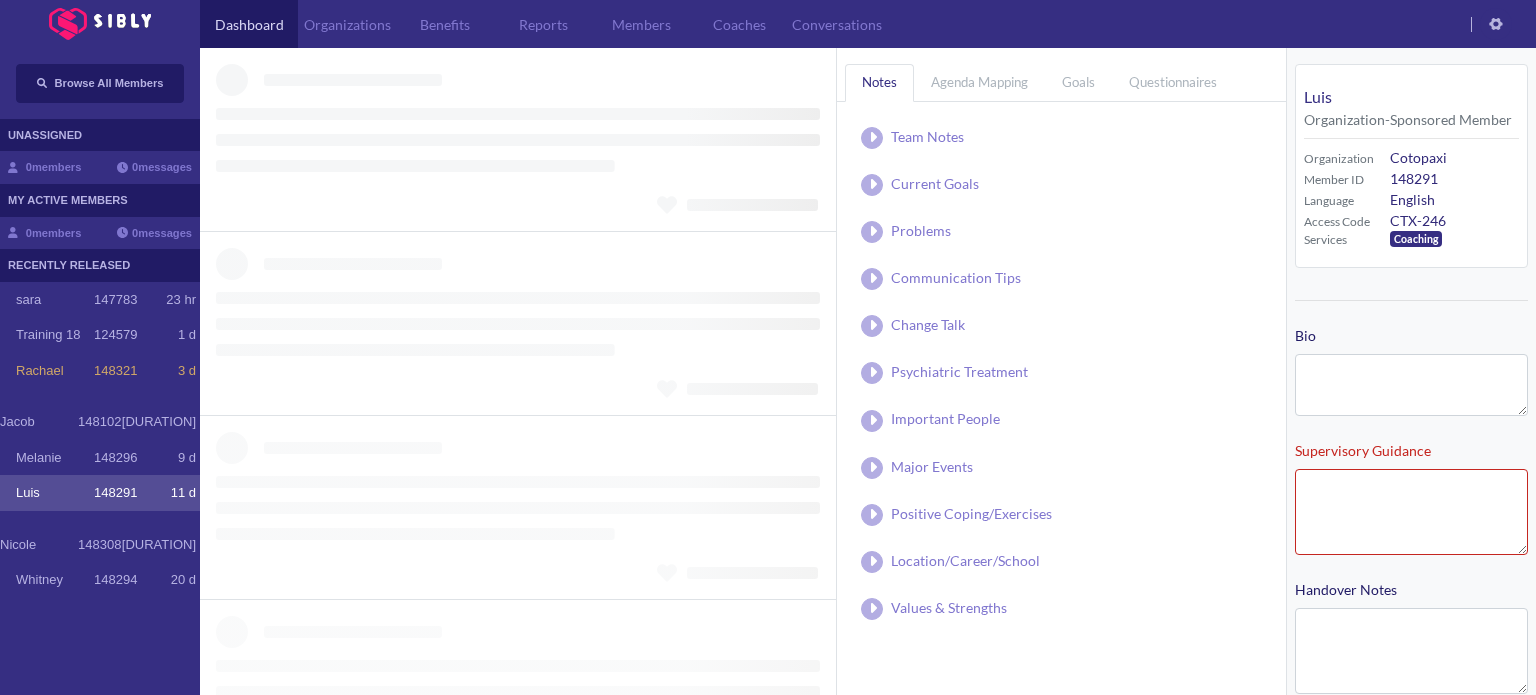 type on "**********" 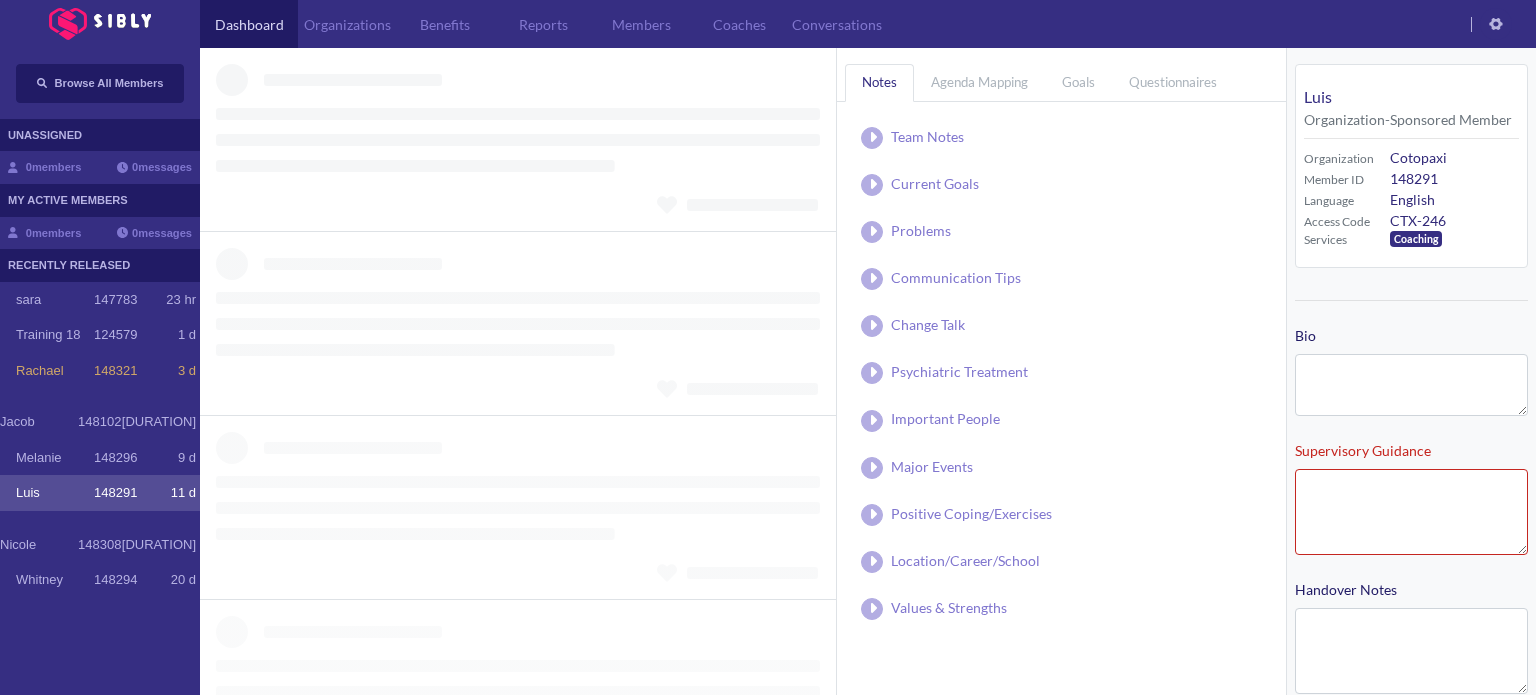 type on "**********" 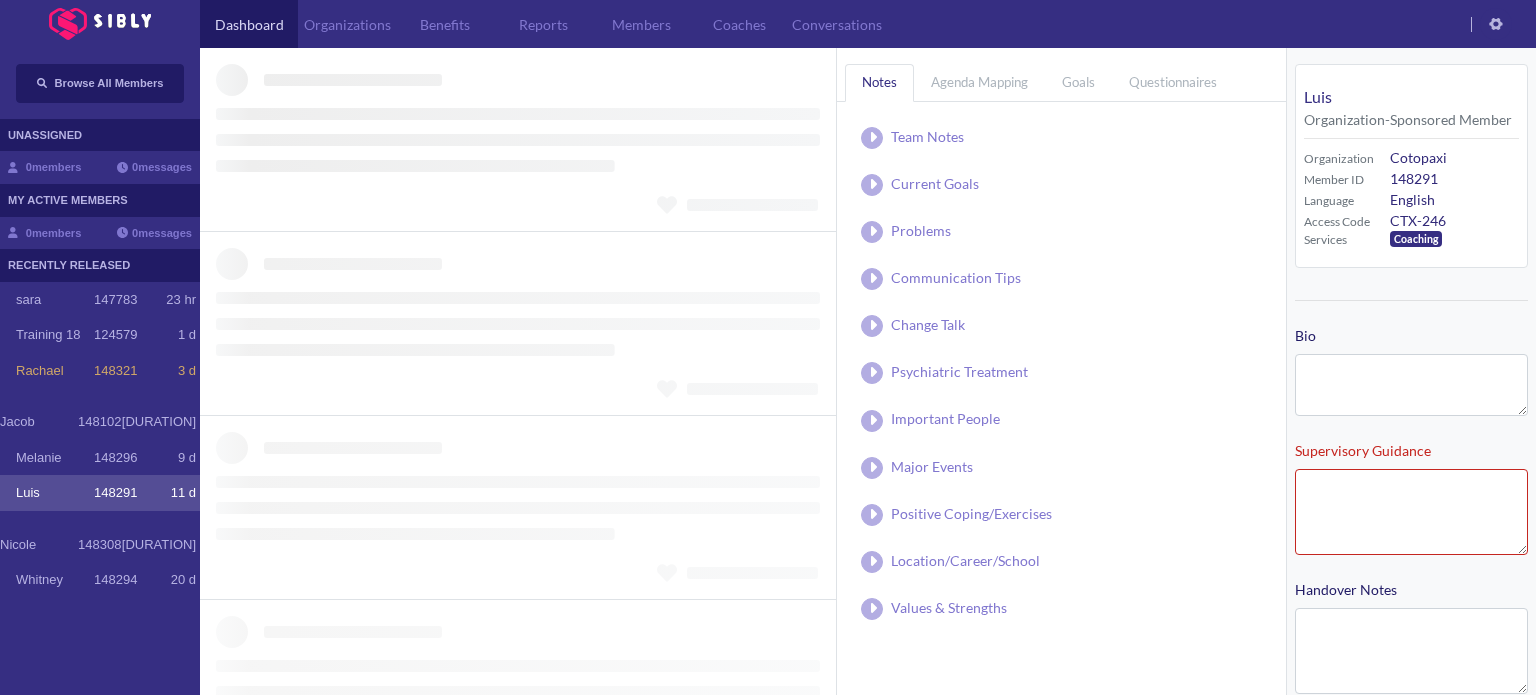 type on "**********" 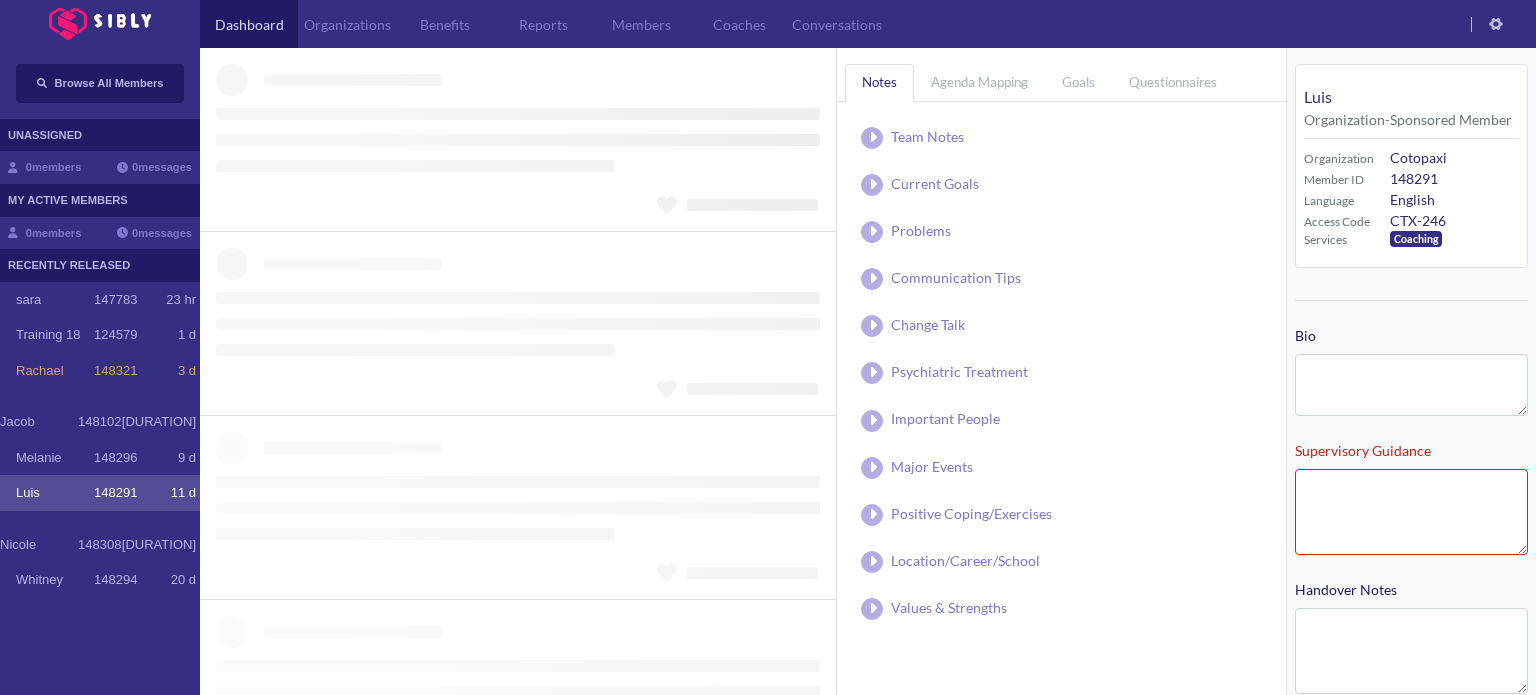 type on "**********" 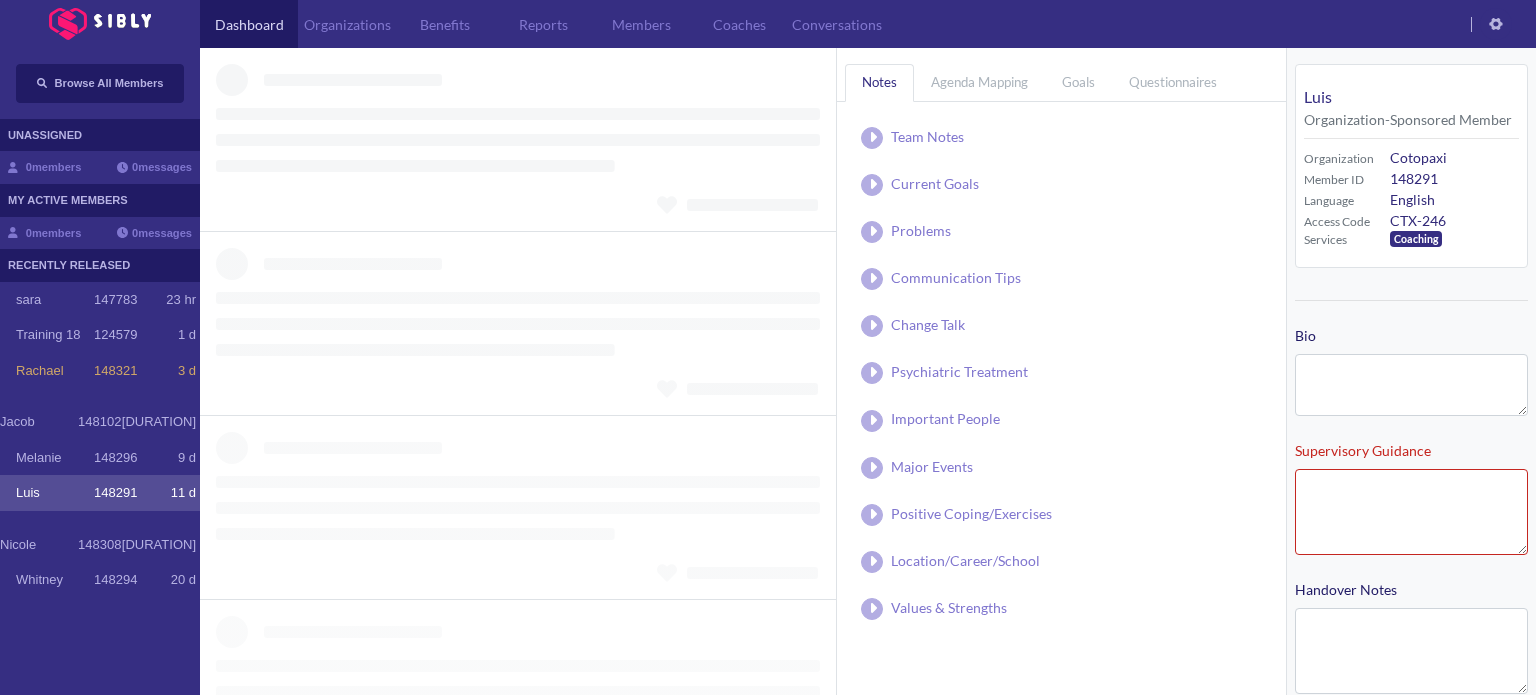type on "**********" 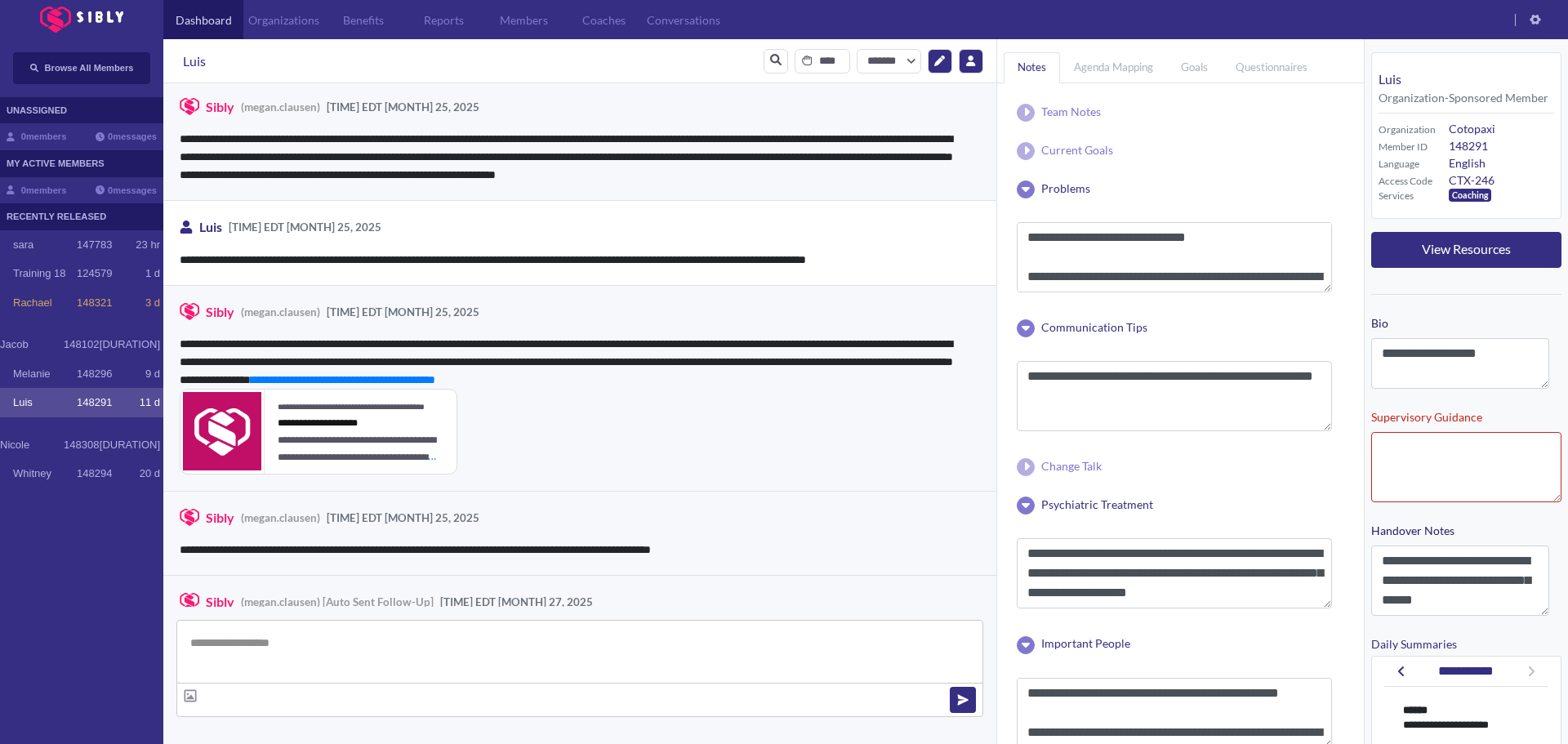 scroll, scrollTop: 10757, scrollLeft: 0, axis: vertical 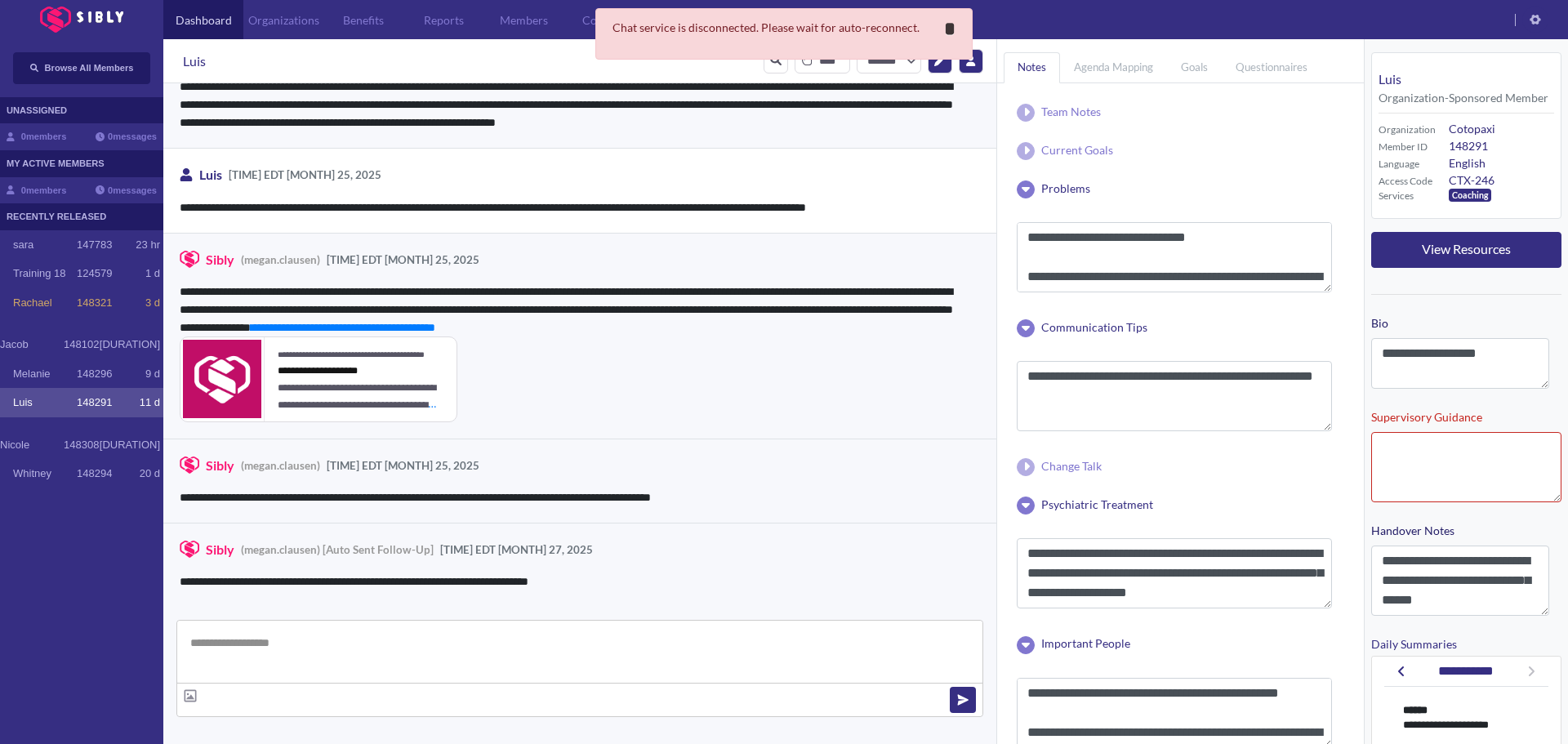 click on "*" at bounding box center [950, 29] 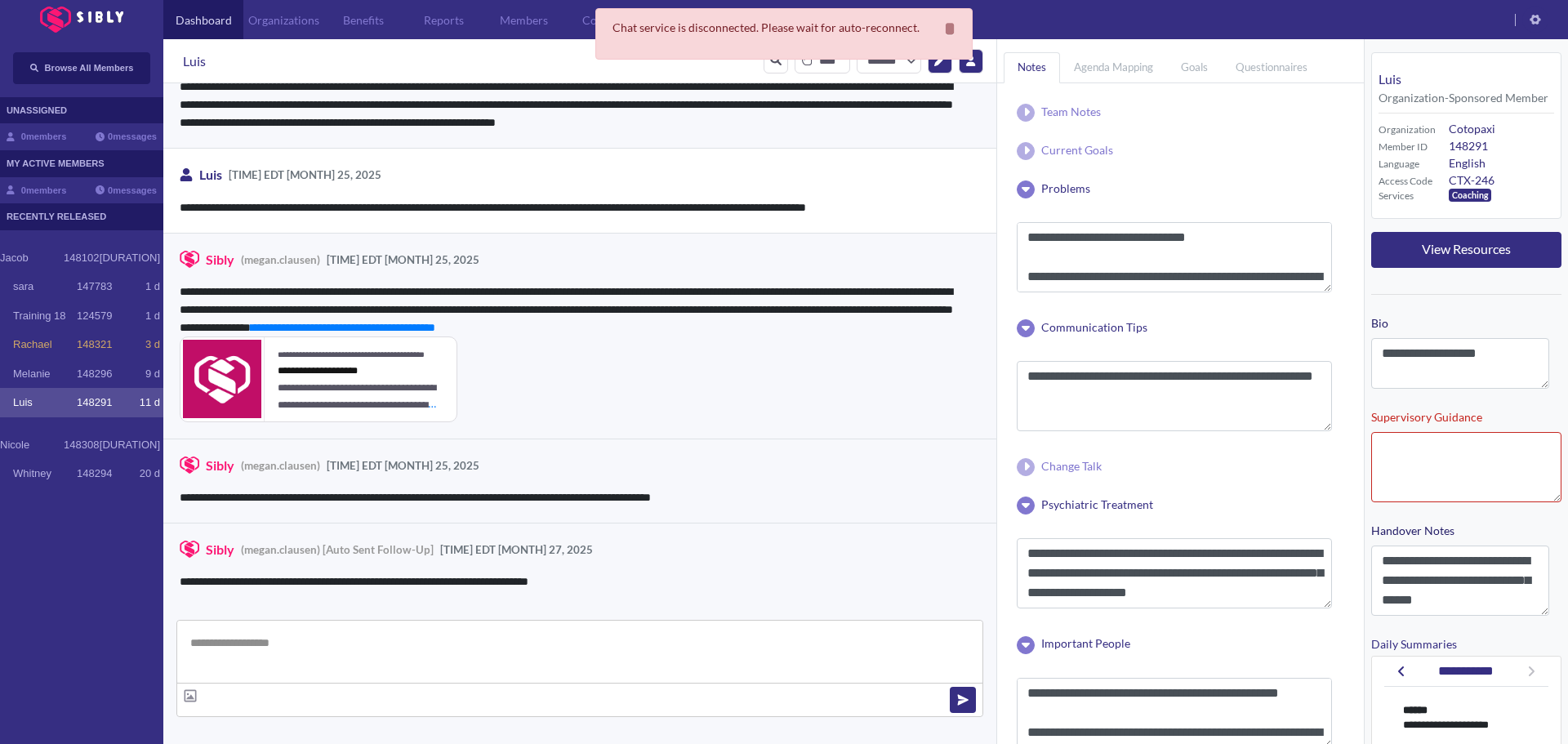 click at bounding box center [580, 652] 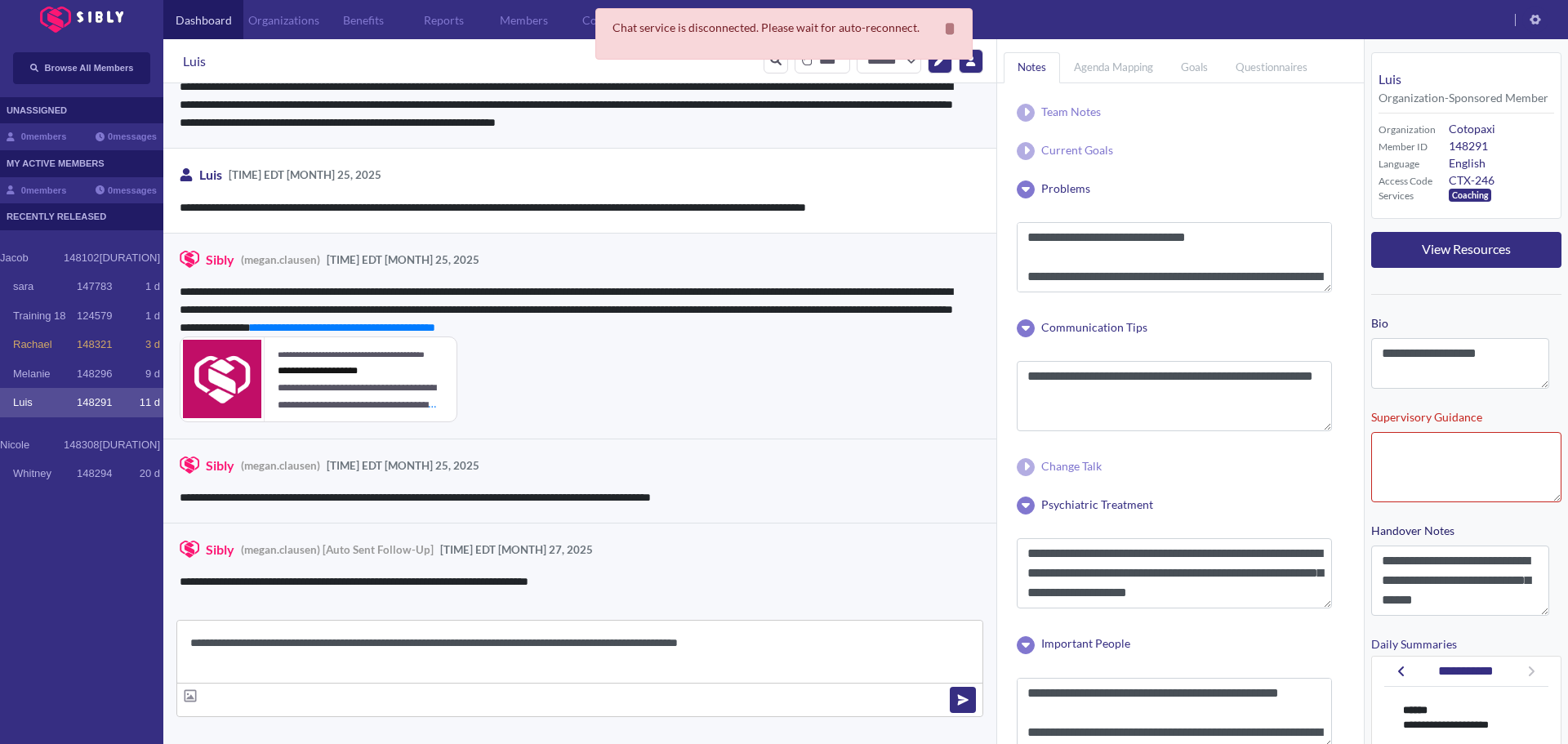 click on "**********" at bounding box center (580, 652) 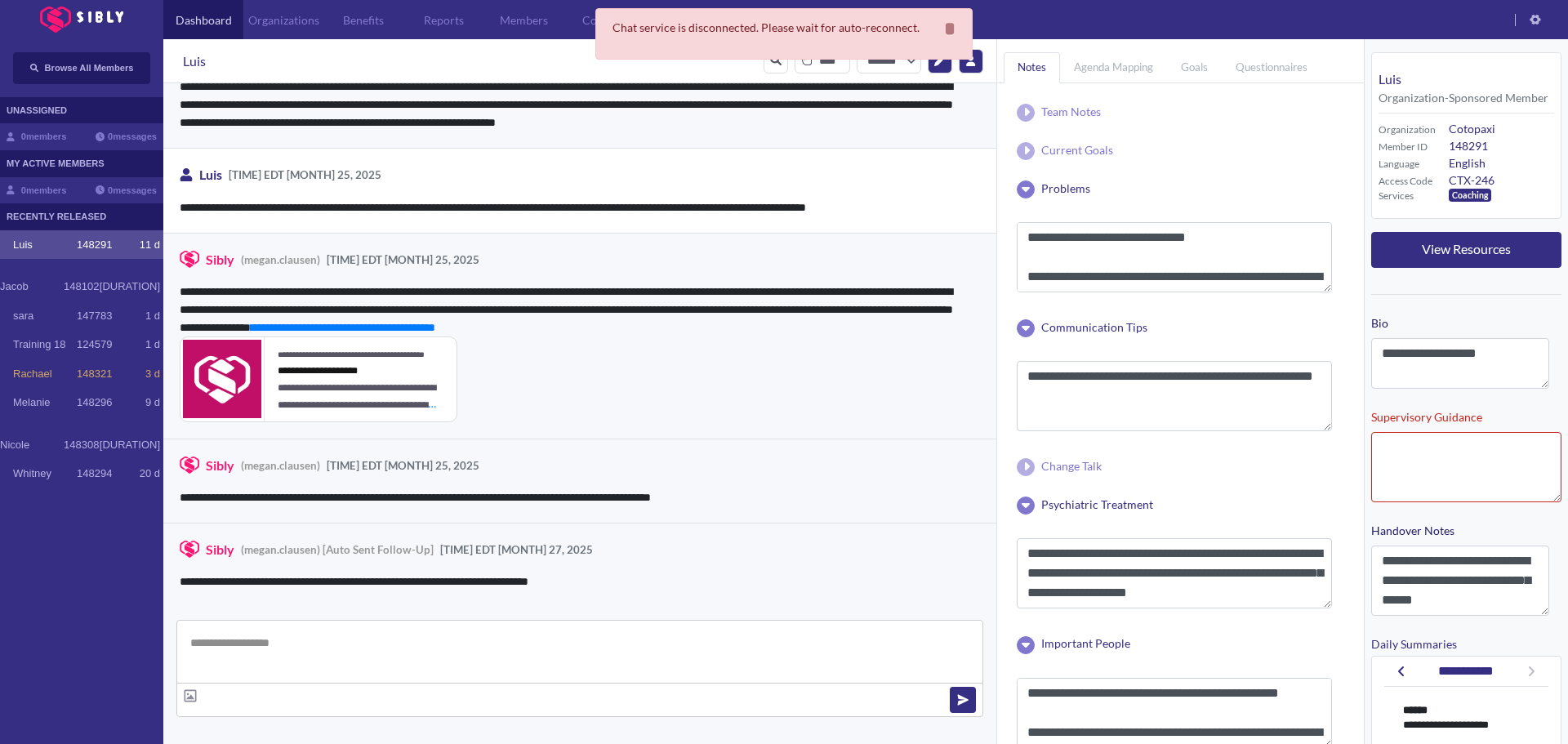 scroll, scrollTop: 10841, scrollLeft: 0, axis: vertical 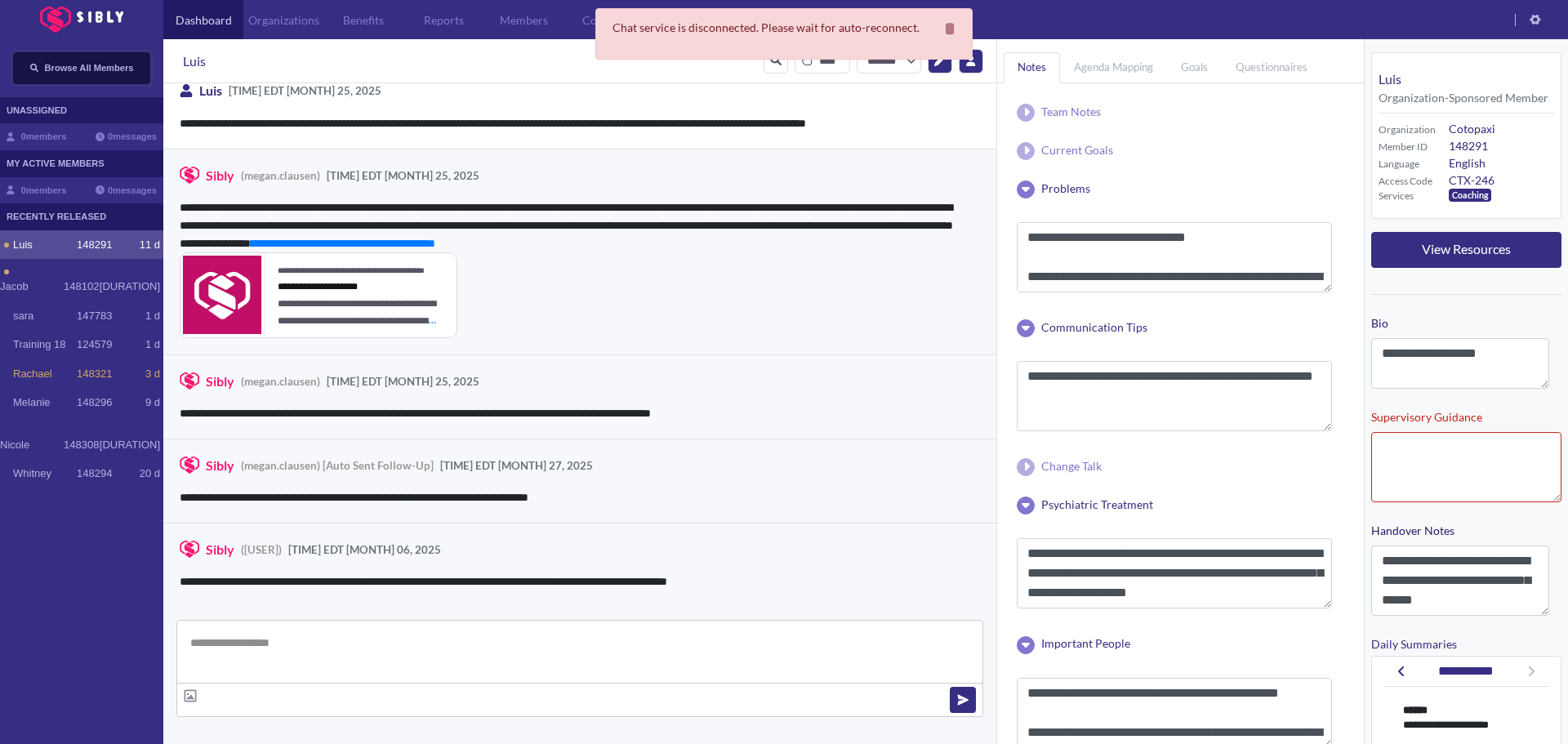 click on "Browse All Members" at bounding box center [82, 68] 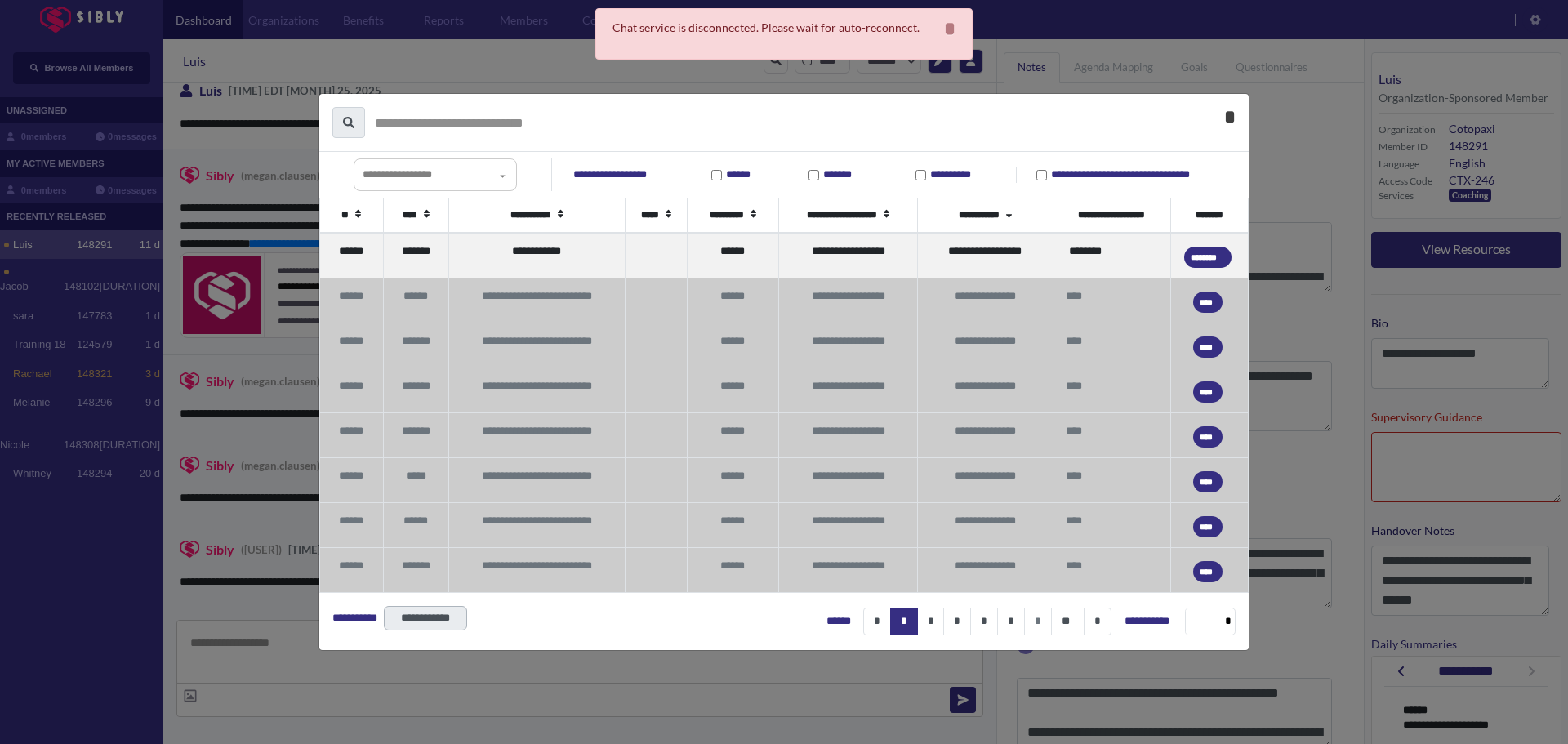 click on "* *****" at bounding box center (1230, 117) 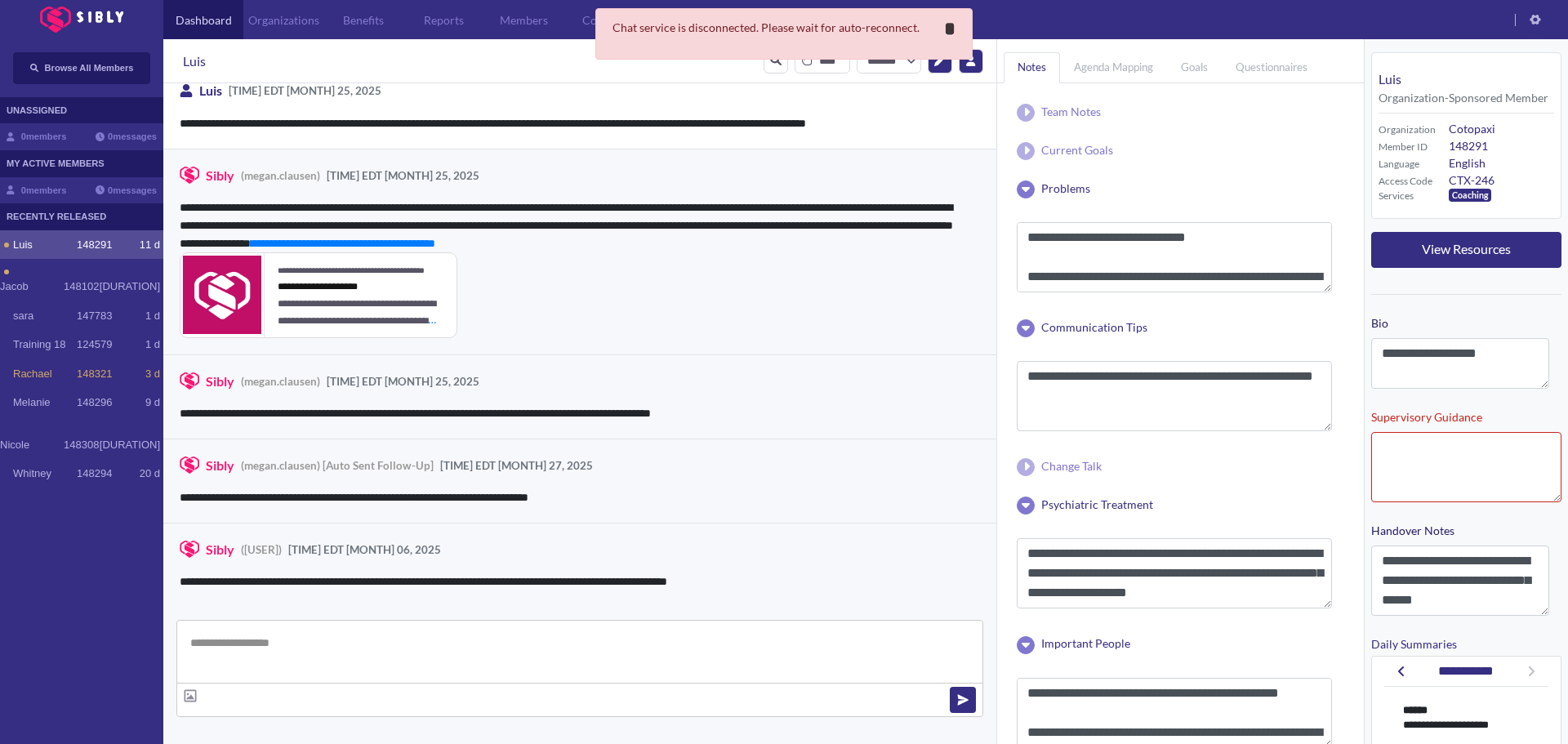 click on "*" at bounding box center [950, 29] 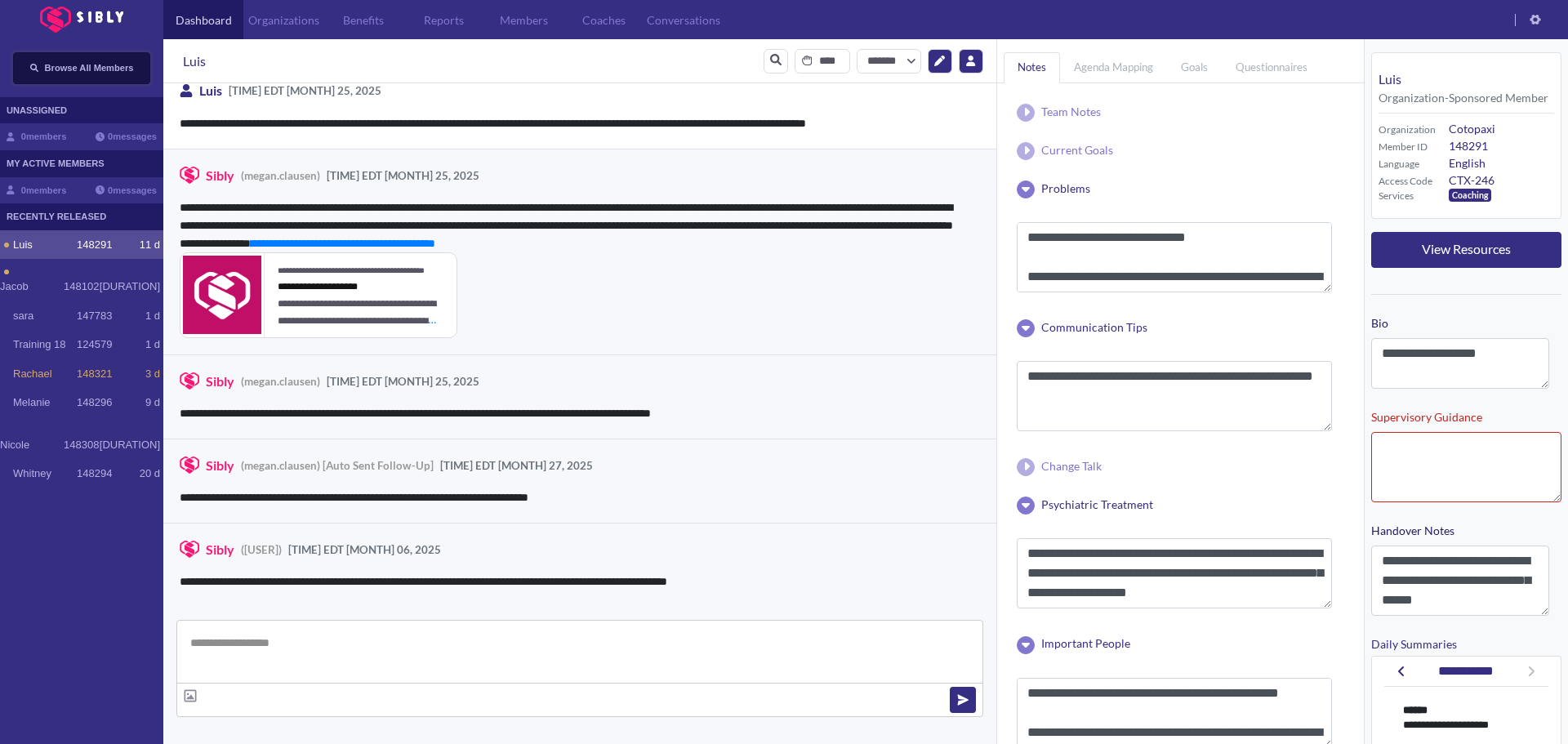click on "Browse All Members" at bounding box center [89, 68] 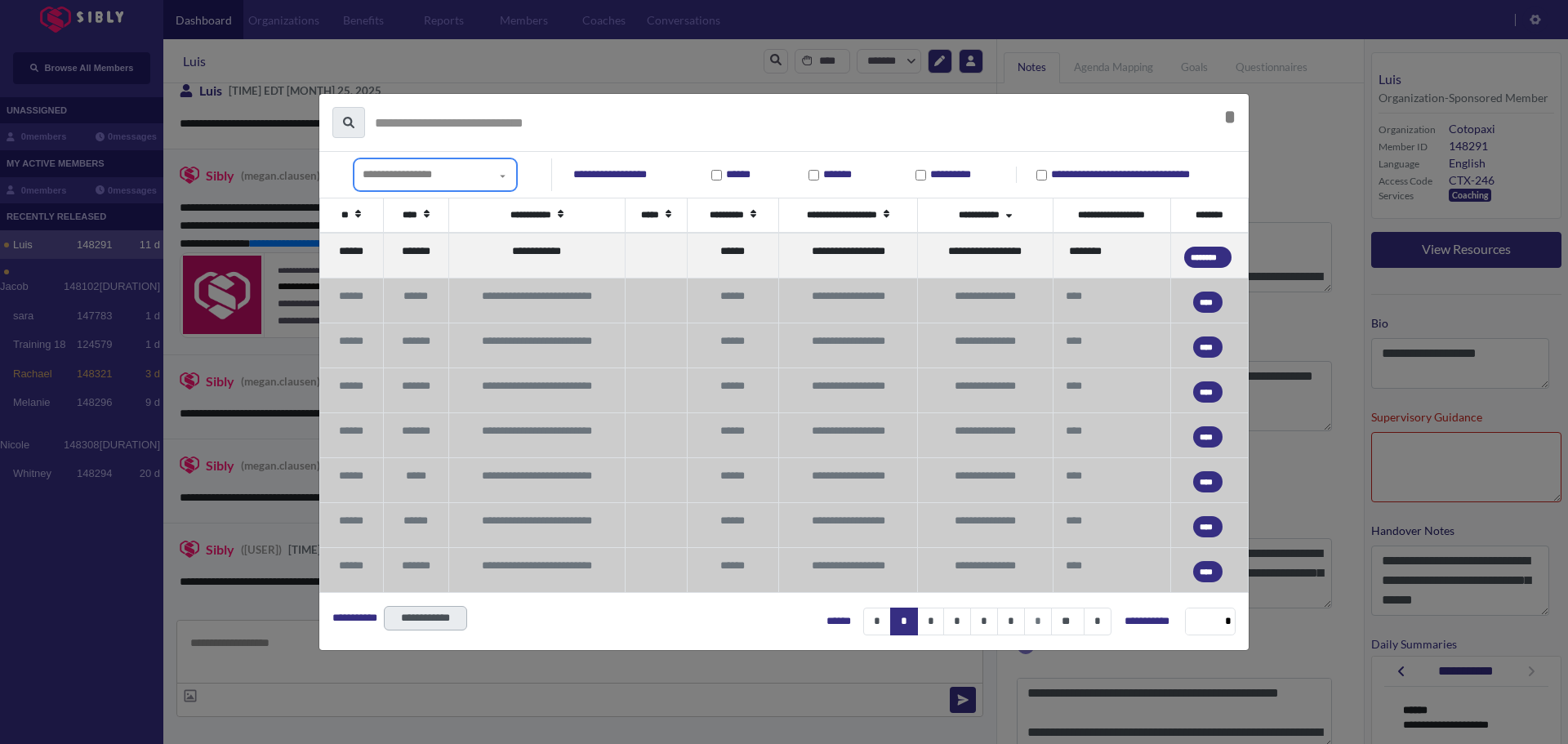 click on "**********" at bounding box center (435, 175) 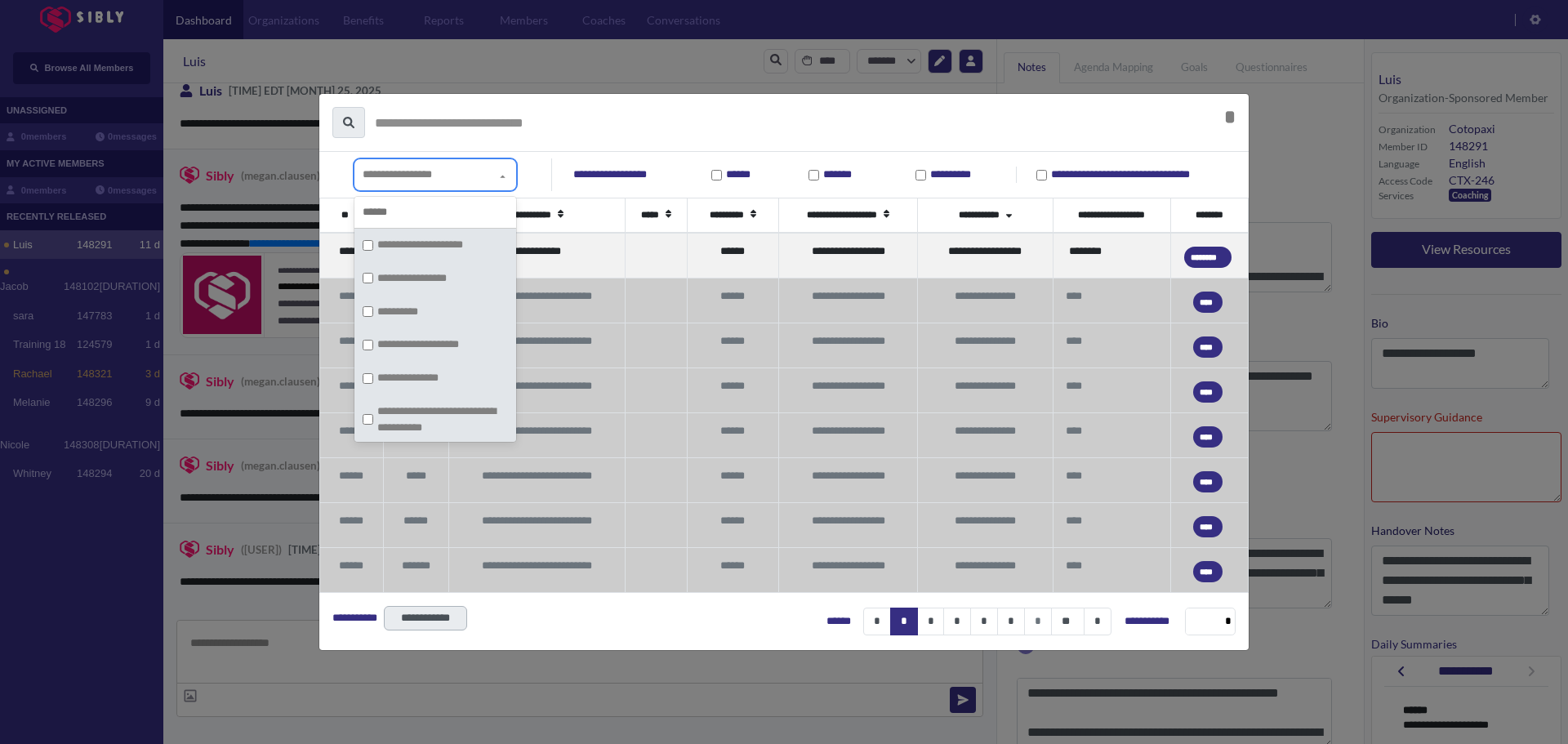 click on "**********" at bounding box center (422, 245) 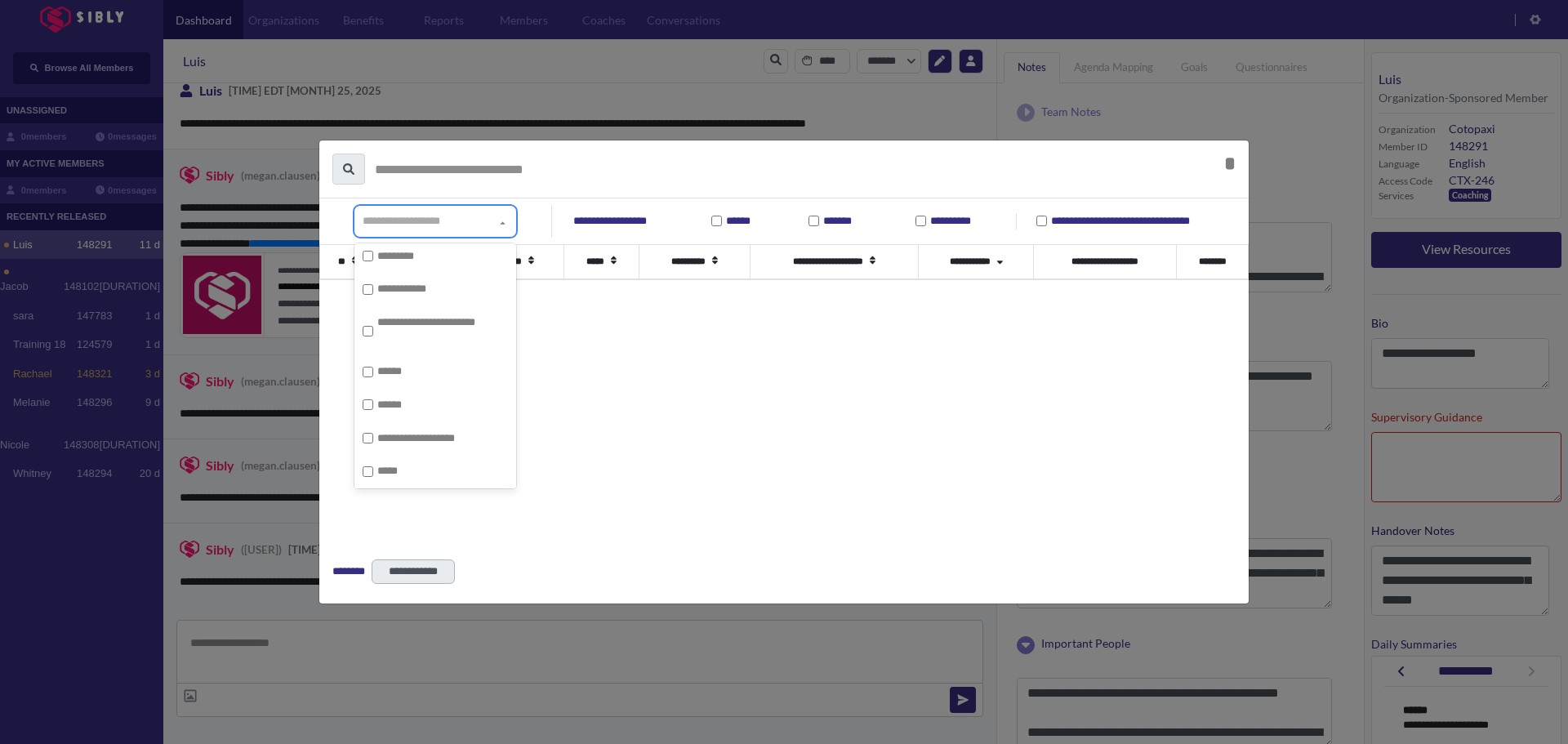 scroll, scrollTop: 4655, scrollLeft: 0, axis: vertical 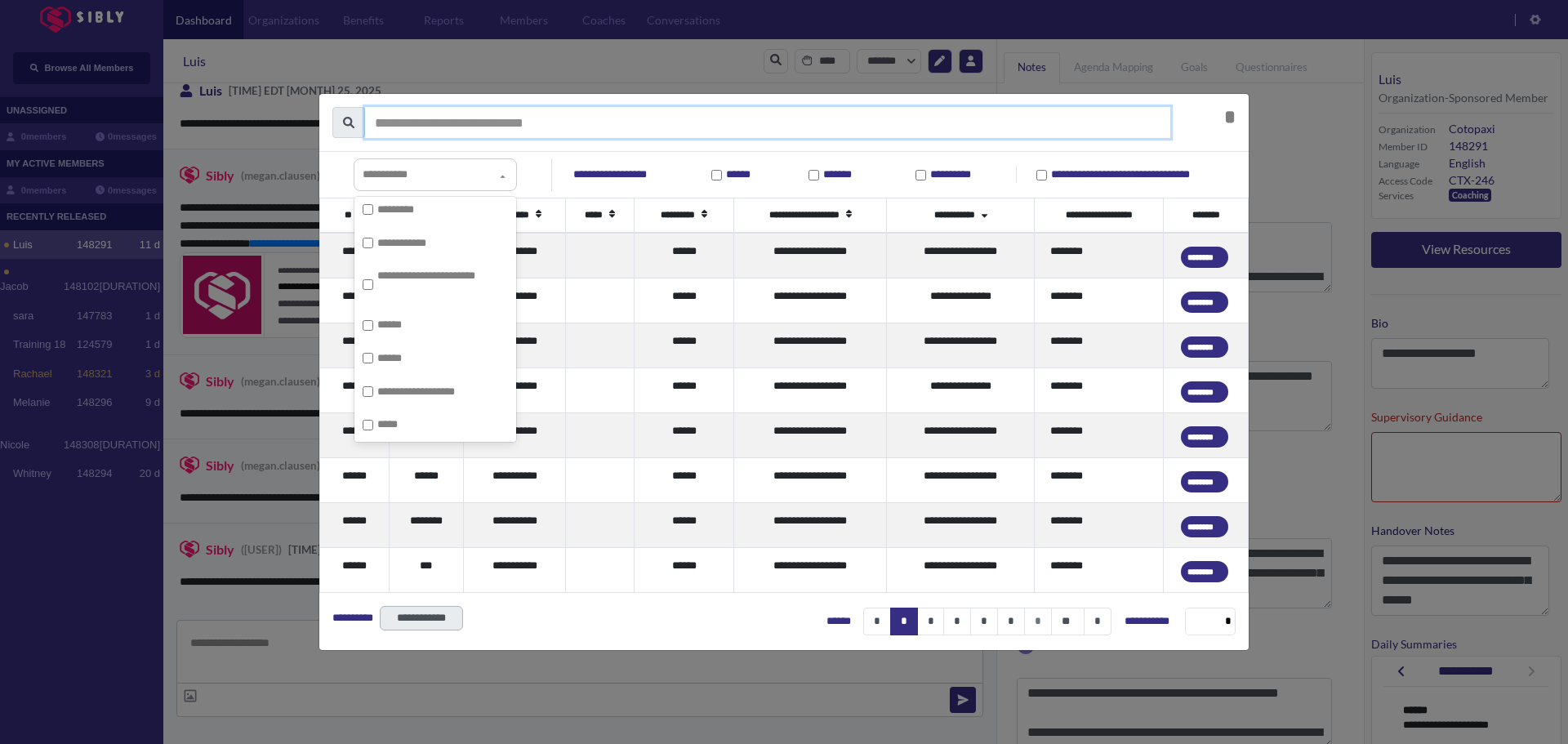 click at bounding box center [768, 123] 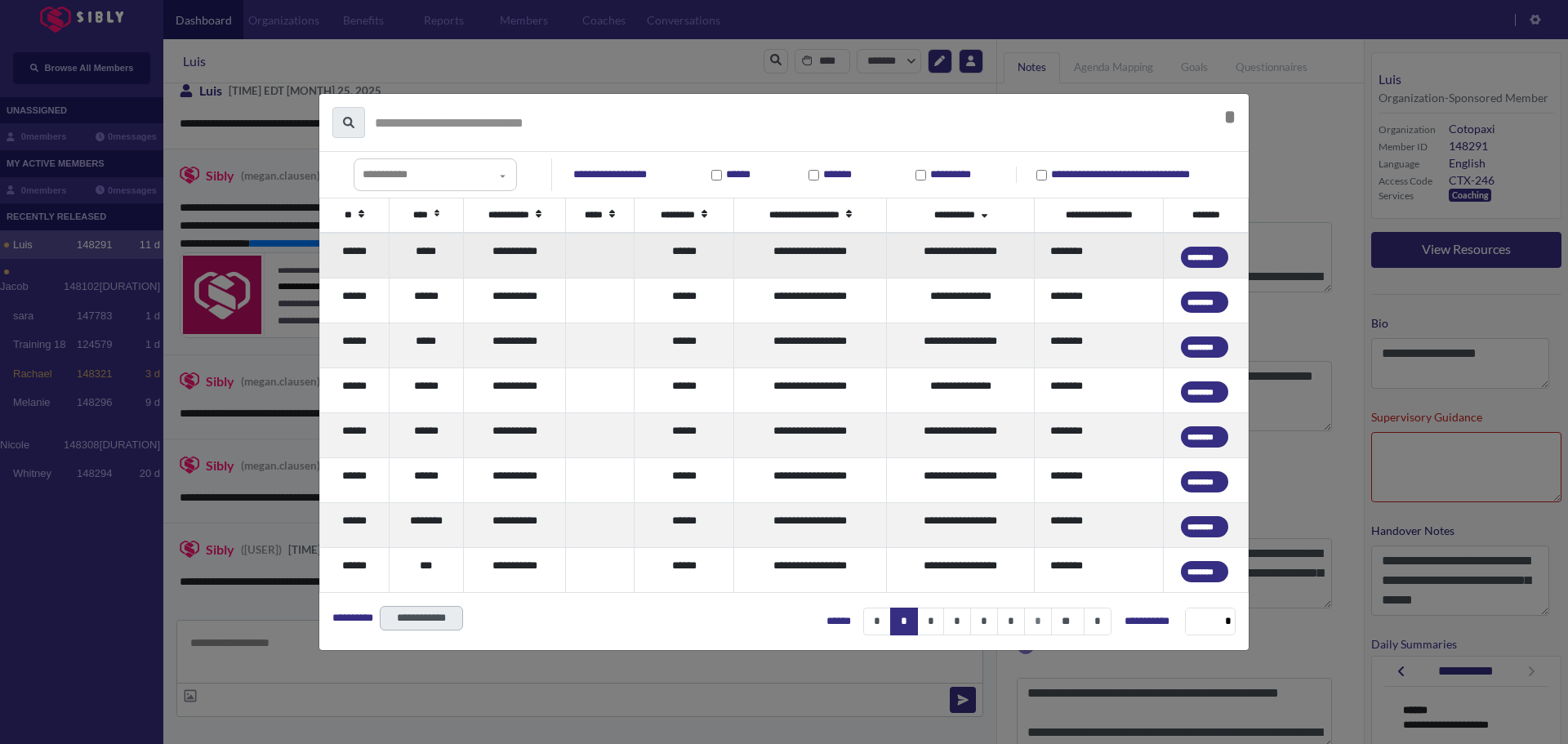 click on "*****" at bounding box center [426, 256] 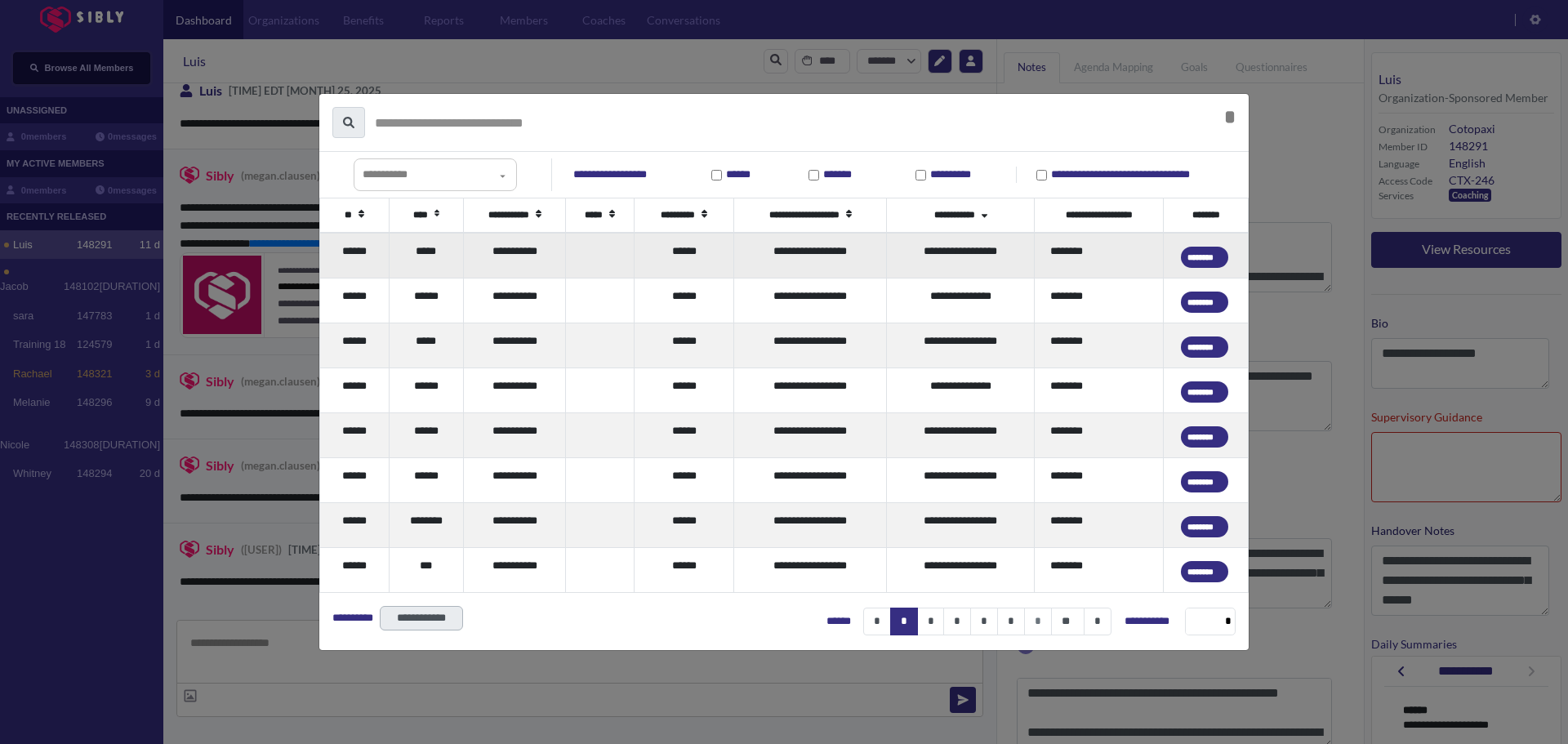type 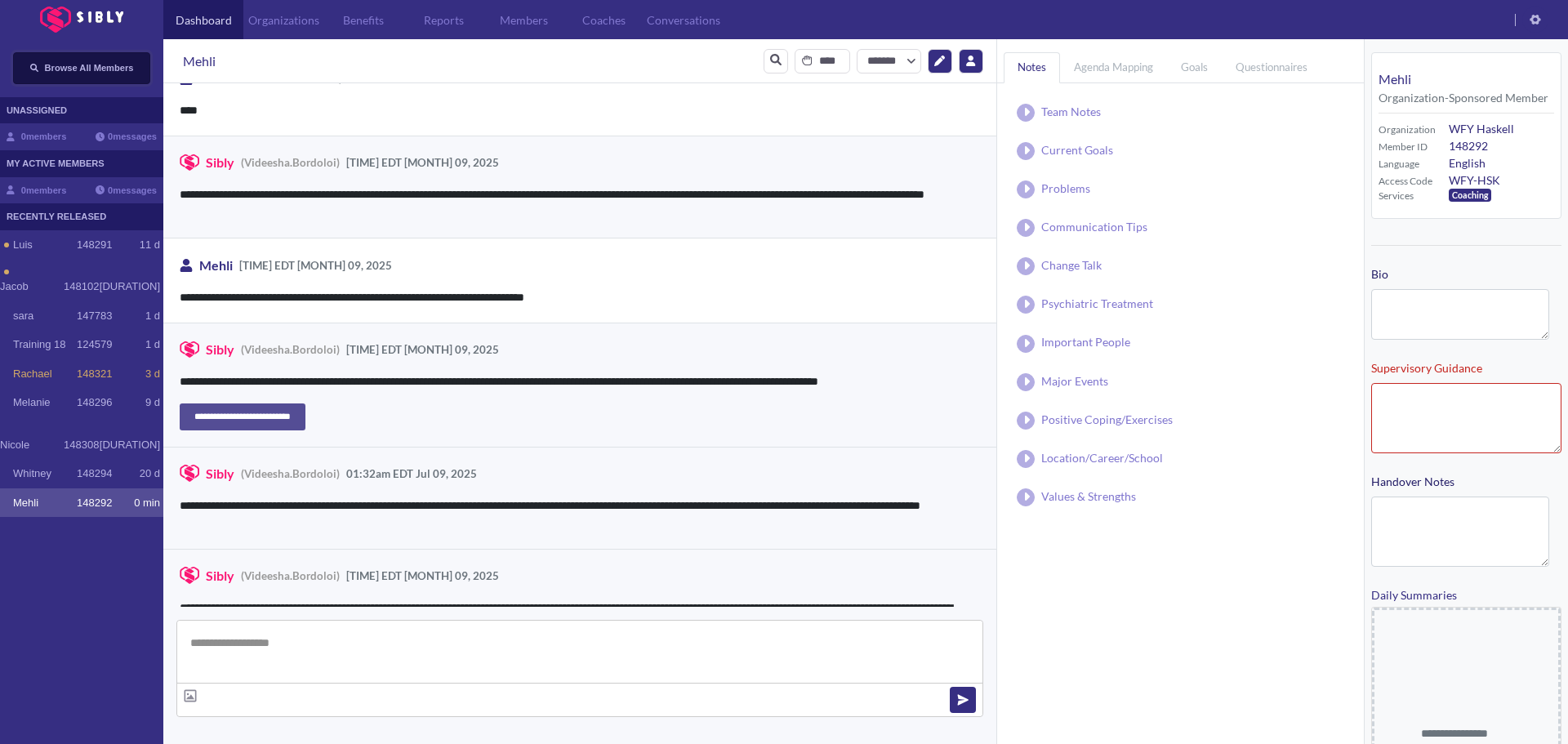 scroll, scrollTop: 1385, scrollLeft: 0, axis: vertical 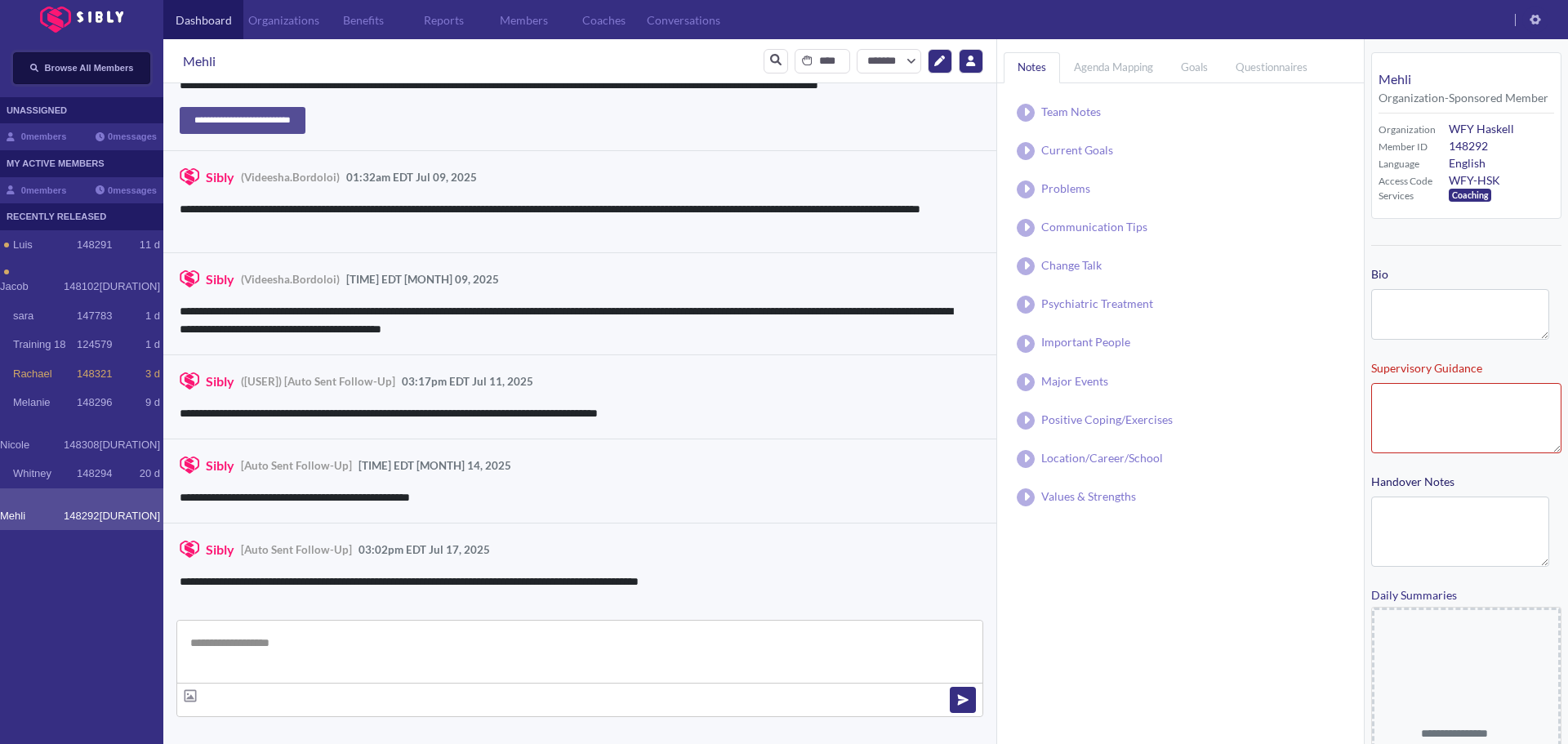 type on "**********" 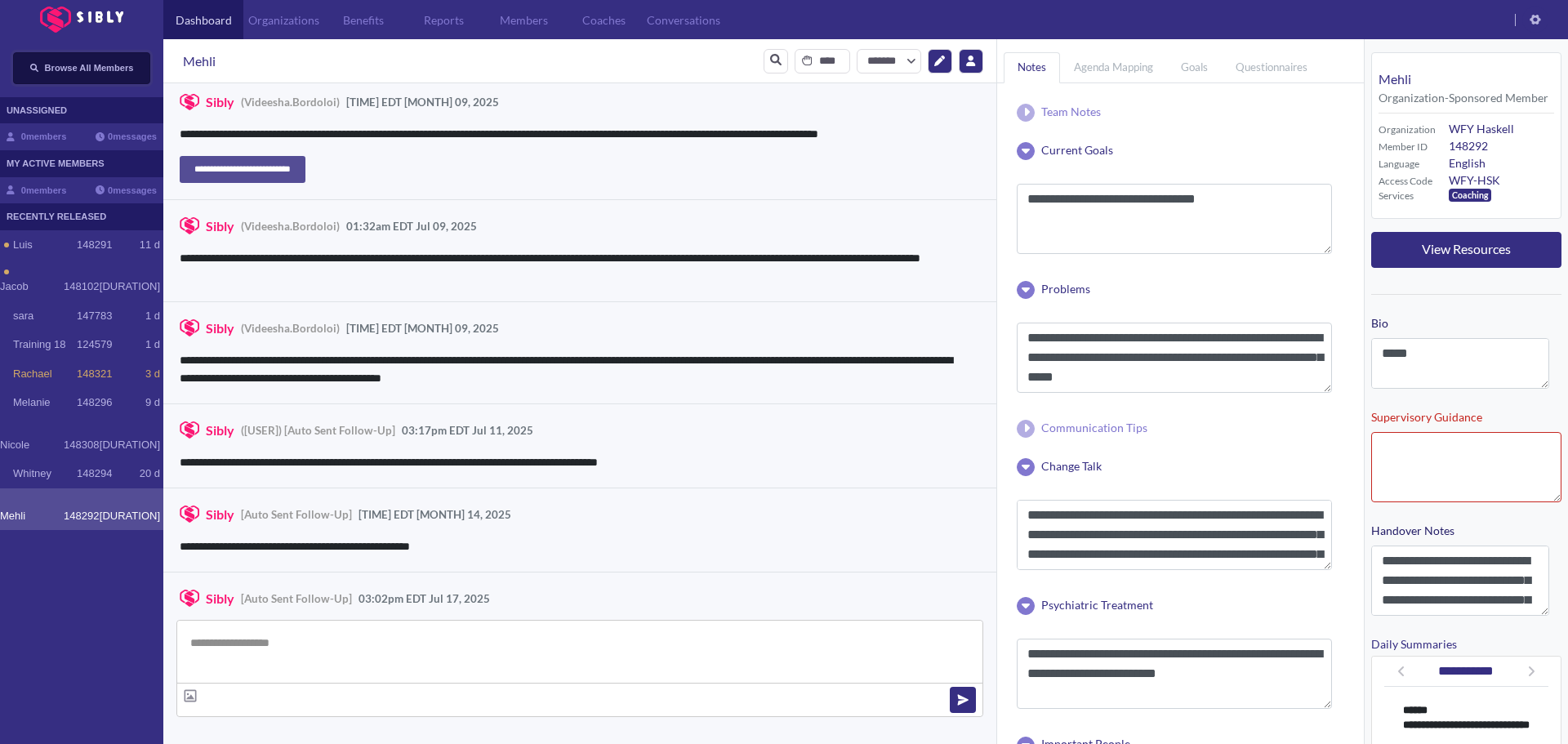 scroll, scrollTop: 1385, scrollLeft: 0, axis: vertical 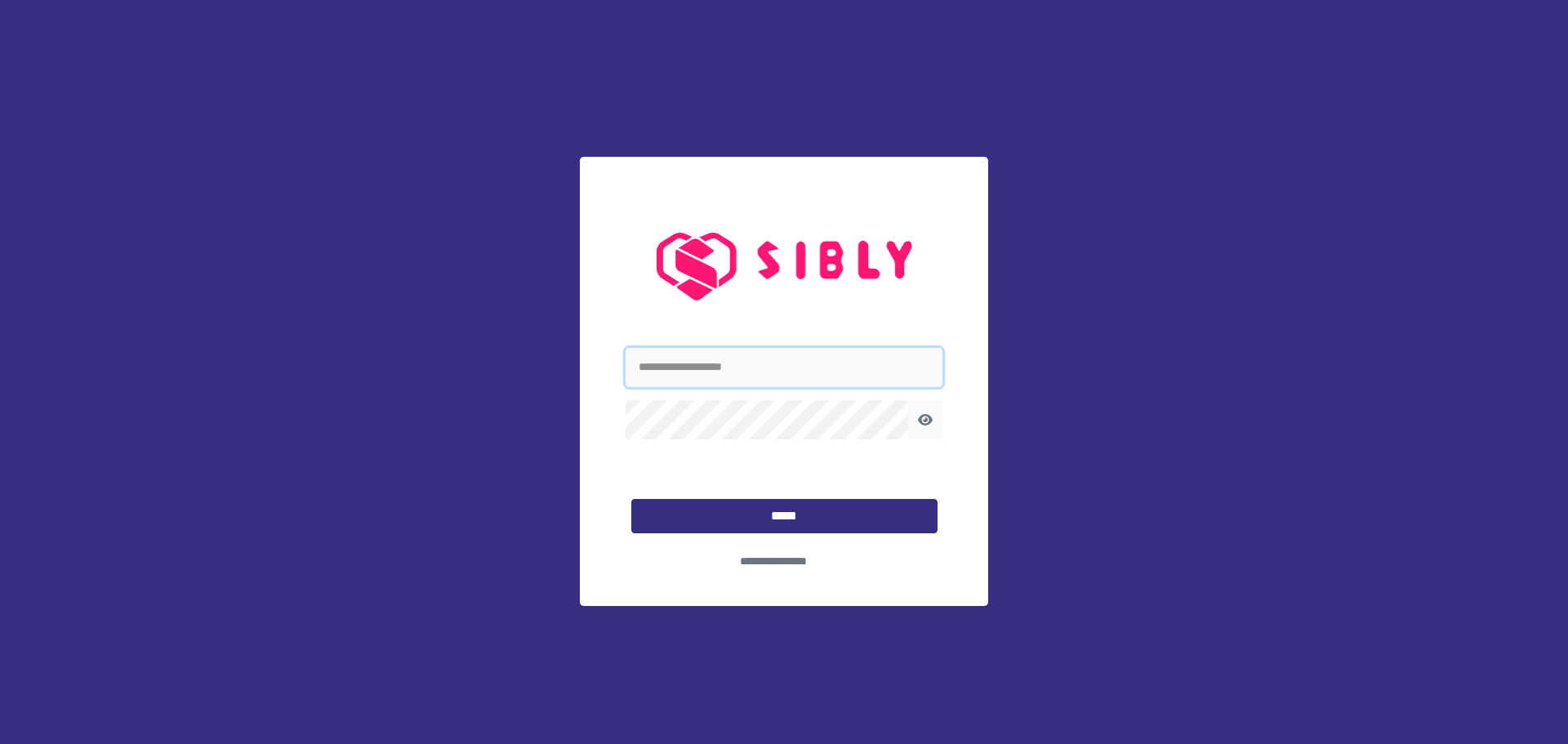 type on "**********" 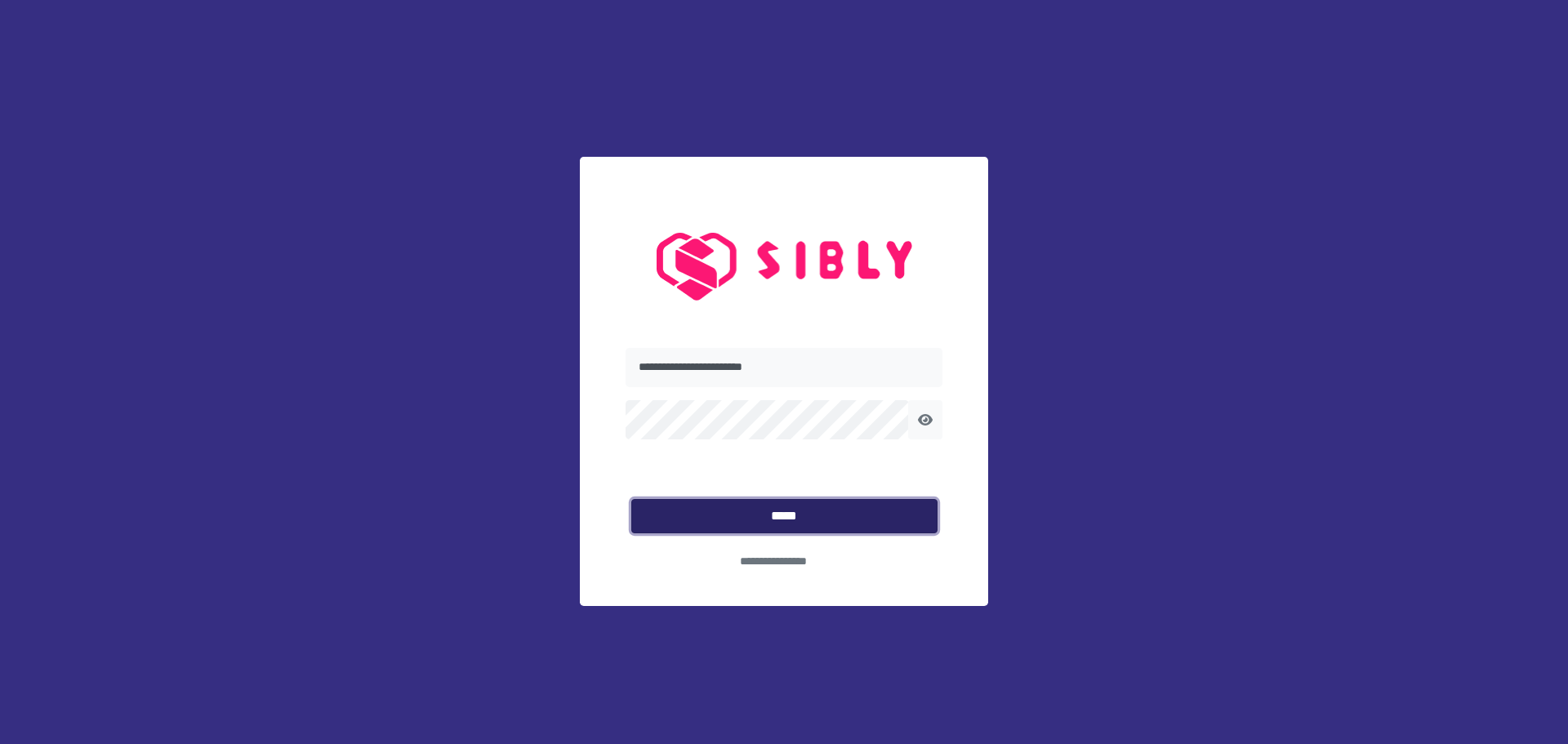 click on "*****" at bounding box center (784, 516) 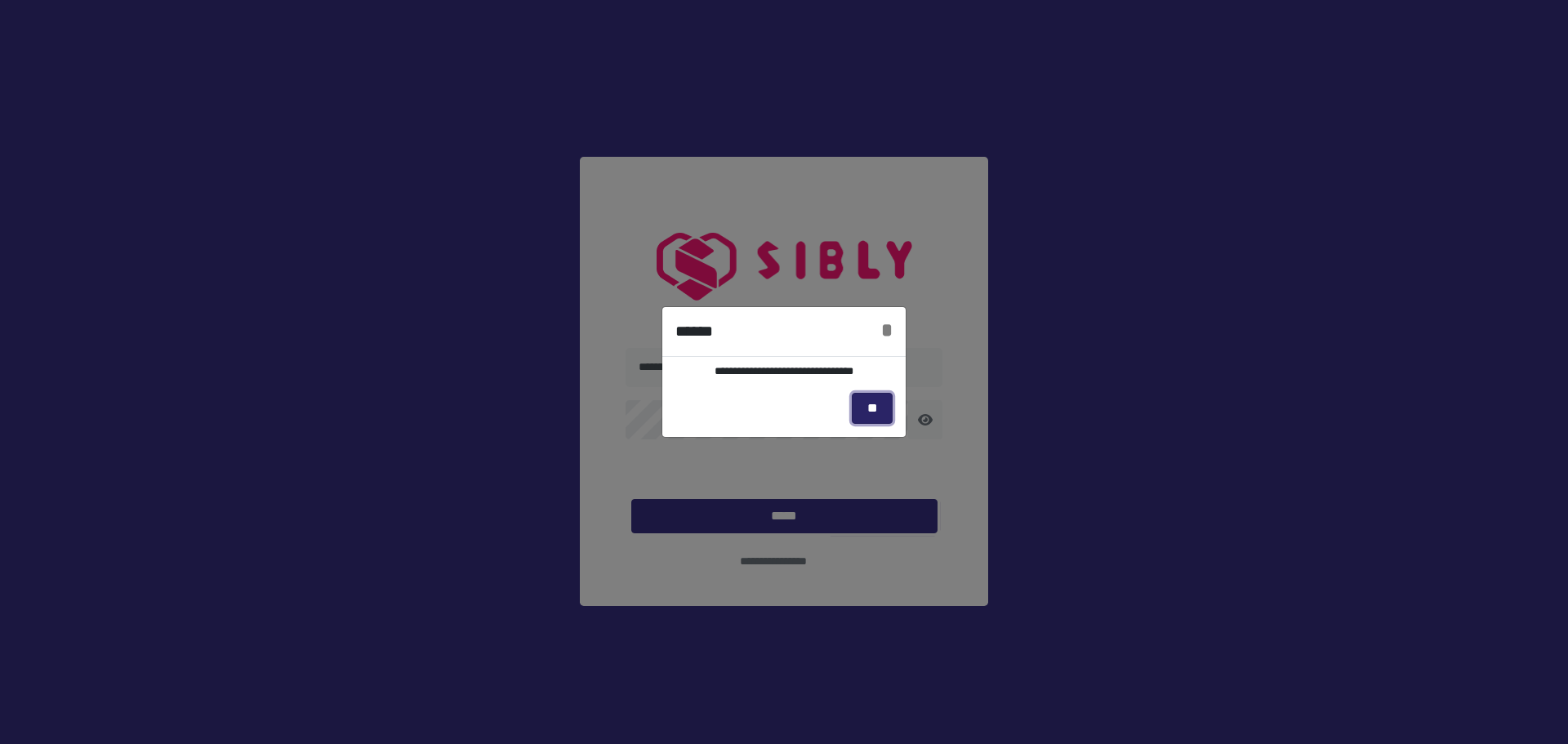 click on "**" at bounding box center (872, 408) 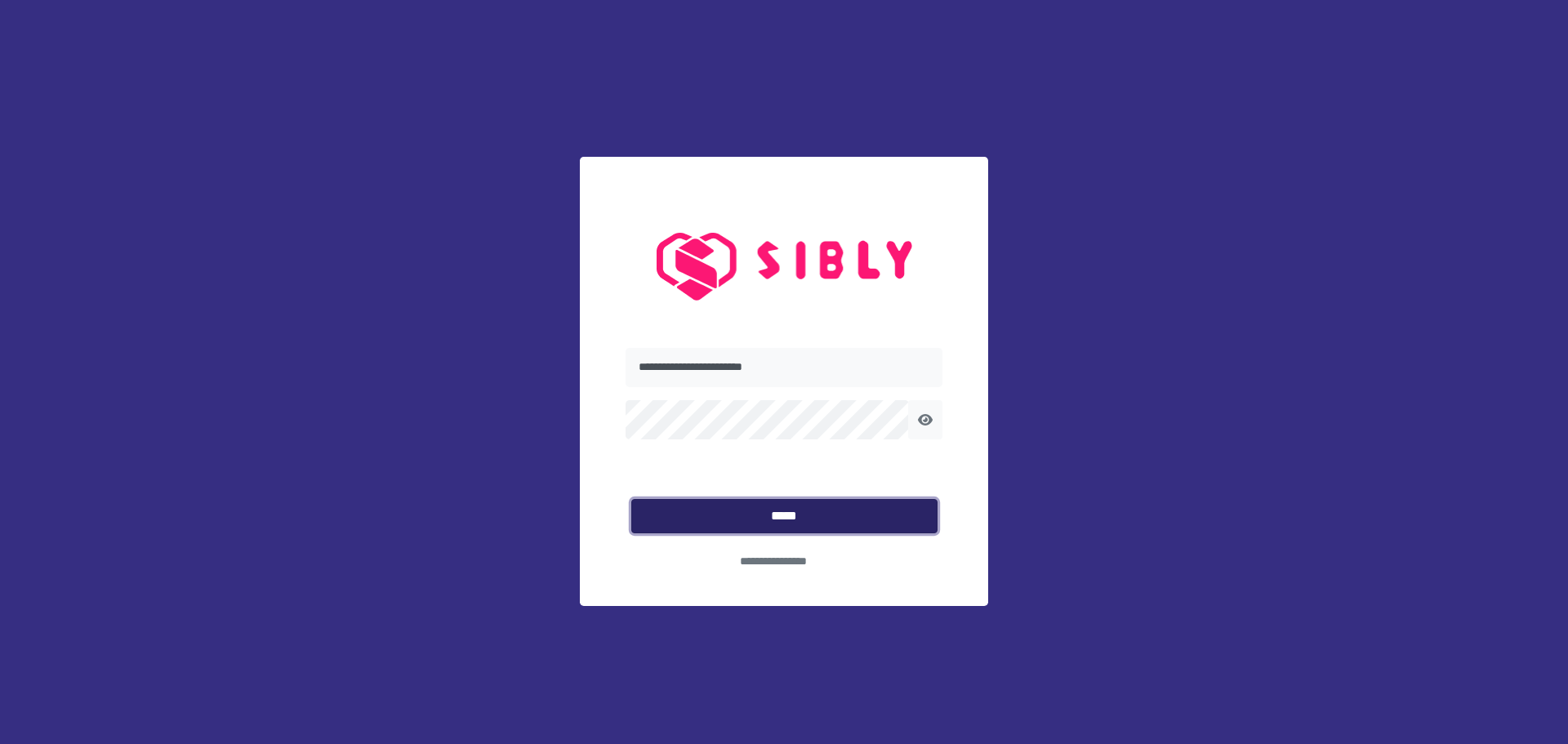click on "*****" at bounding box center (784, 516) 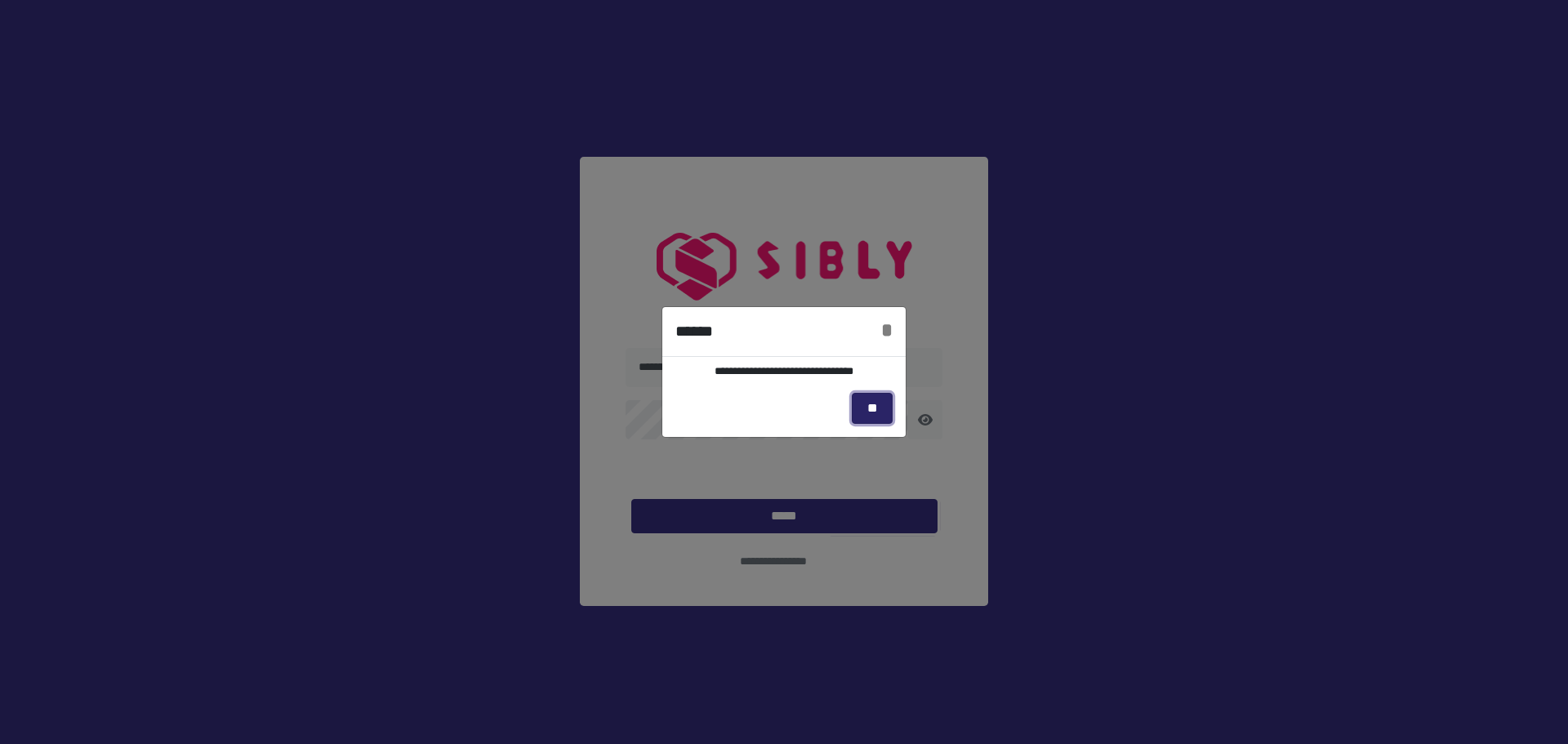 click on "**" at bounding box center [872, 408] 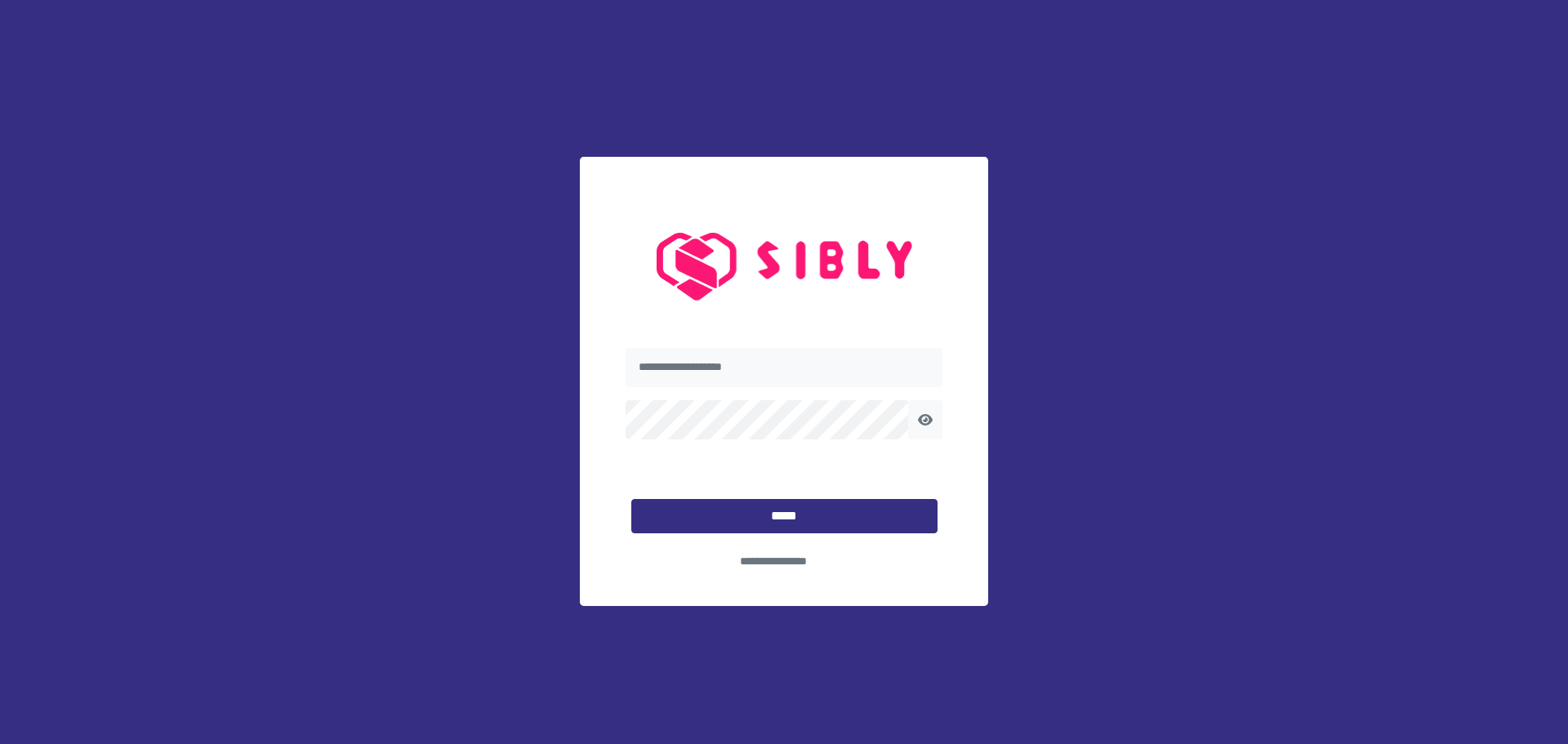 scroll, scrollTop: 0, scrollLeft: 0, axis: both 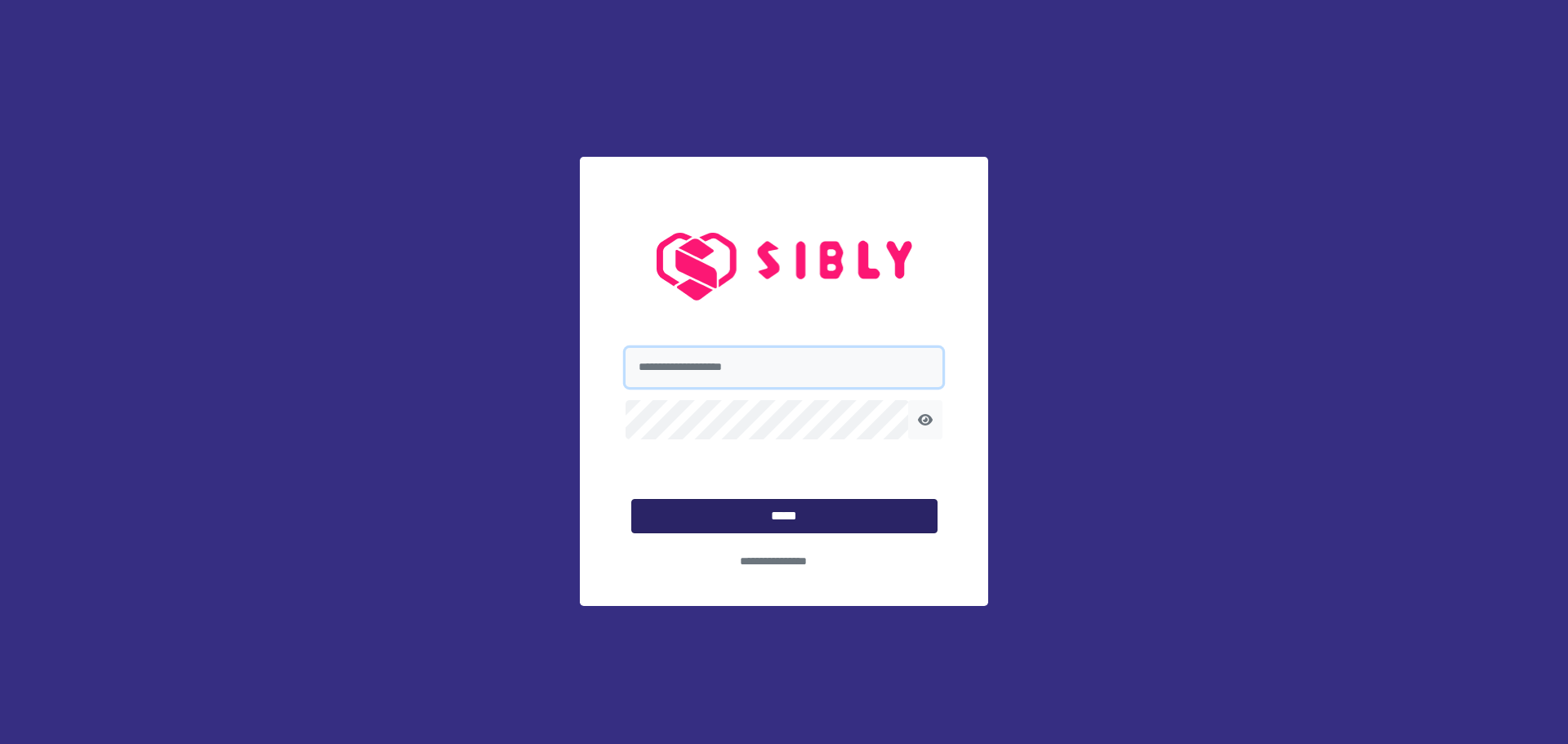 type on "**********" 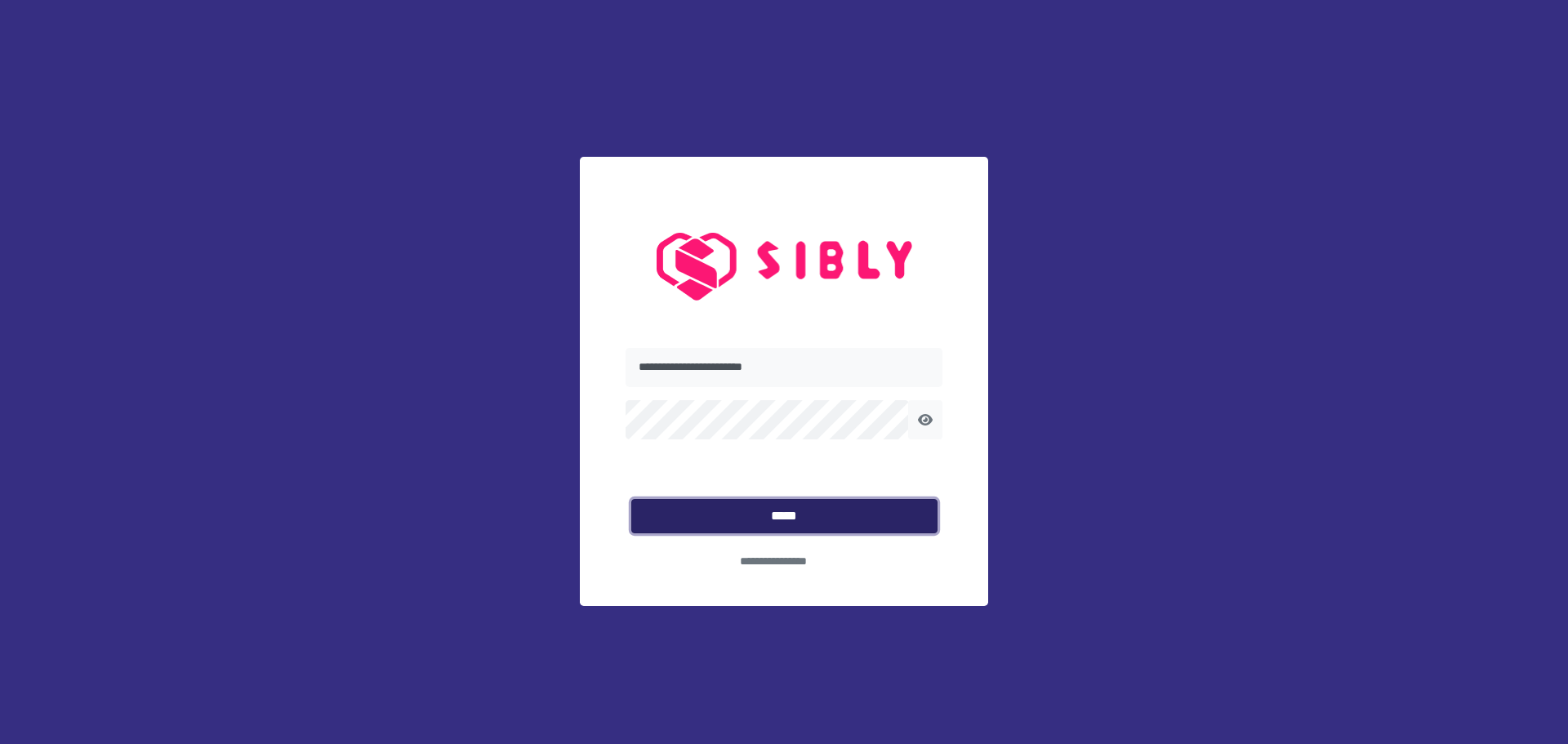 click on "*****" at bounding box center (784, 516) 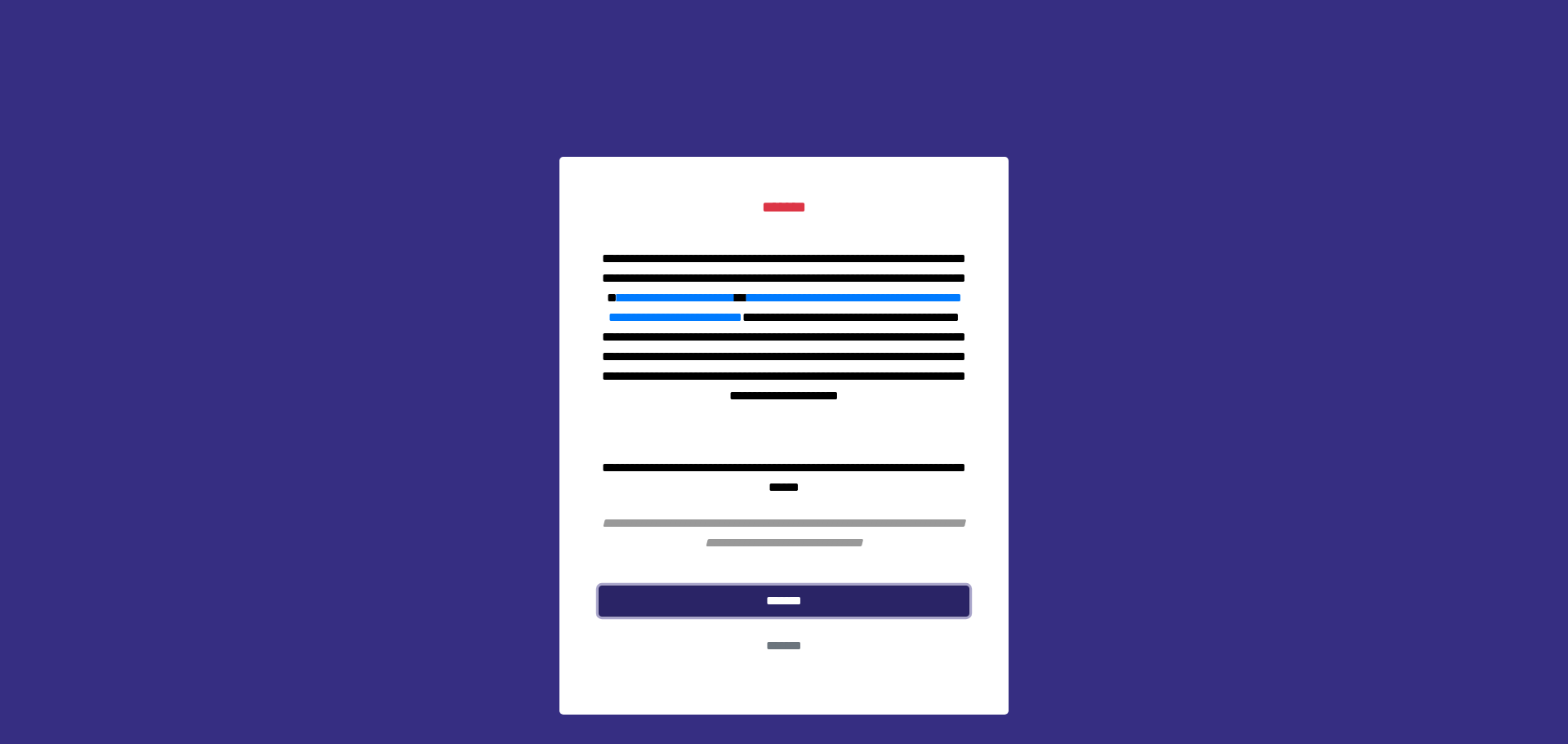 click on "*******" at bounding box center [784, 601] 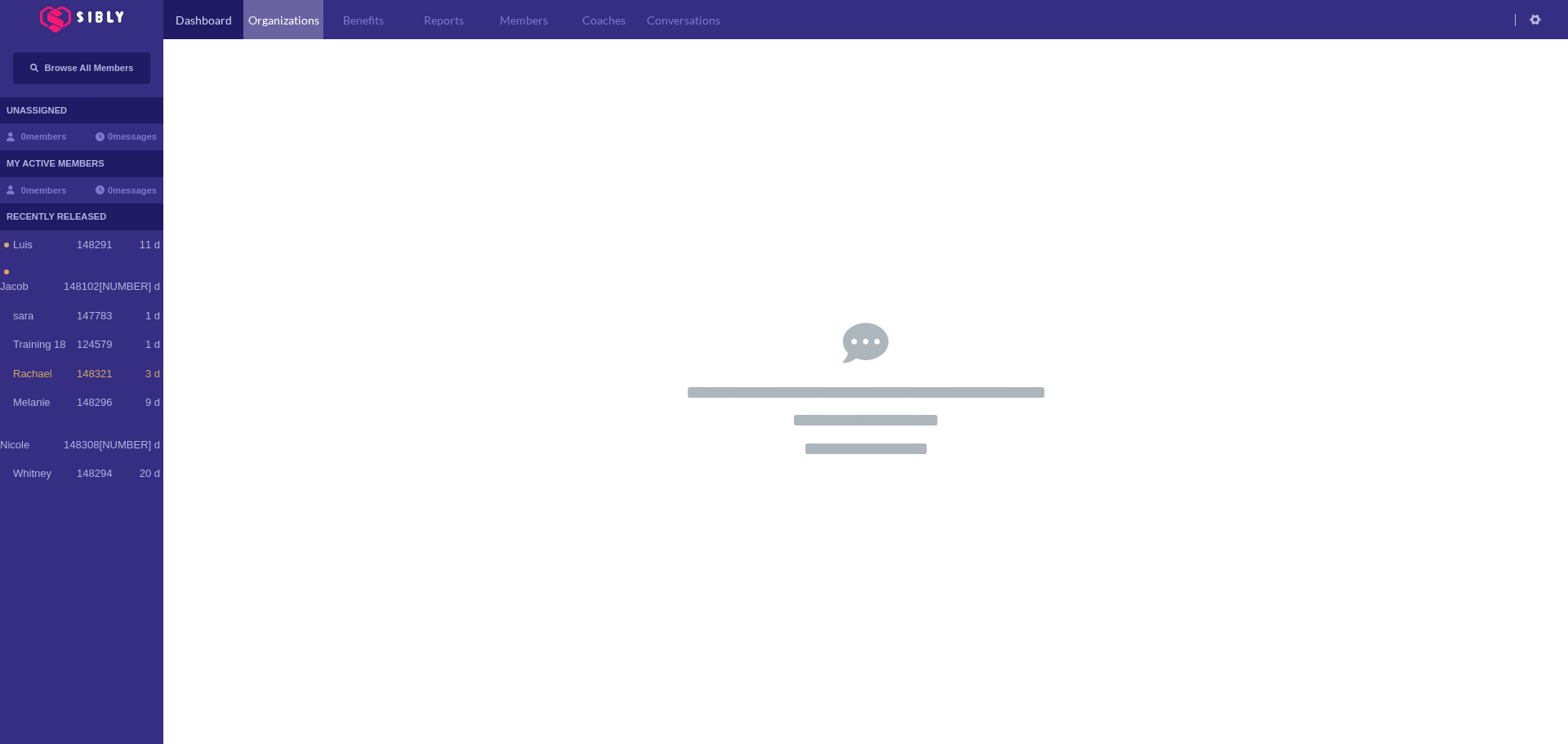 click on "Organizations" at bounding box center [283, 20] 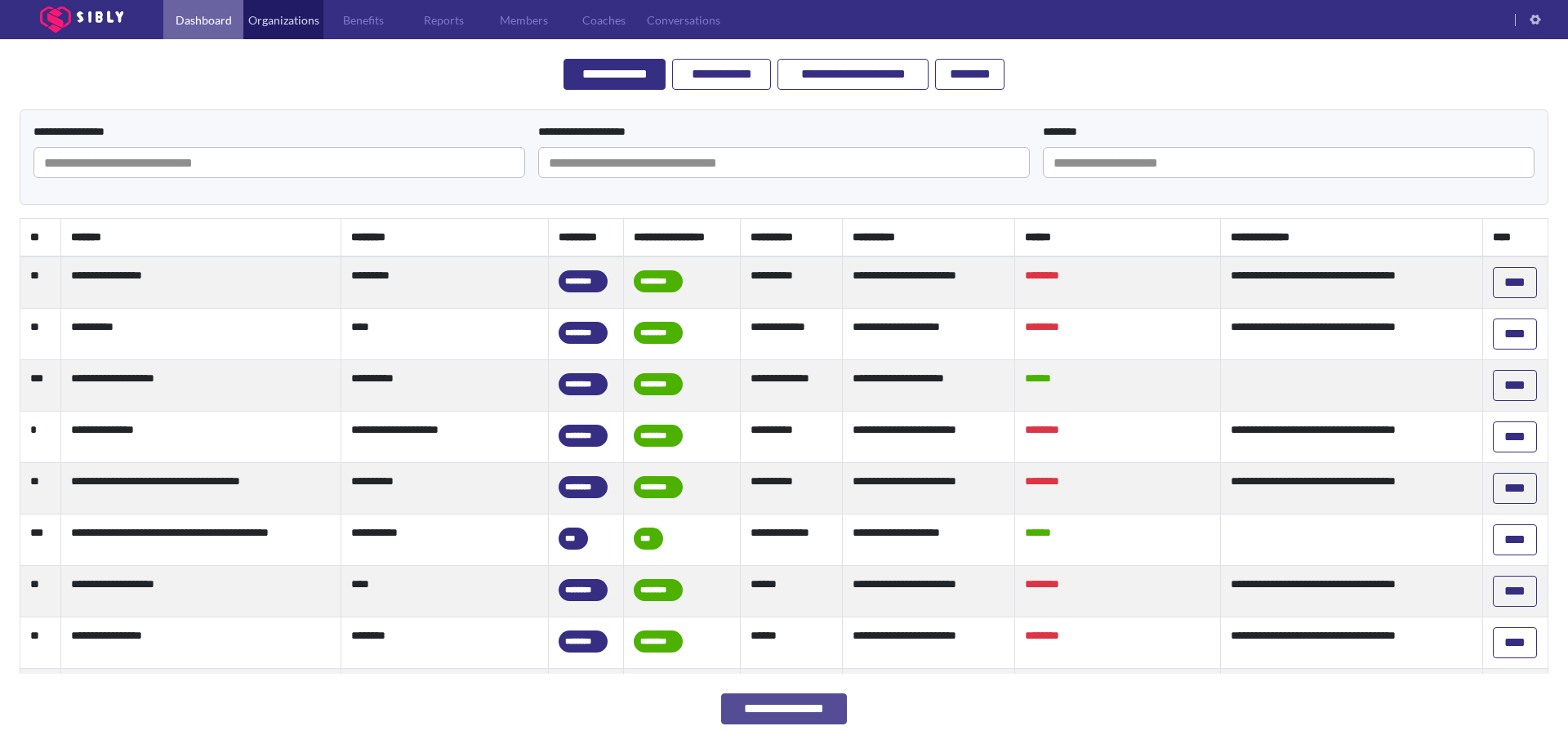 click on "Dashboard" at bounding box center (203, 20) 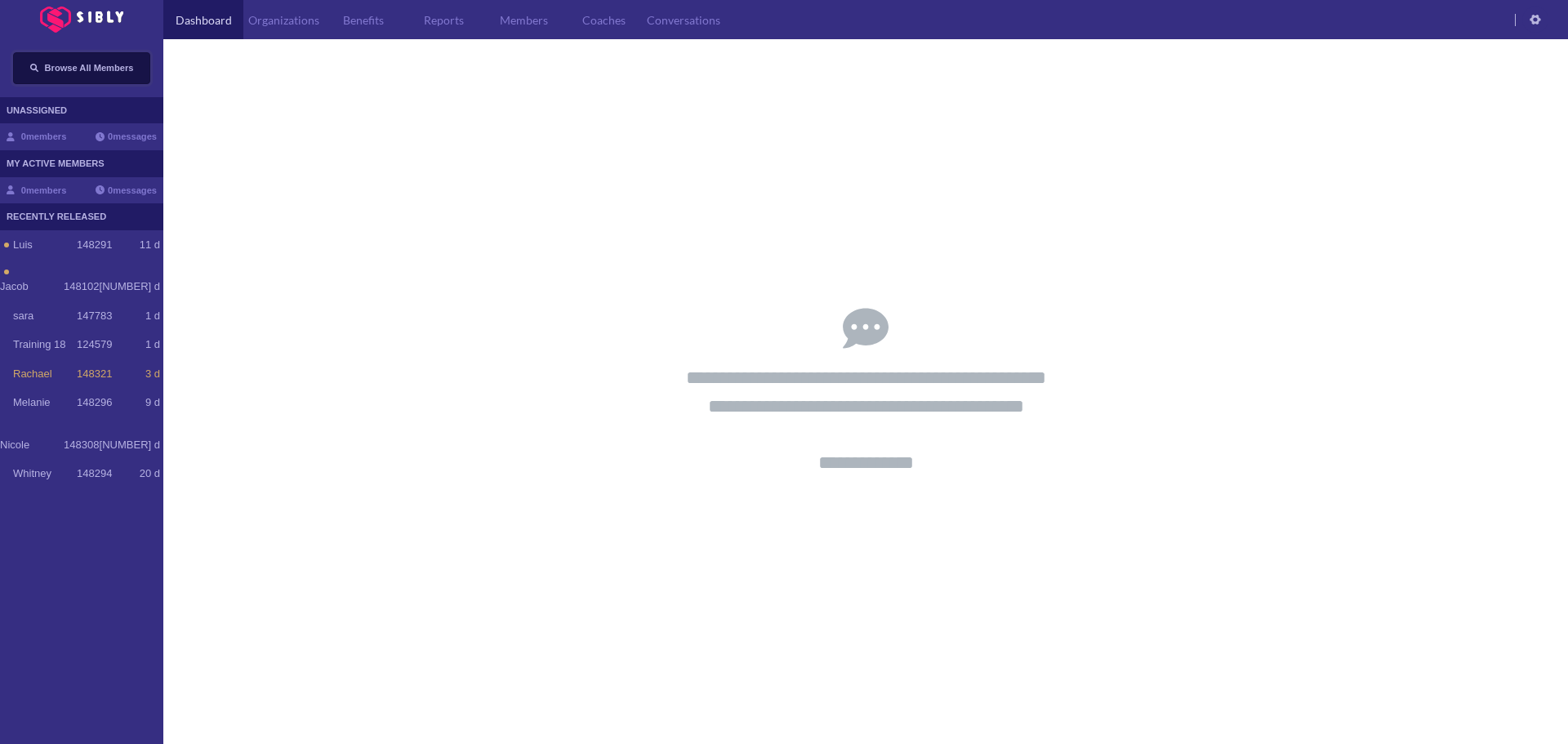 click on "Browse All Members" at bounding box center [82, 68] 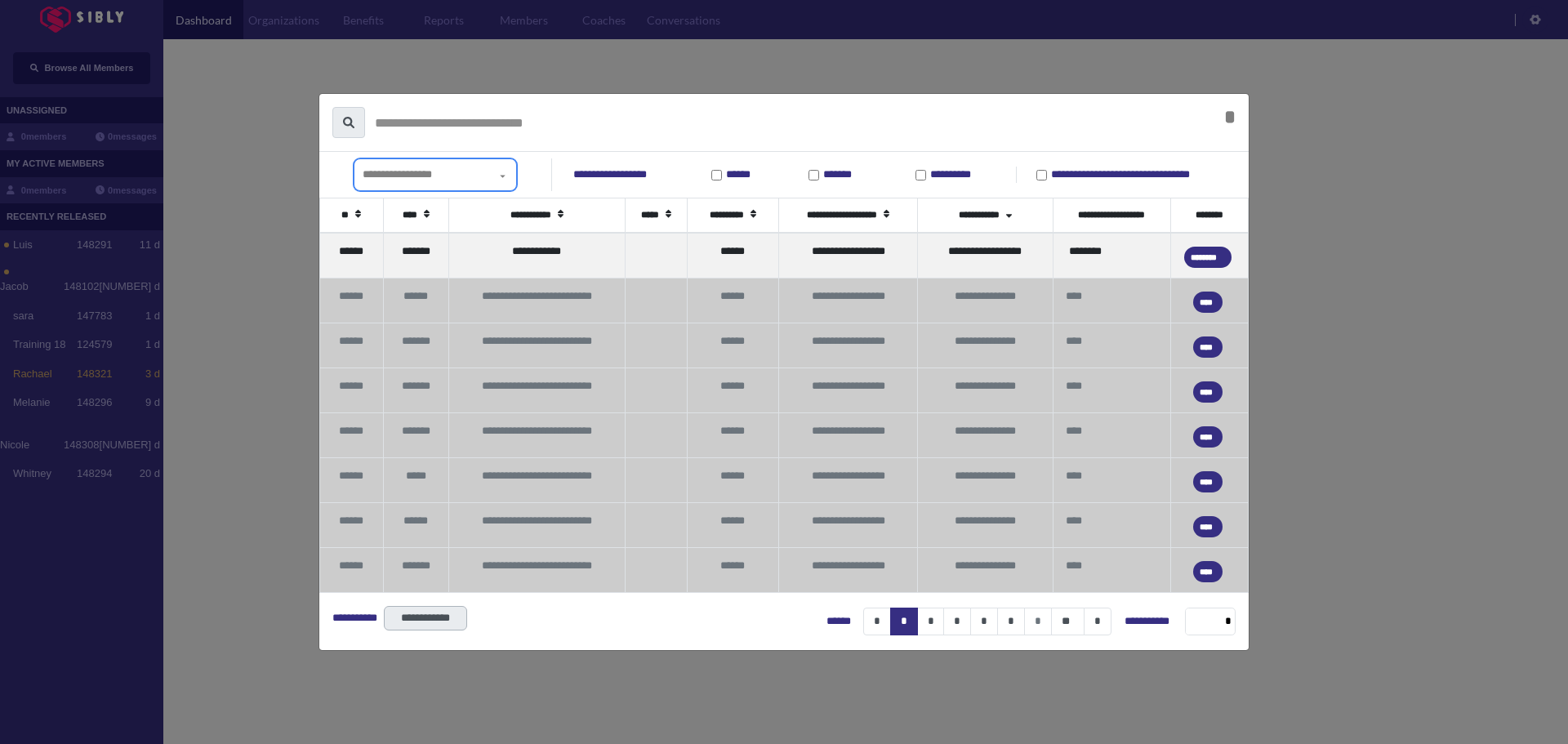 click on "**********" at bounding box center [430, 175] 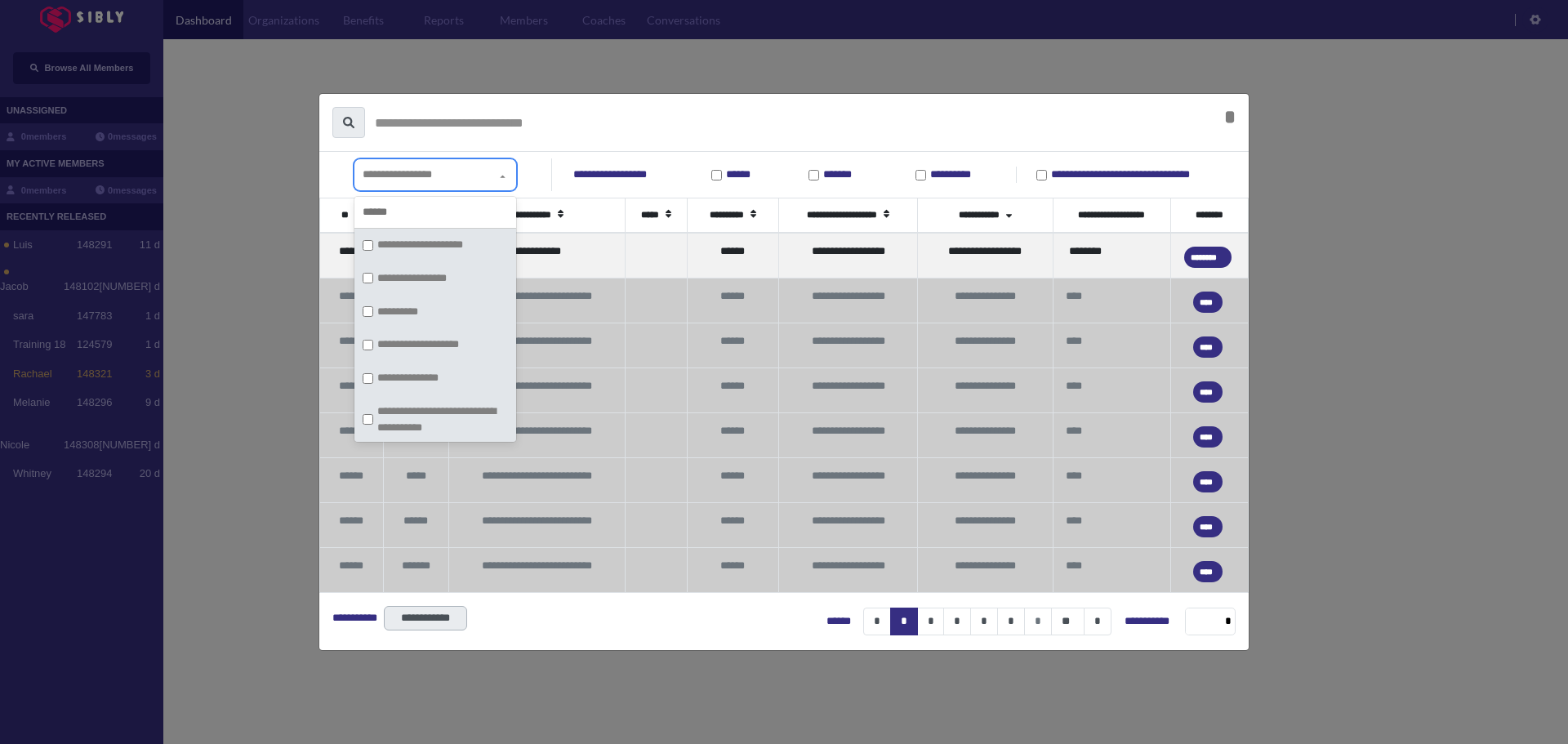 click on "**********" at bounding box center (435, 245) 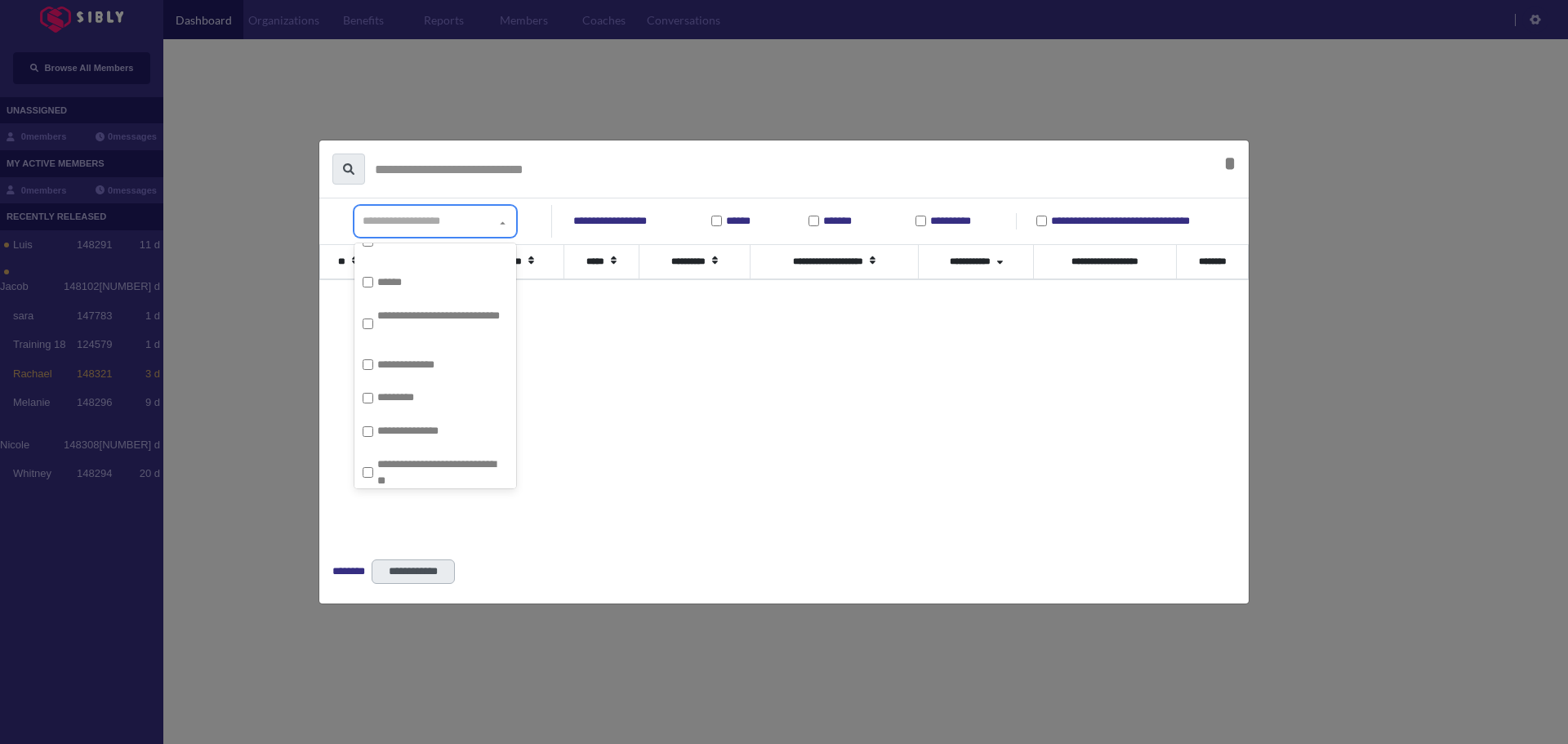 scroll, scrollTop: 4151, scrollLeft: 0, axis: vertical 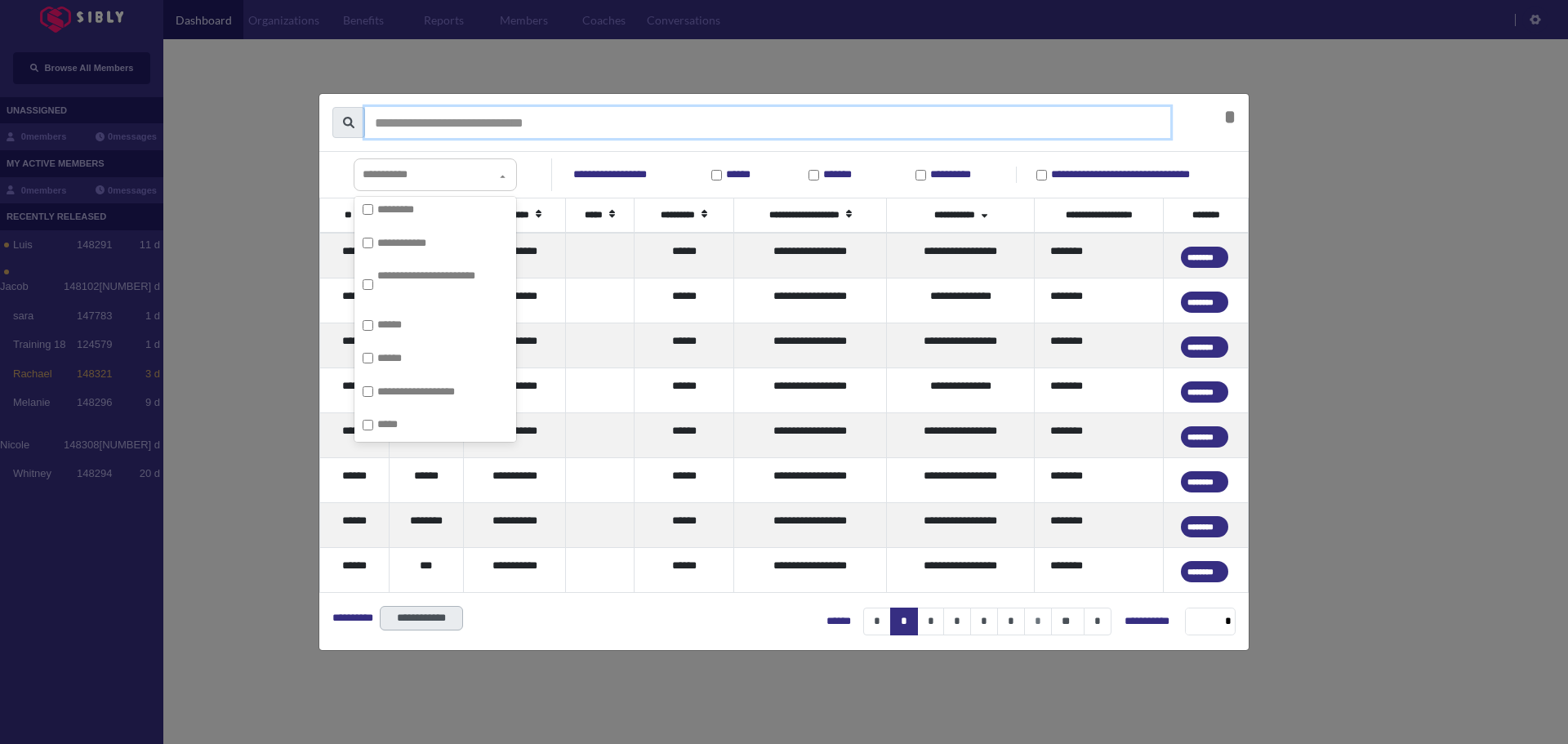 click at bounding box center [768, 123] 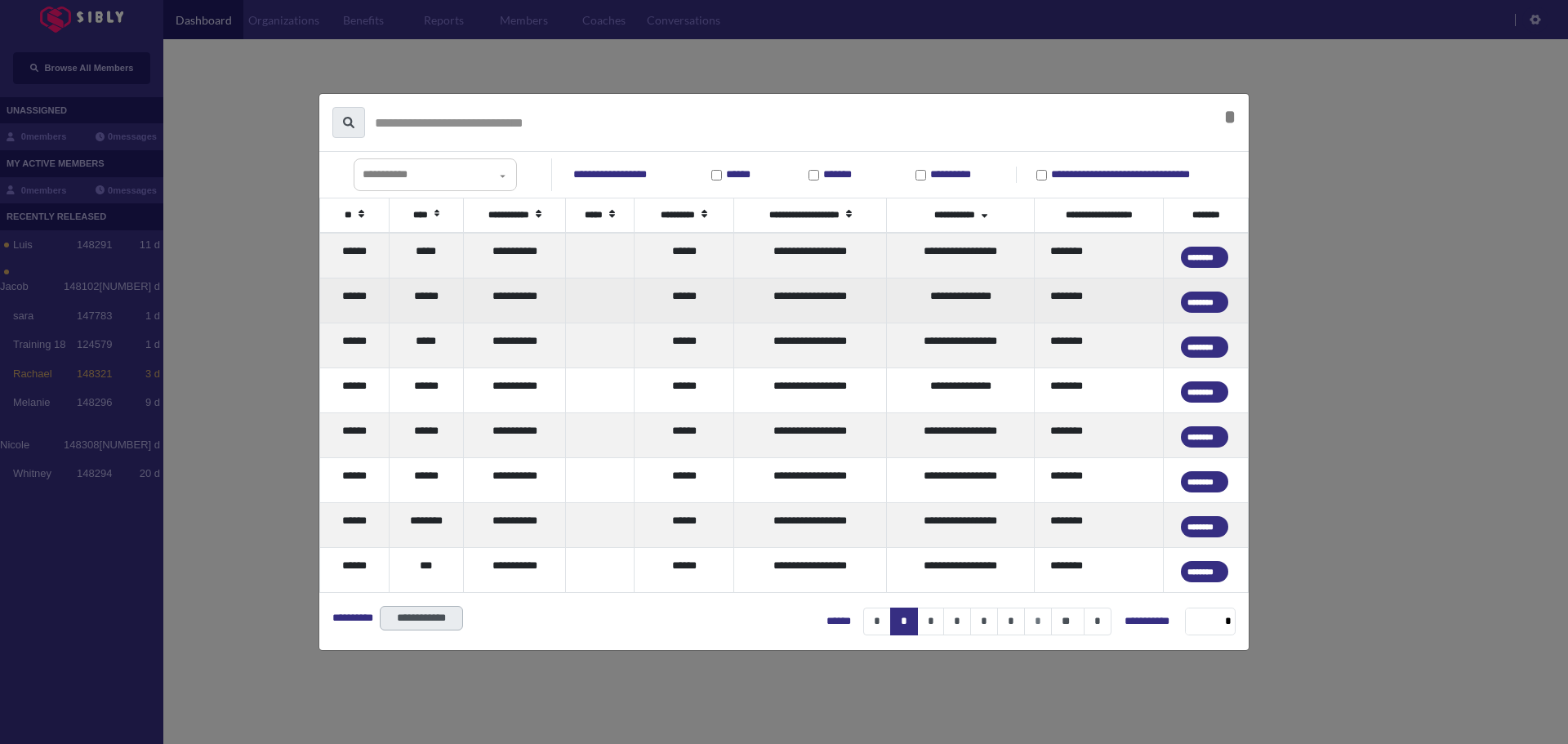 click on "**********" at bounding box center (514, 300) 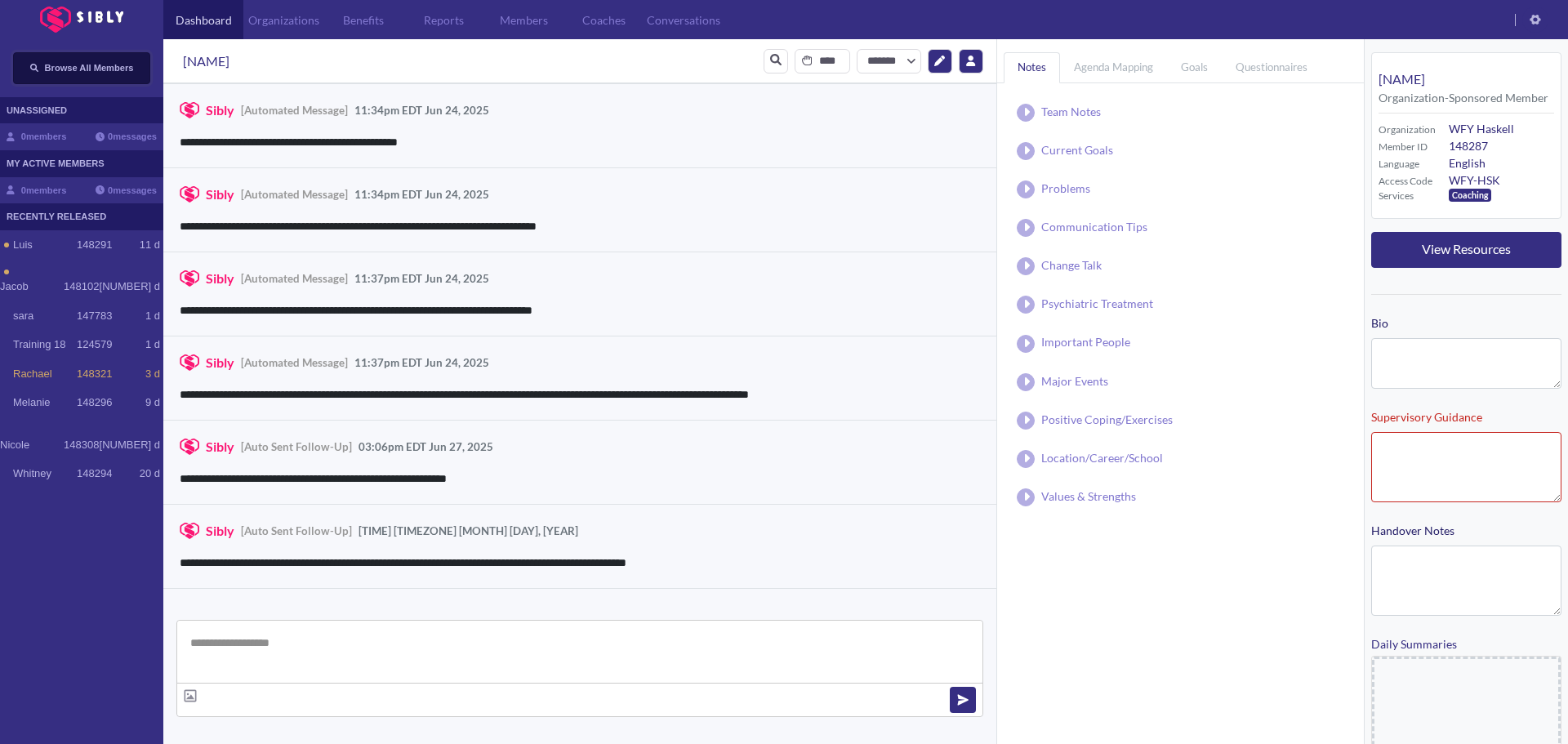 scroll, scrollTop: 65, scrollLeft: 0, axis: vertical 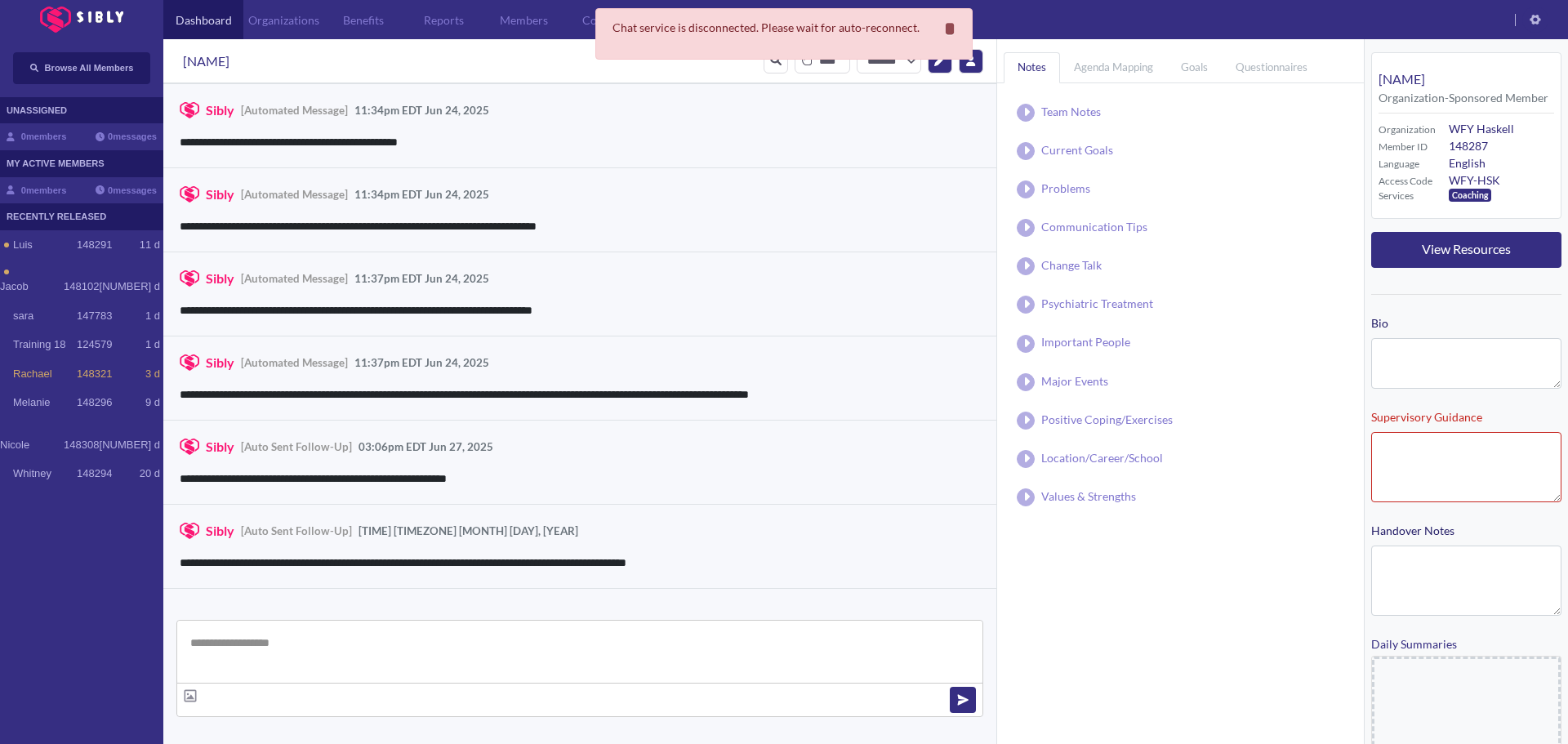 drag, startPoint x: 955, startPoint y: 33, endPoint x: 932, endPoint y: 30, distance: 23.194827 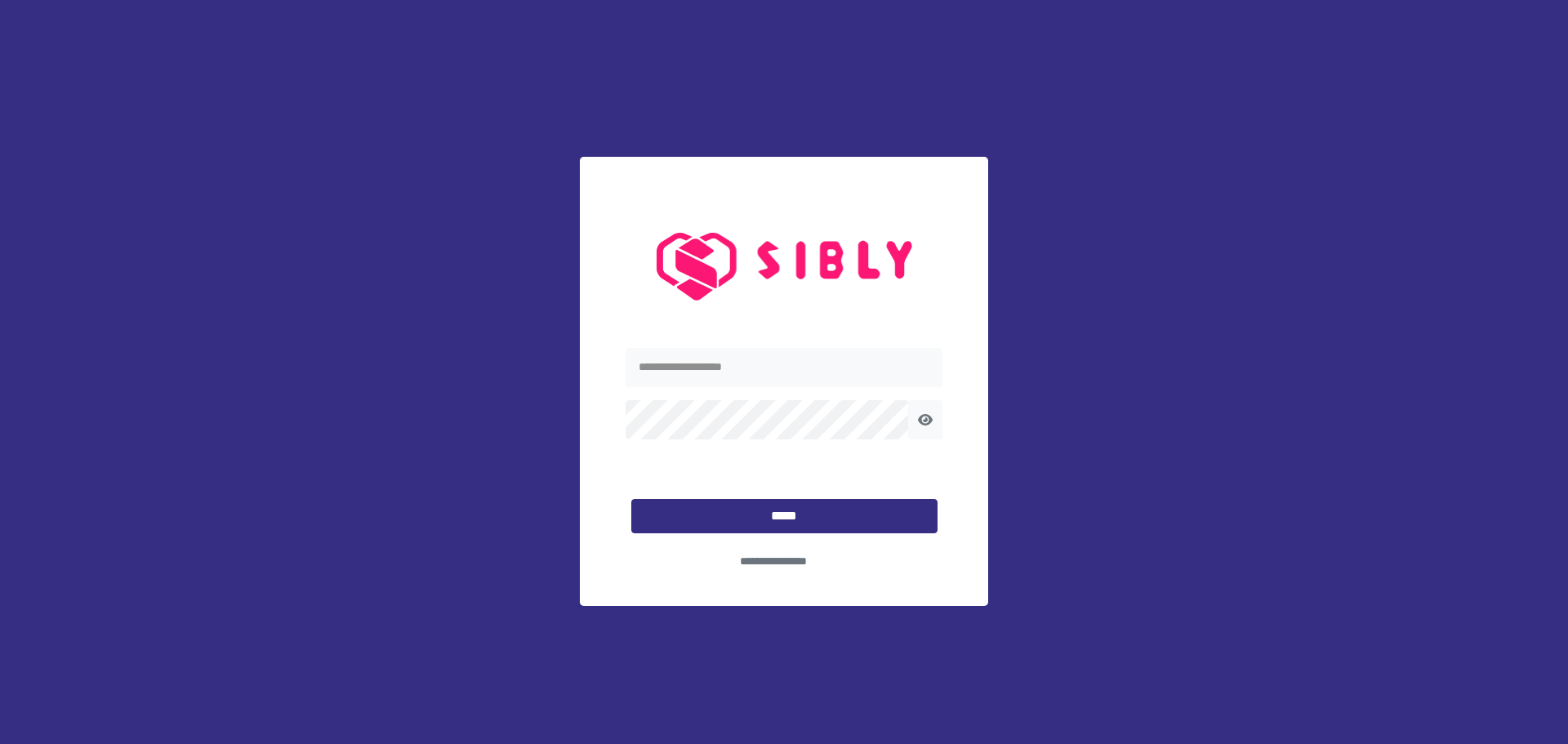 scroll, scrollTop: 0, scrollLeft: 0, axis: both 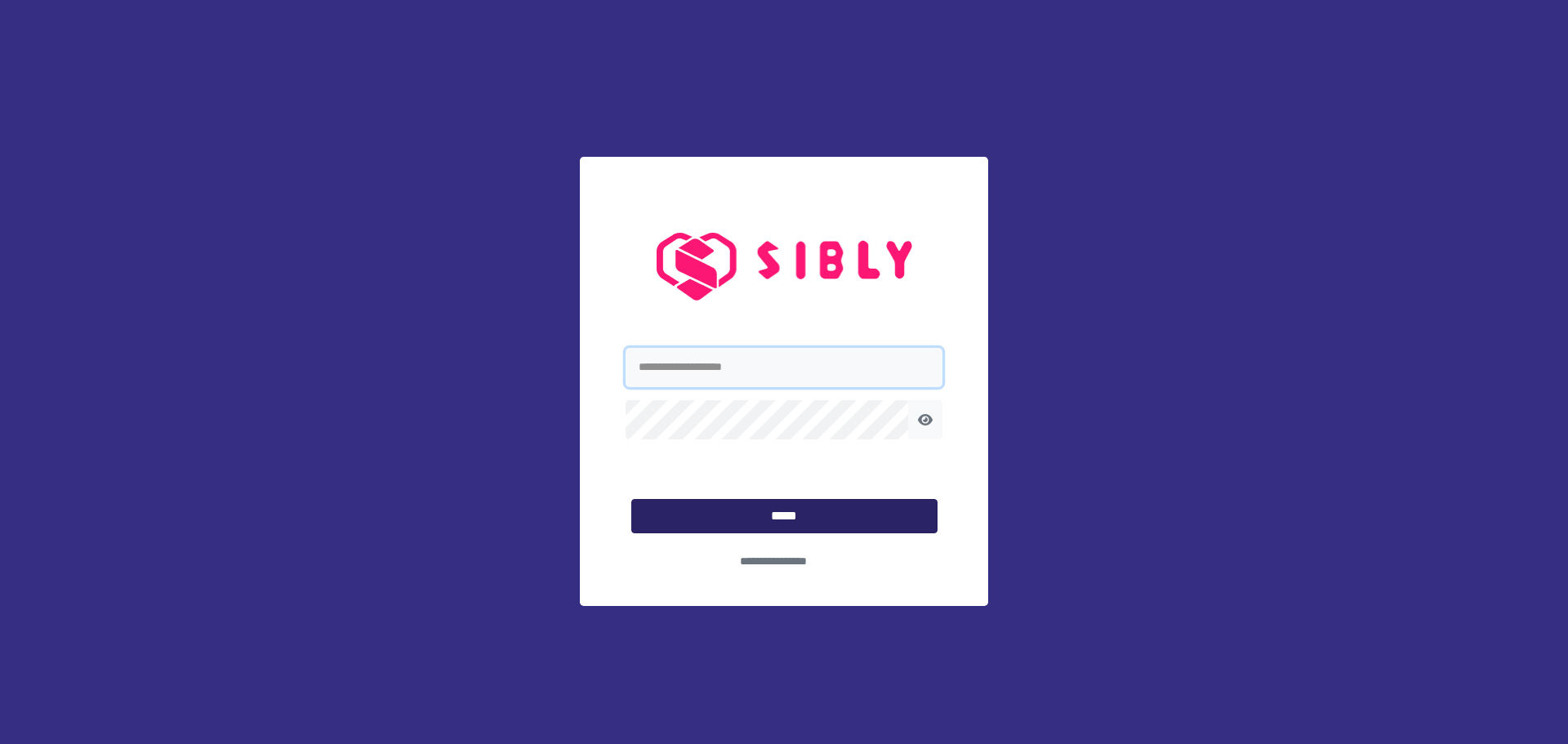 type on "**********" 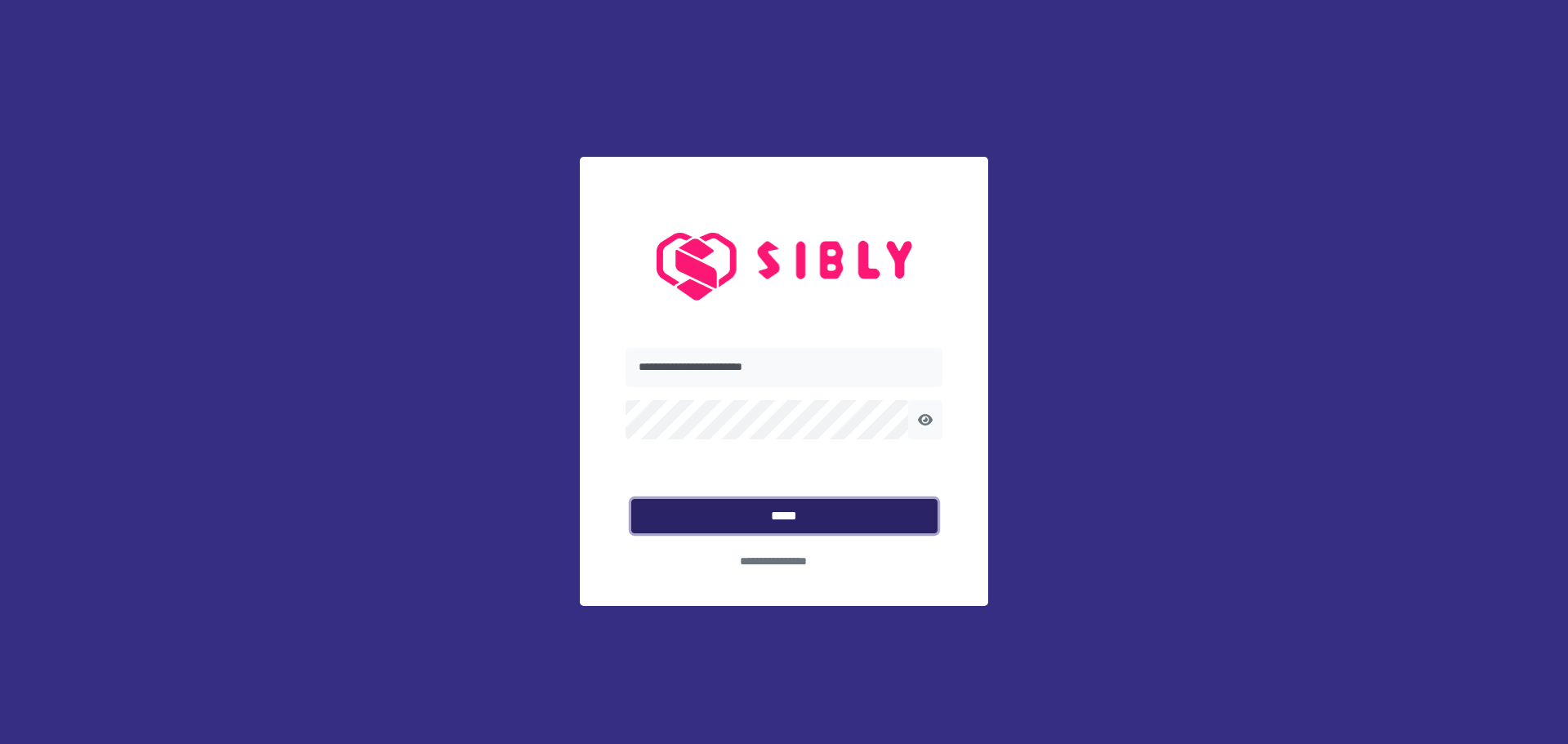 click on "*****" at bounding box center (784, 516) 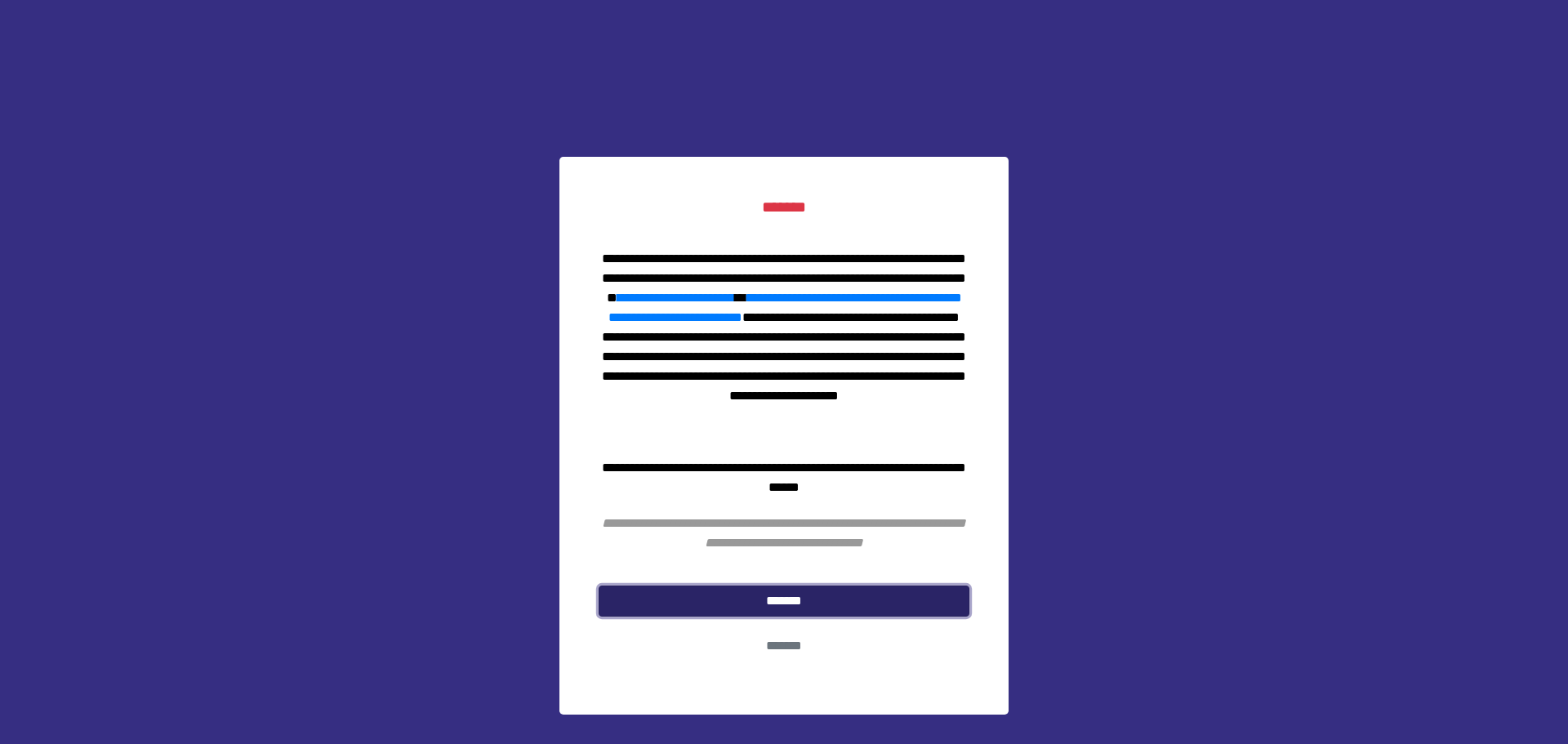 click on "*******" at bounding box center (784, 601) 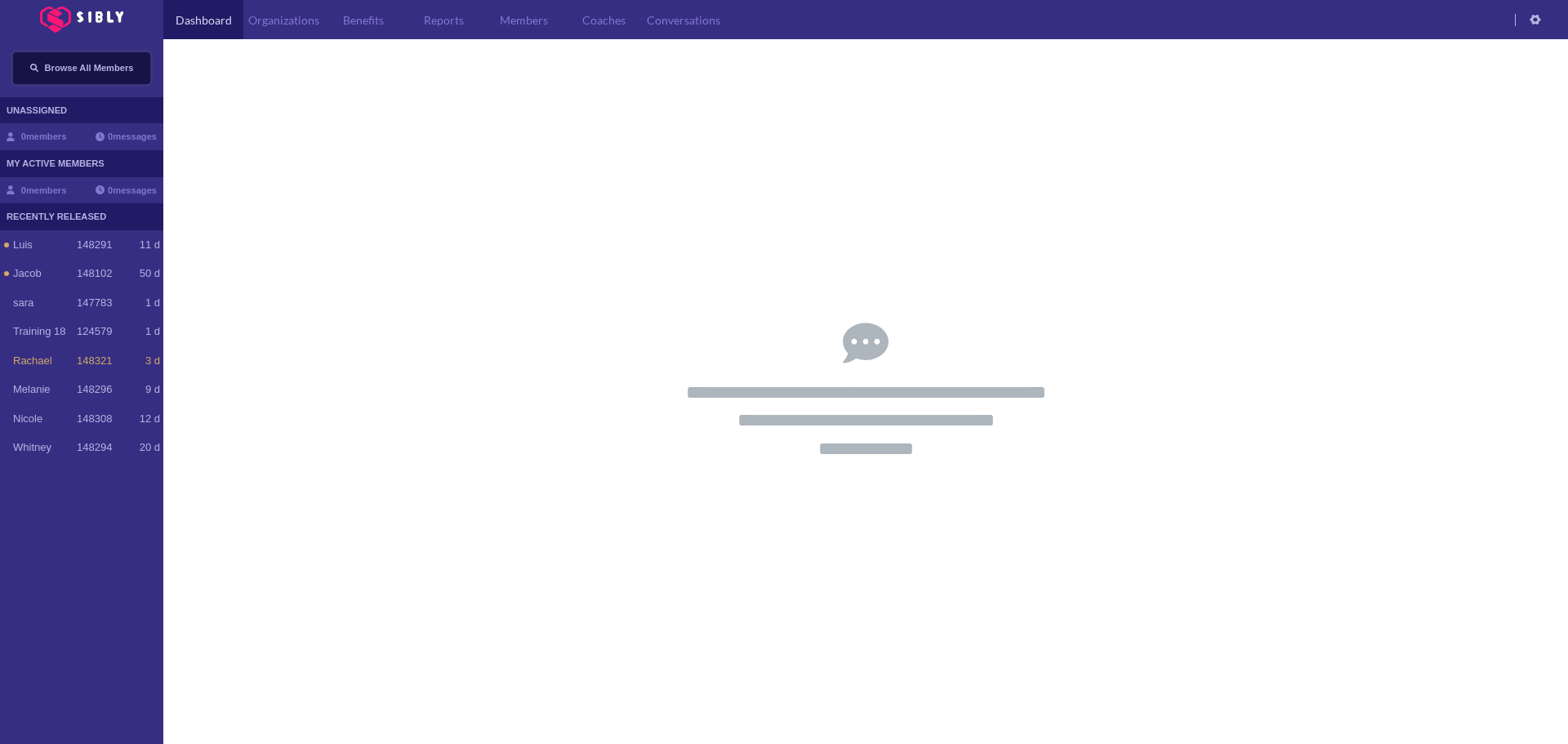 click on "Browse All Members" at bounding box center (82, 68) 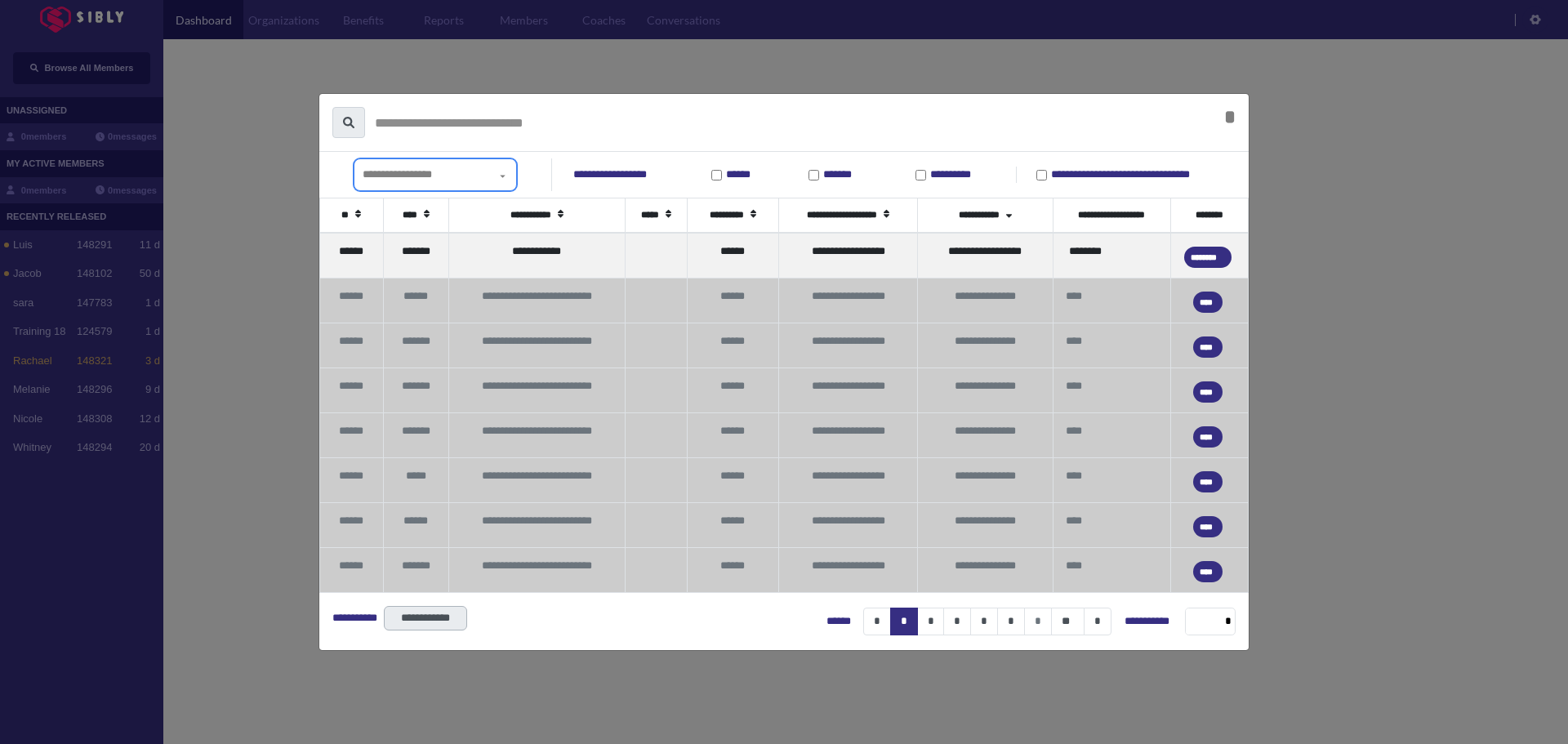 click 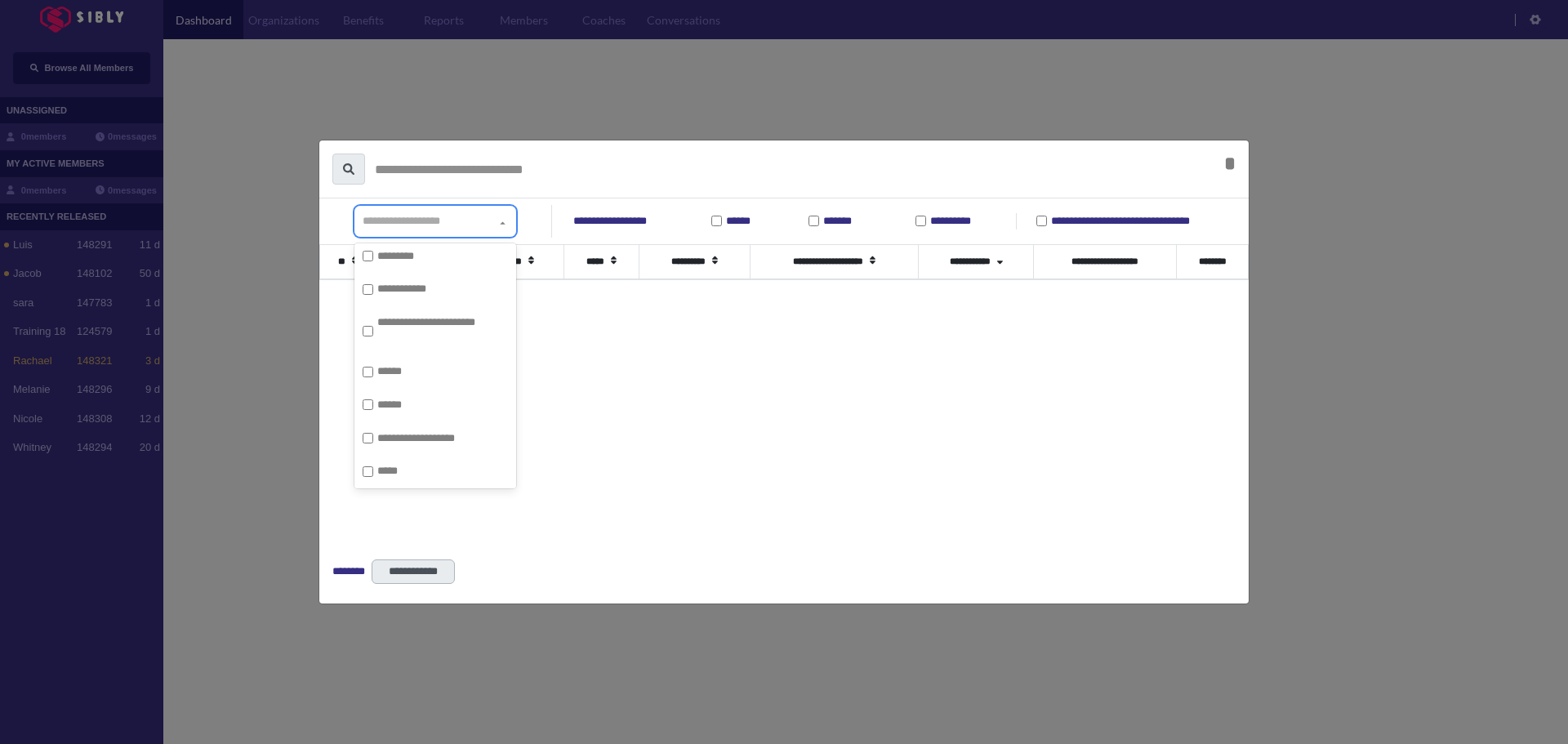 scroll, scrollTop: 4569, scrollLeft: 0, axis: vertical 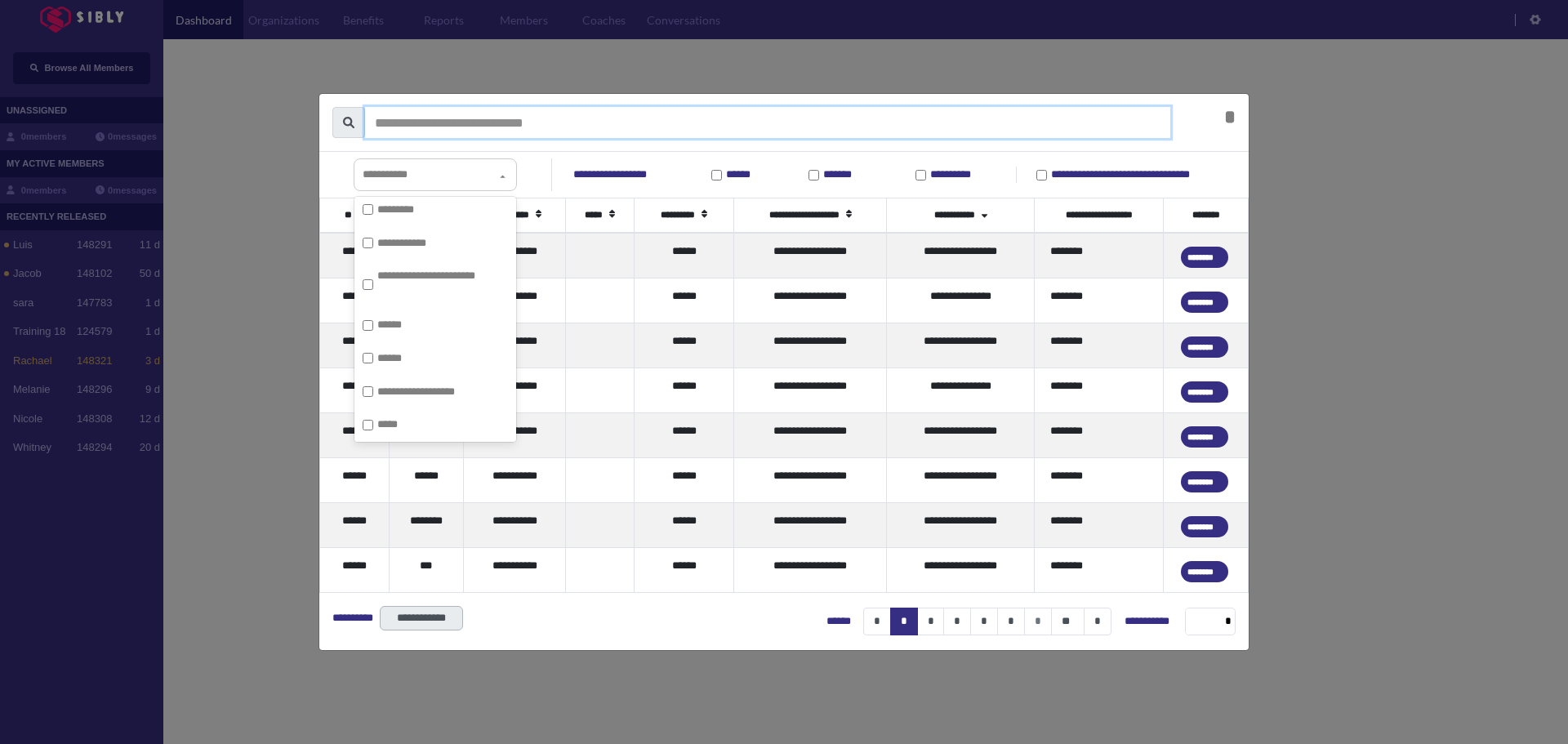 click at bounding box center [768, 123] 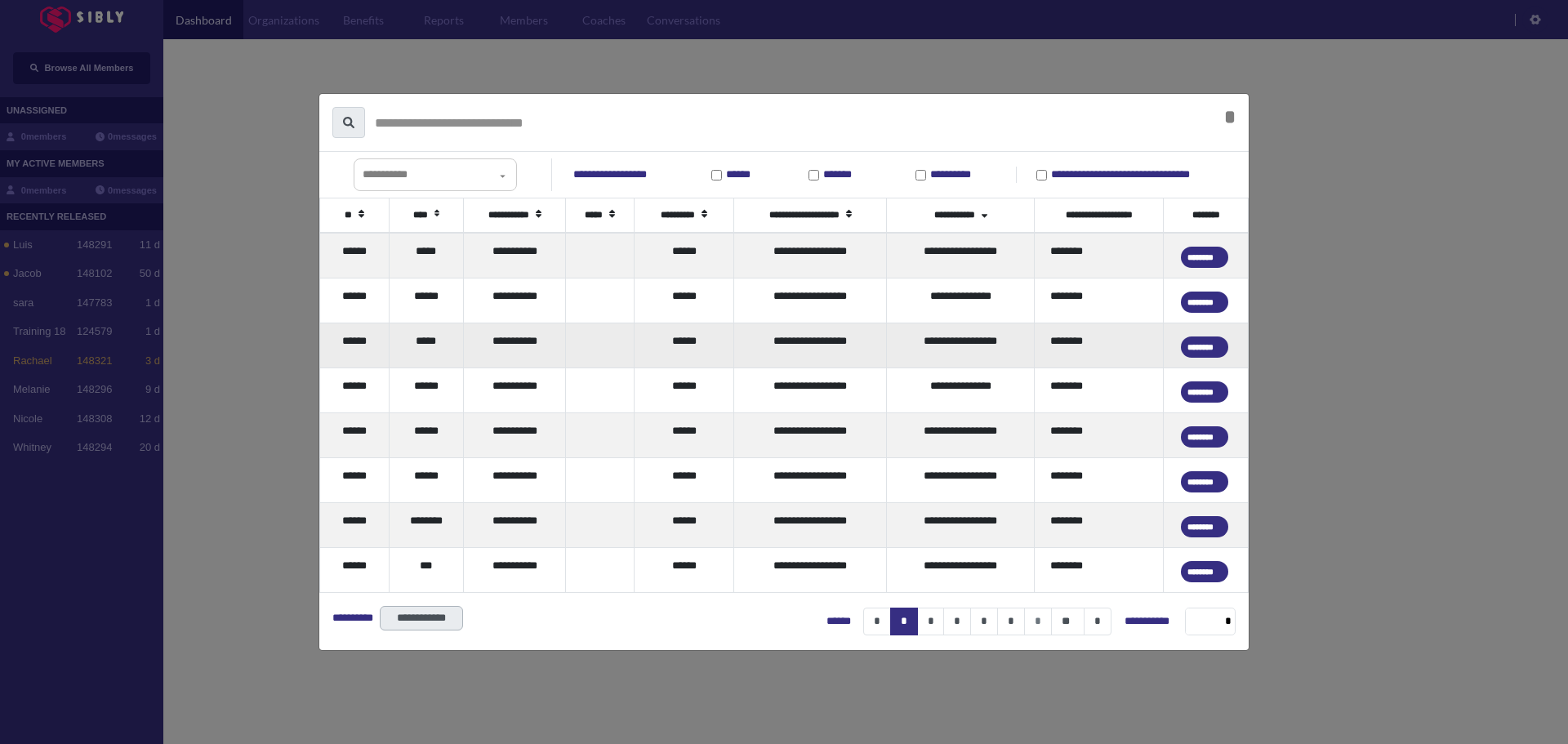 click on "*****" at bounding box center [426, 345] 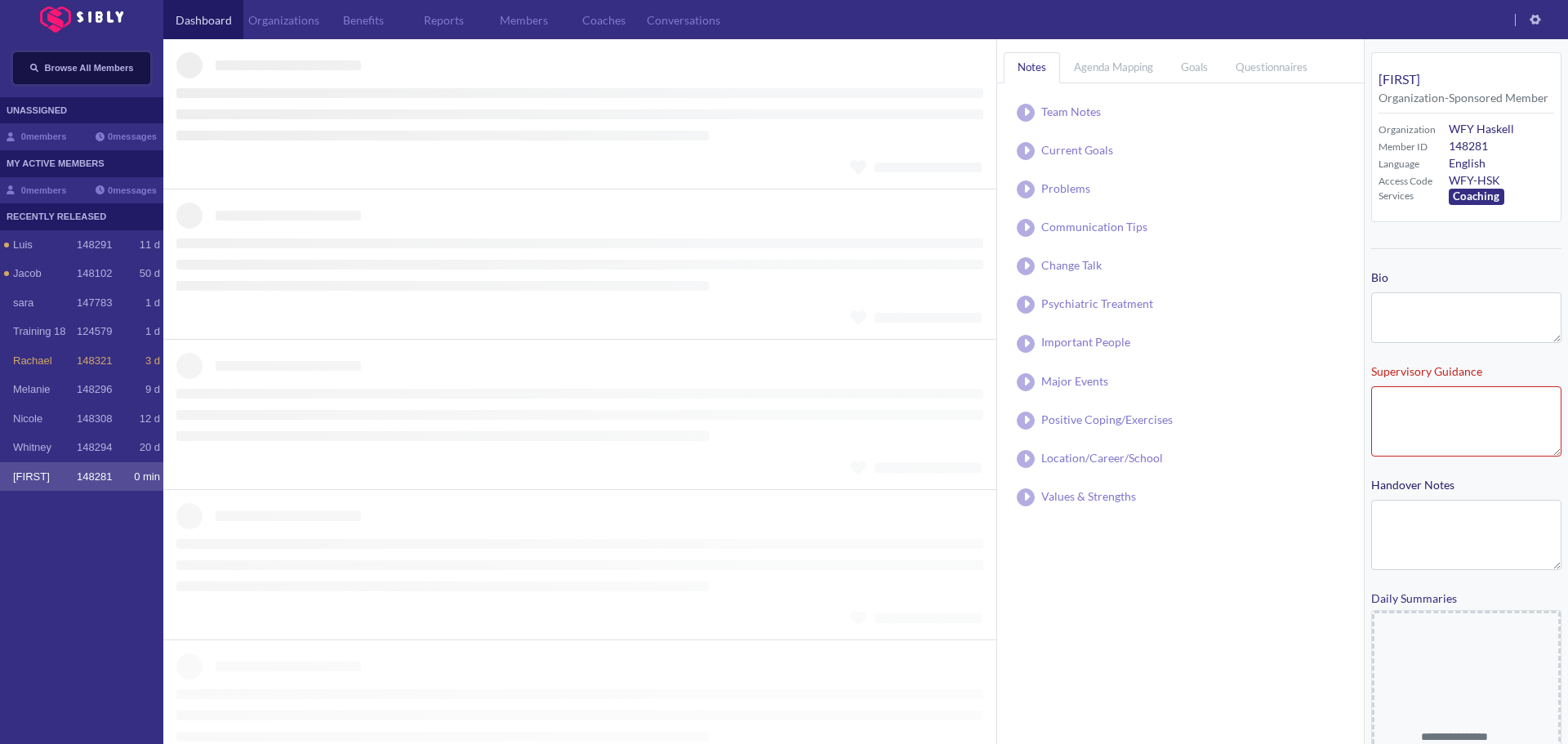 type on "**********" 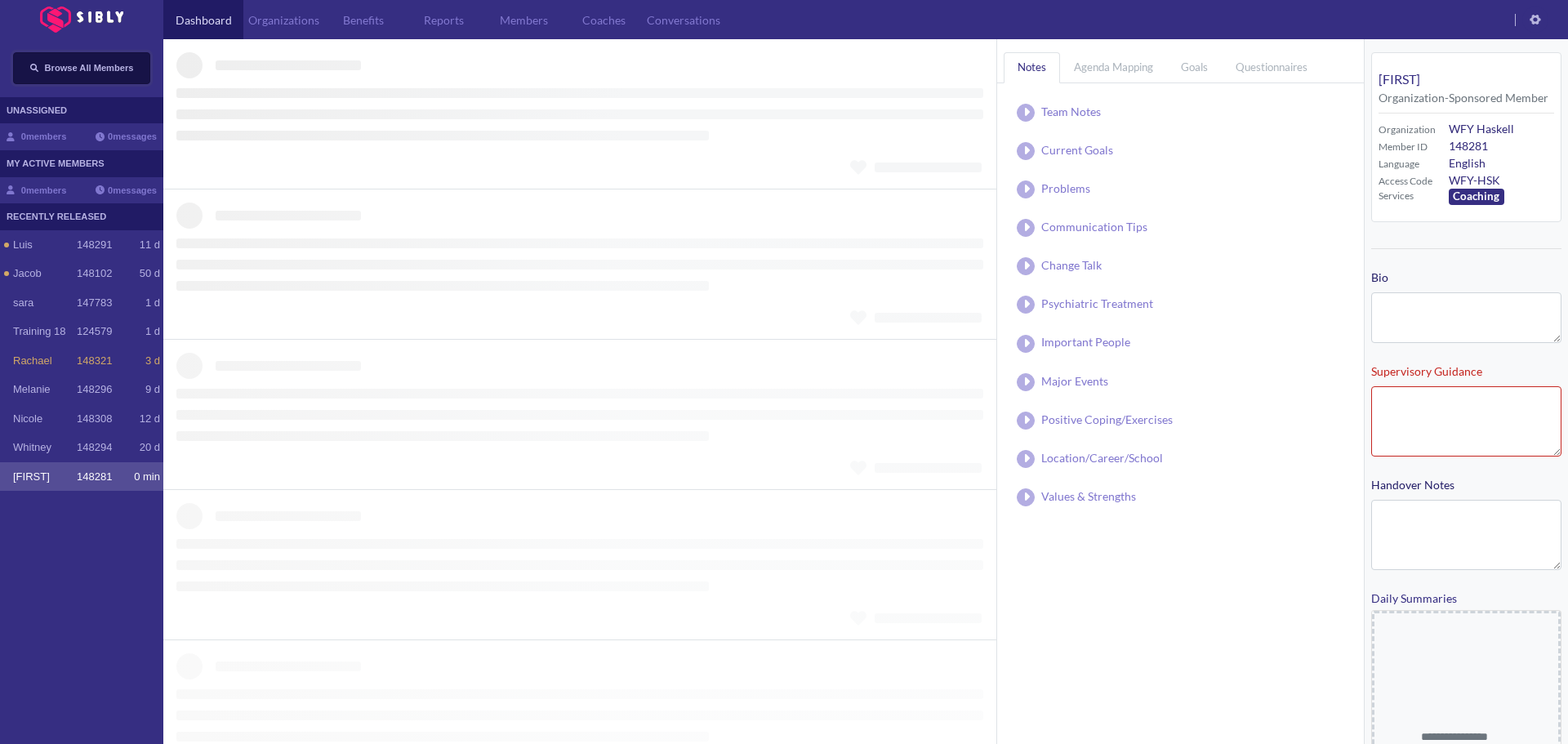 type on "**********" 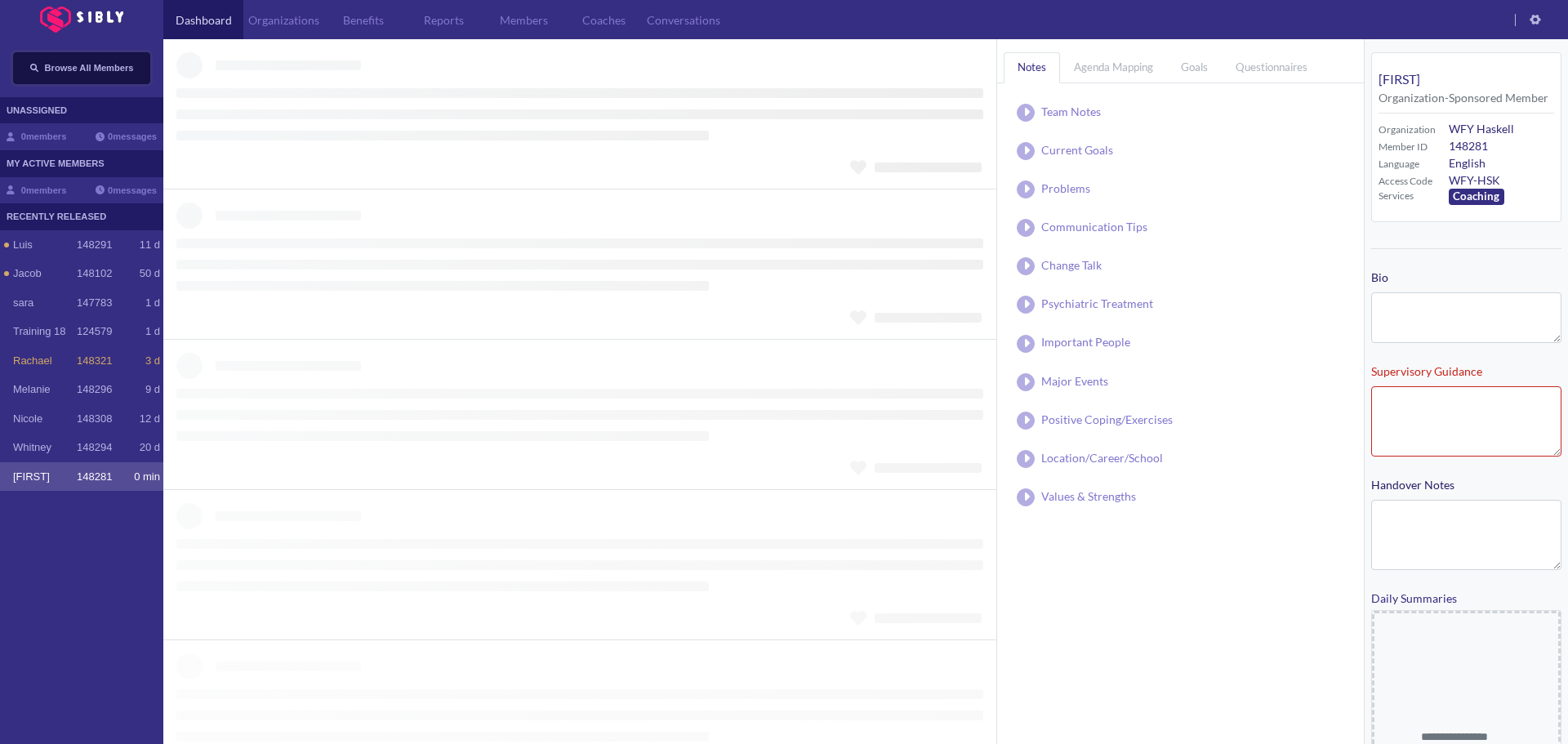 type on "**********" 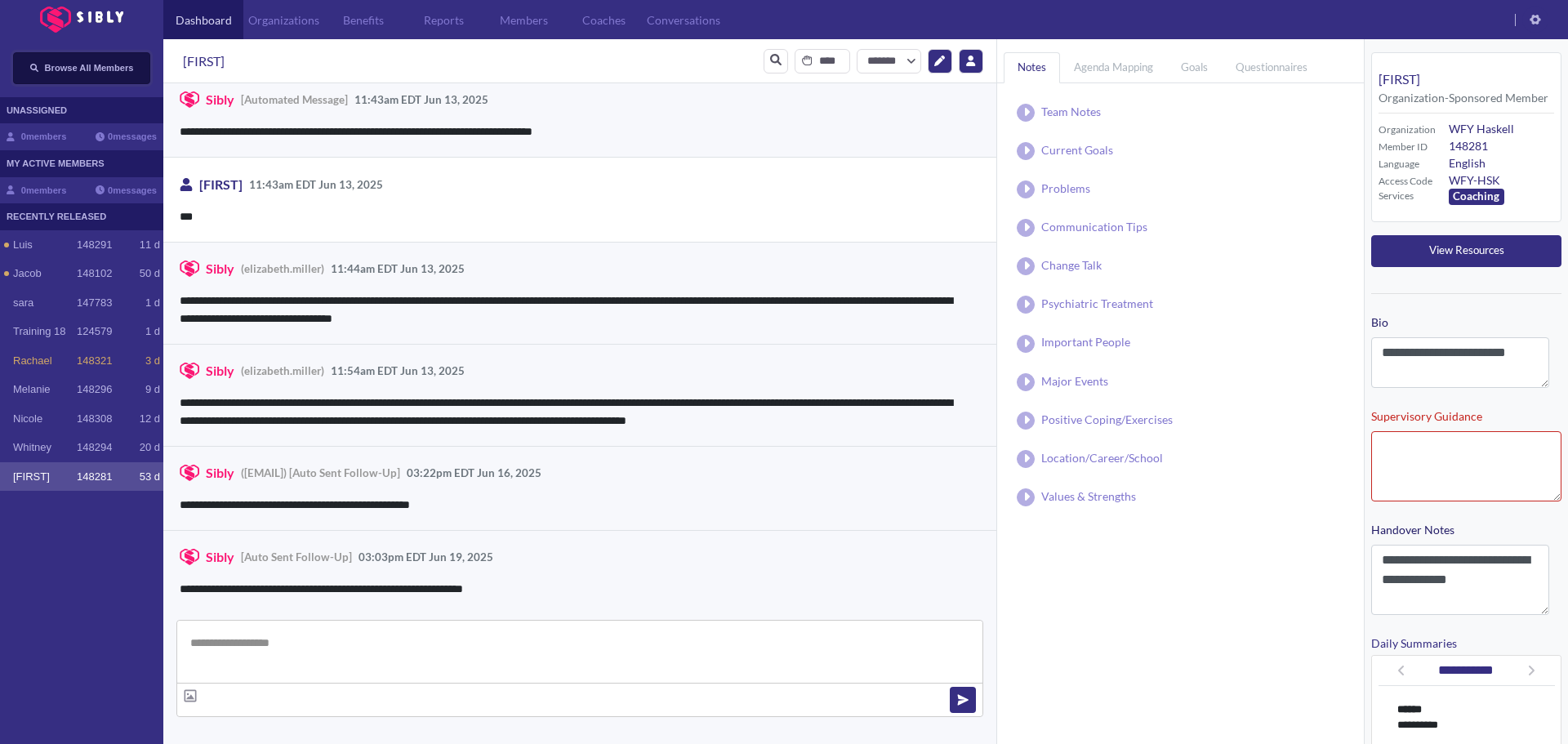 scroll, scrollTop: 0, scrollLeft: 0, axis: both 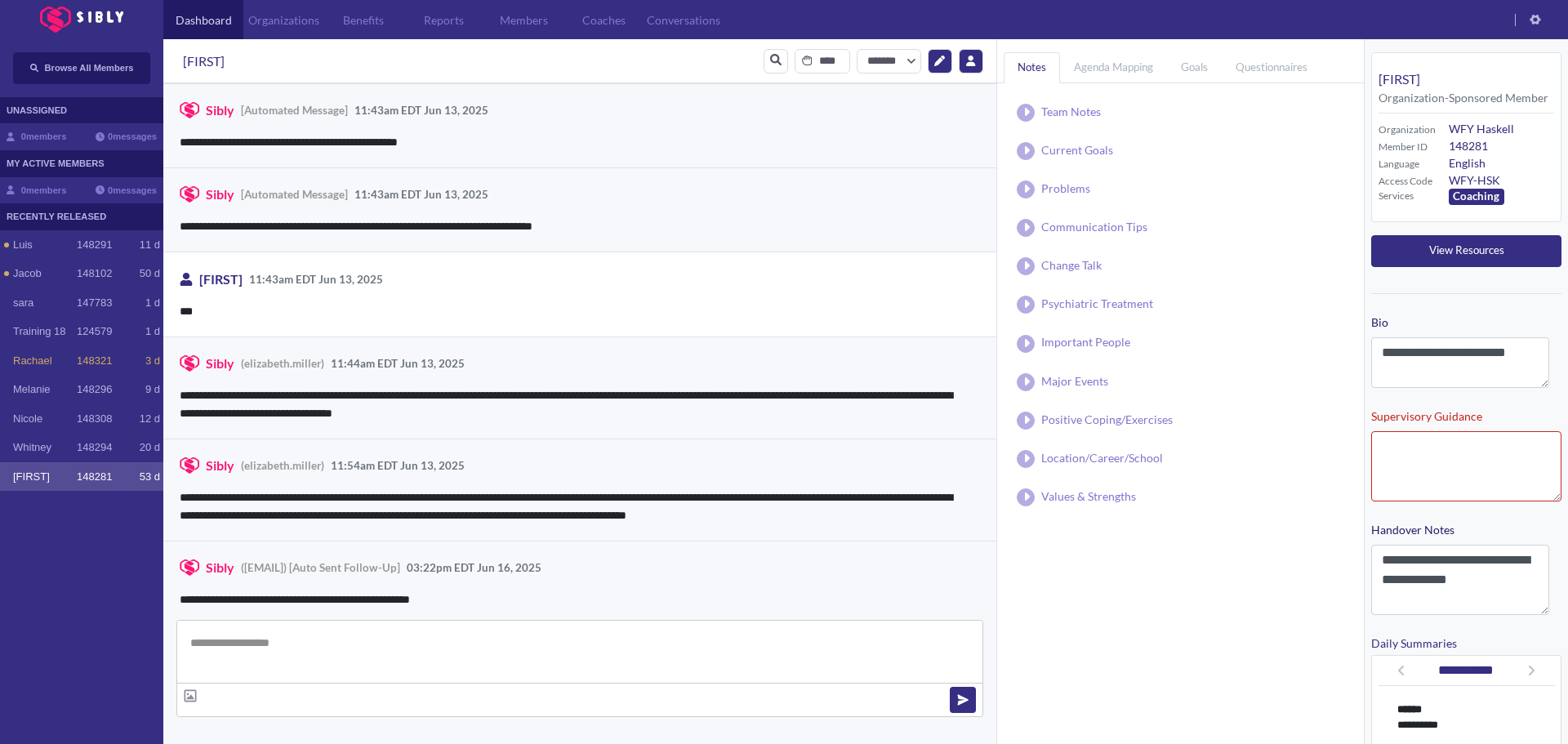 click on "Dashboard" at bounding box center [203, 20] 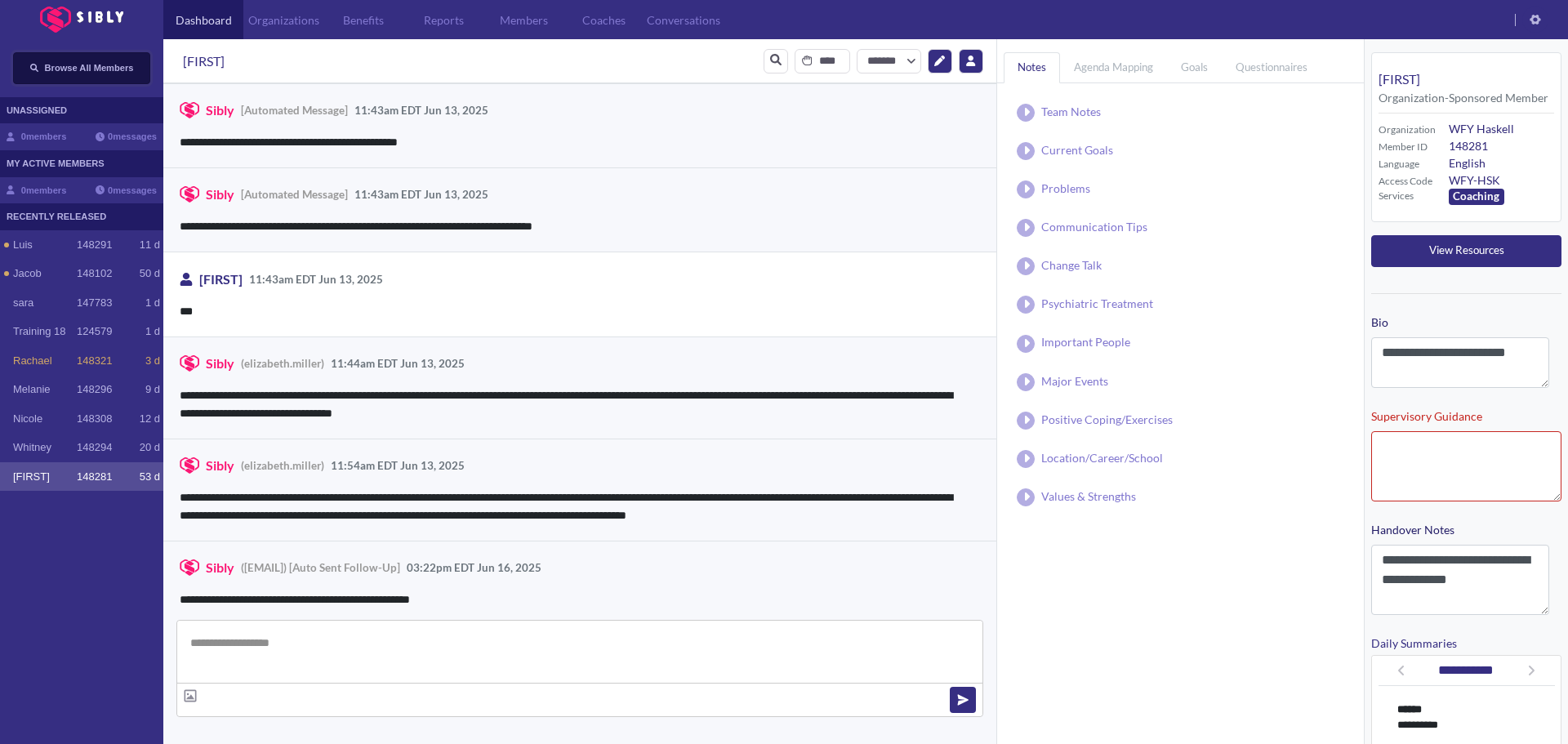 click on "Browse All Members" at bounding box center [89, 68] 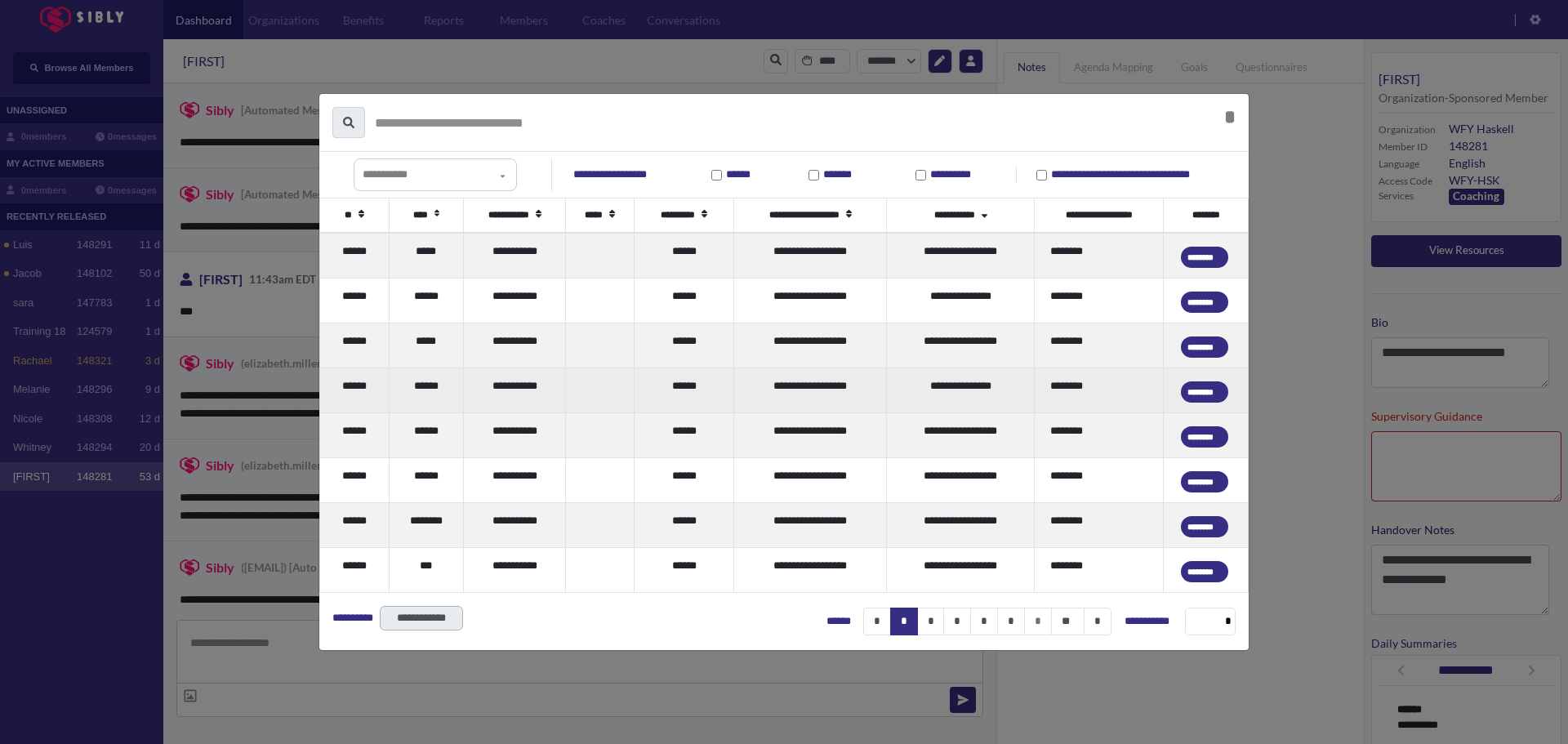 click on "******" at bounding box center (426, 390) 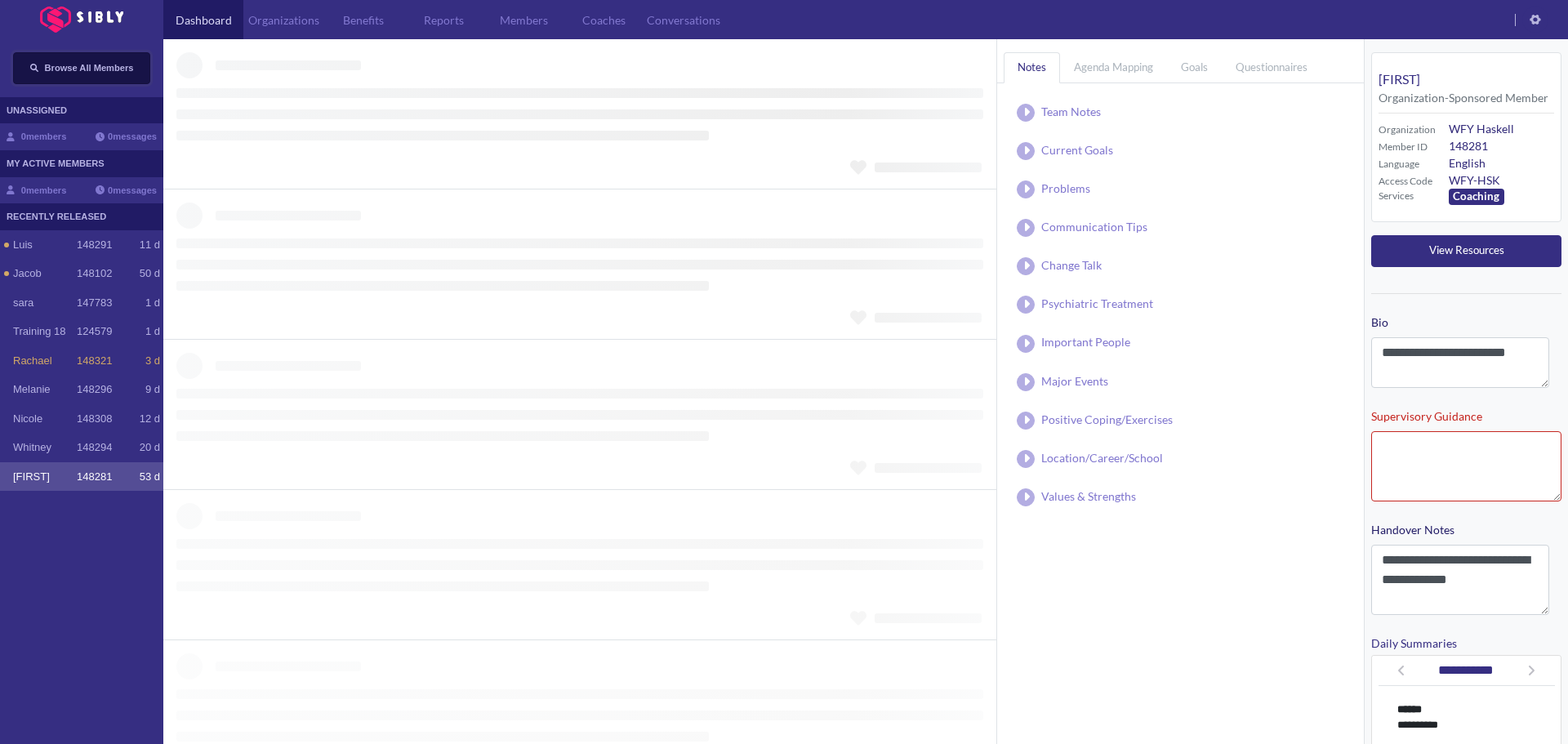 type 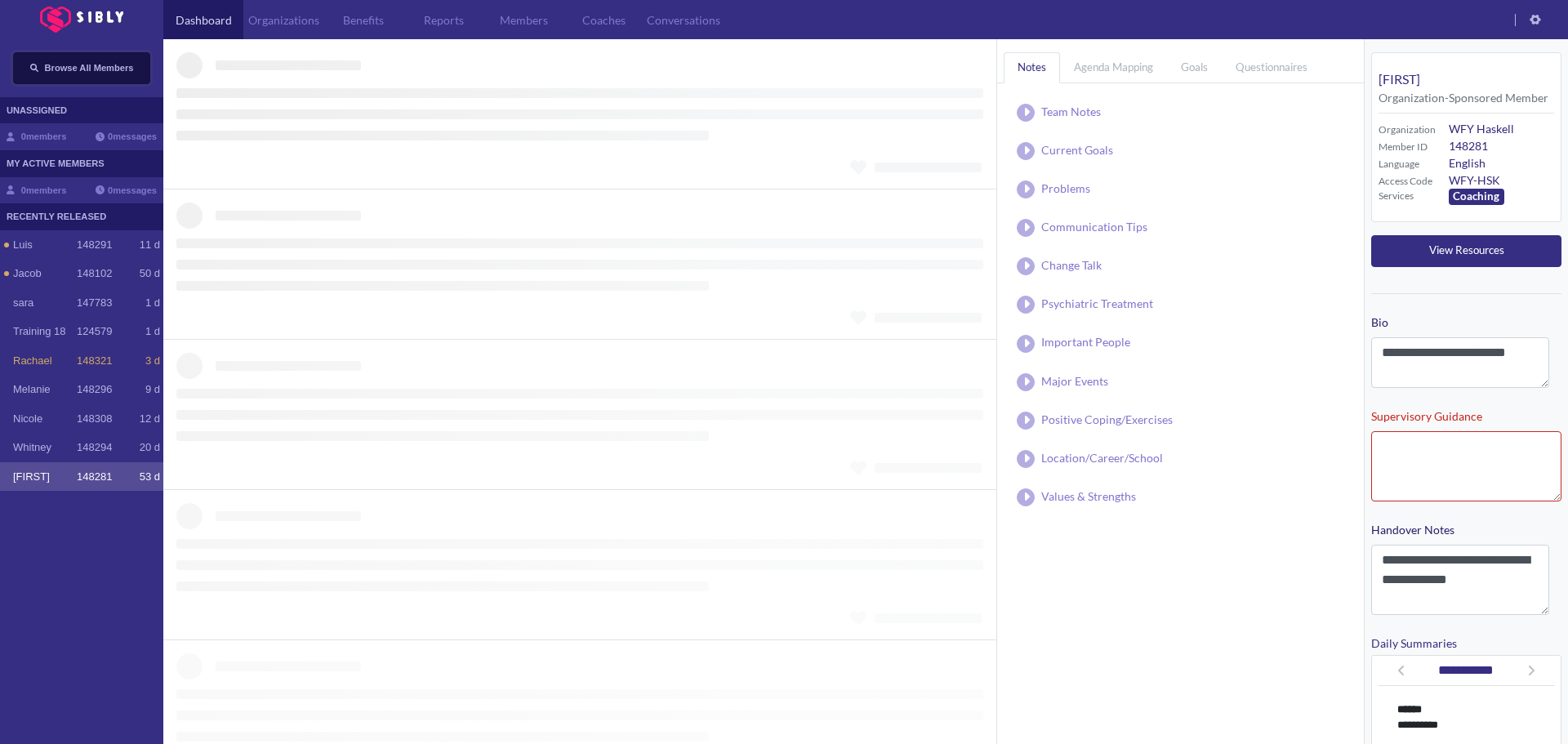 type 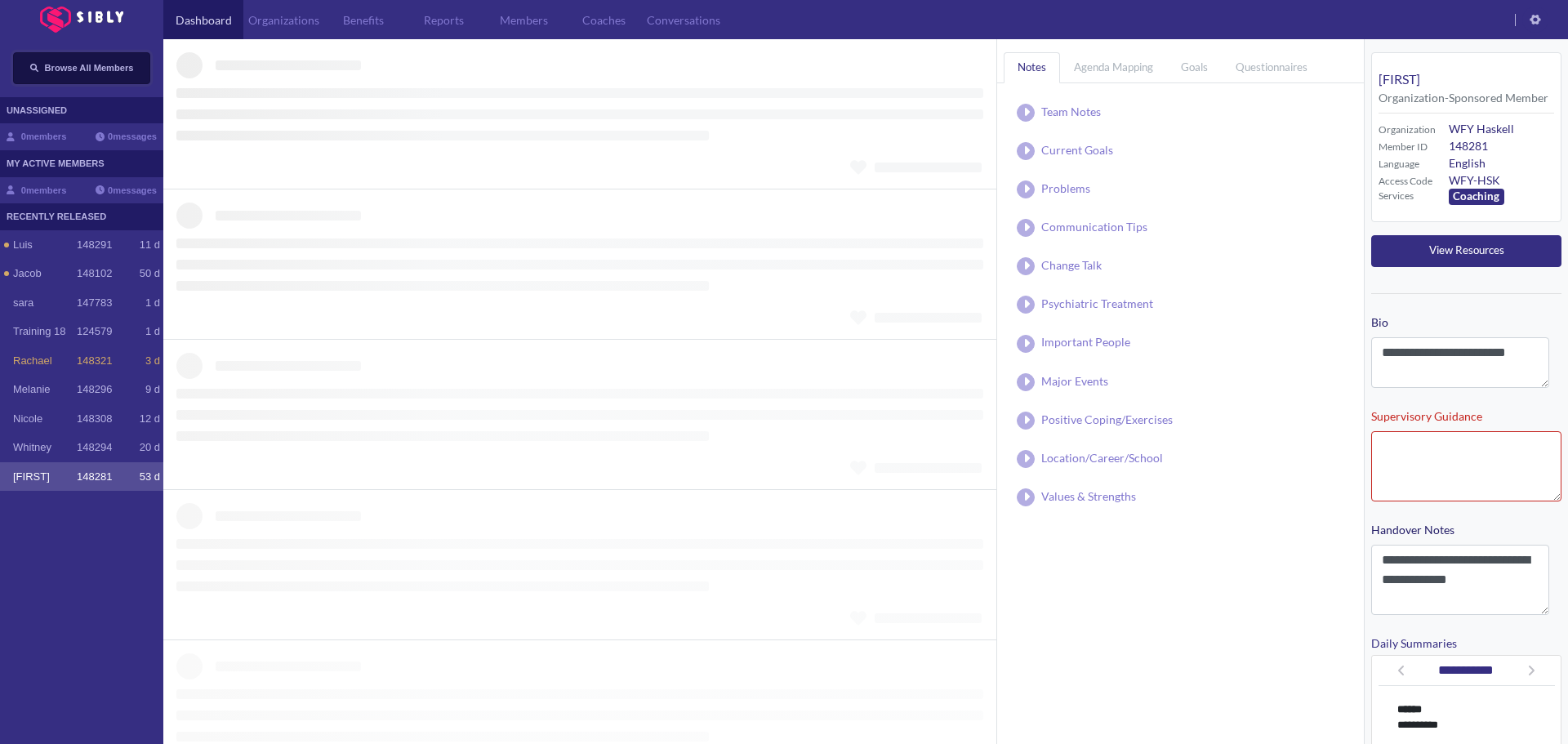 type on "**********" 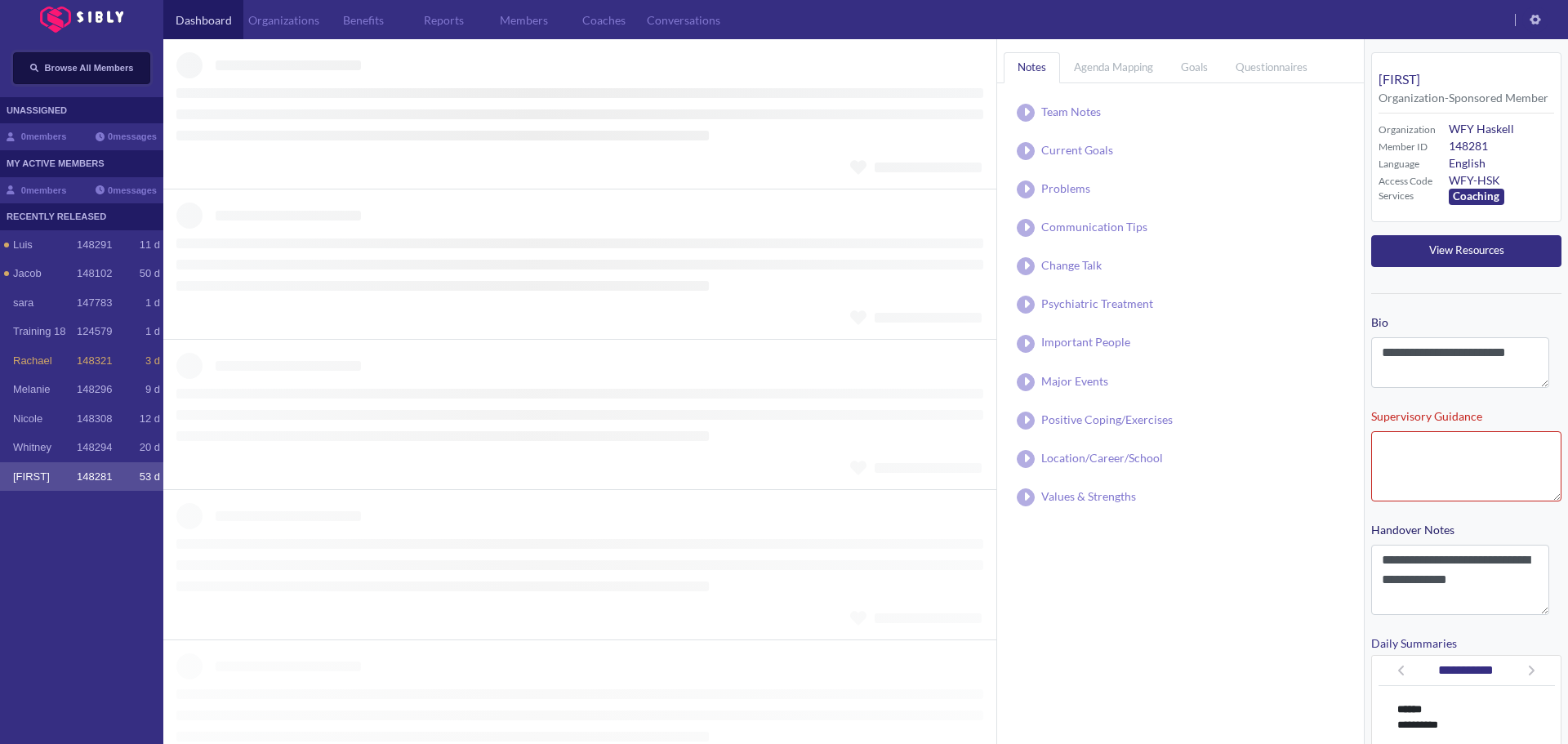 type on "**********" 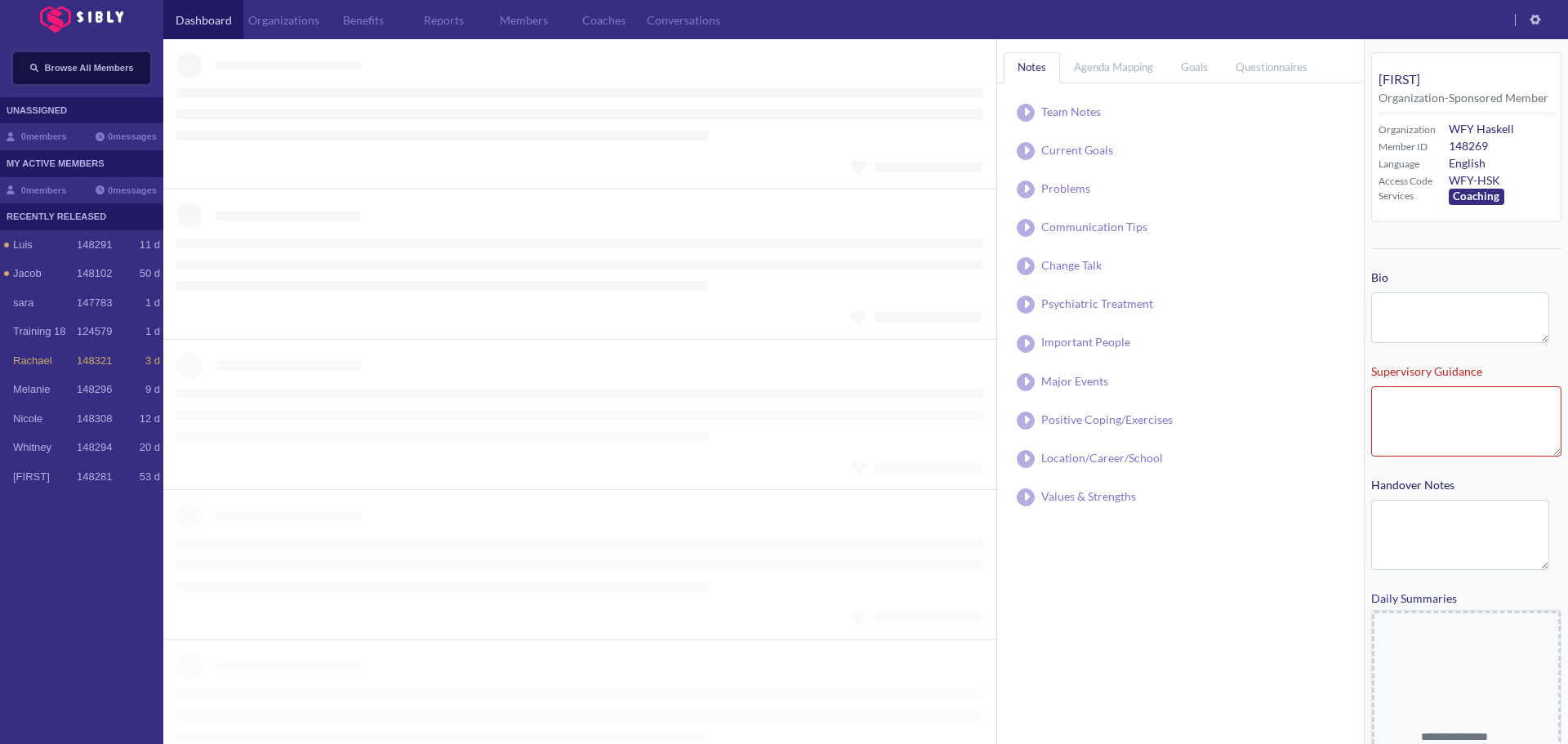type on "**********" 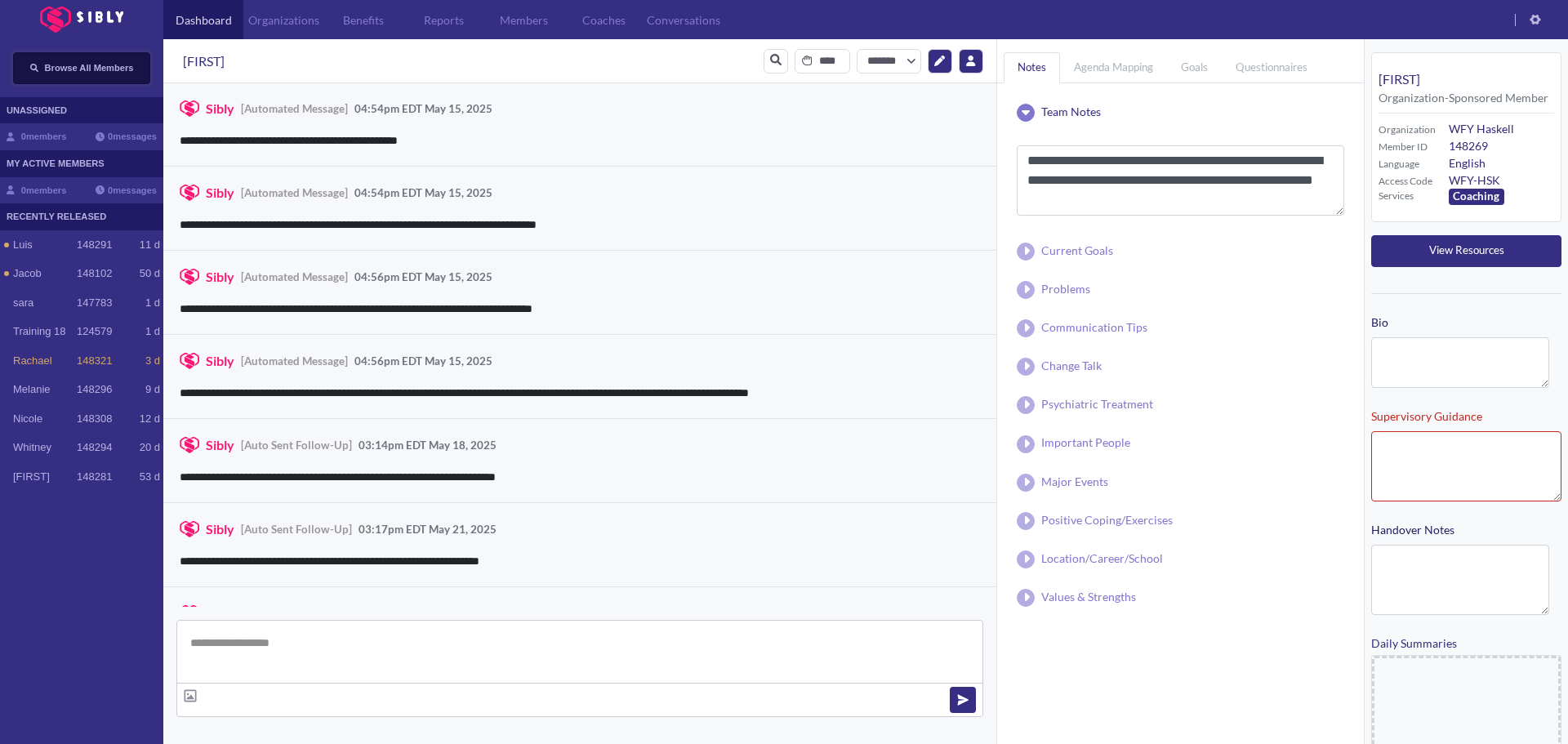 scroll, scrollTop: 0, scrollLeft: 0, axis: both 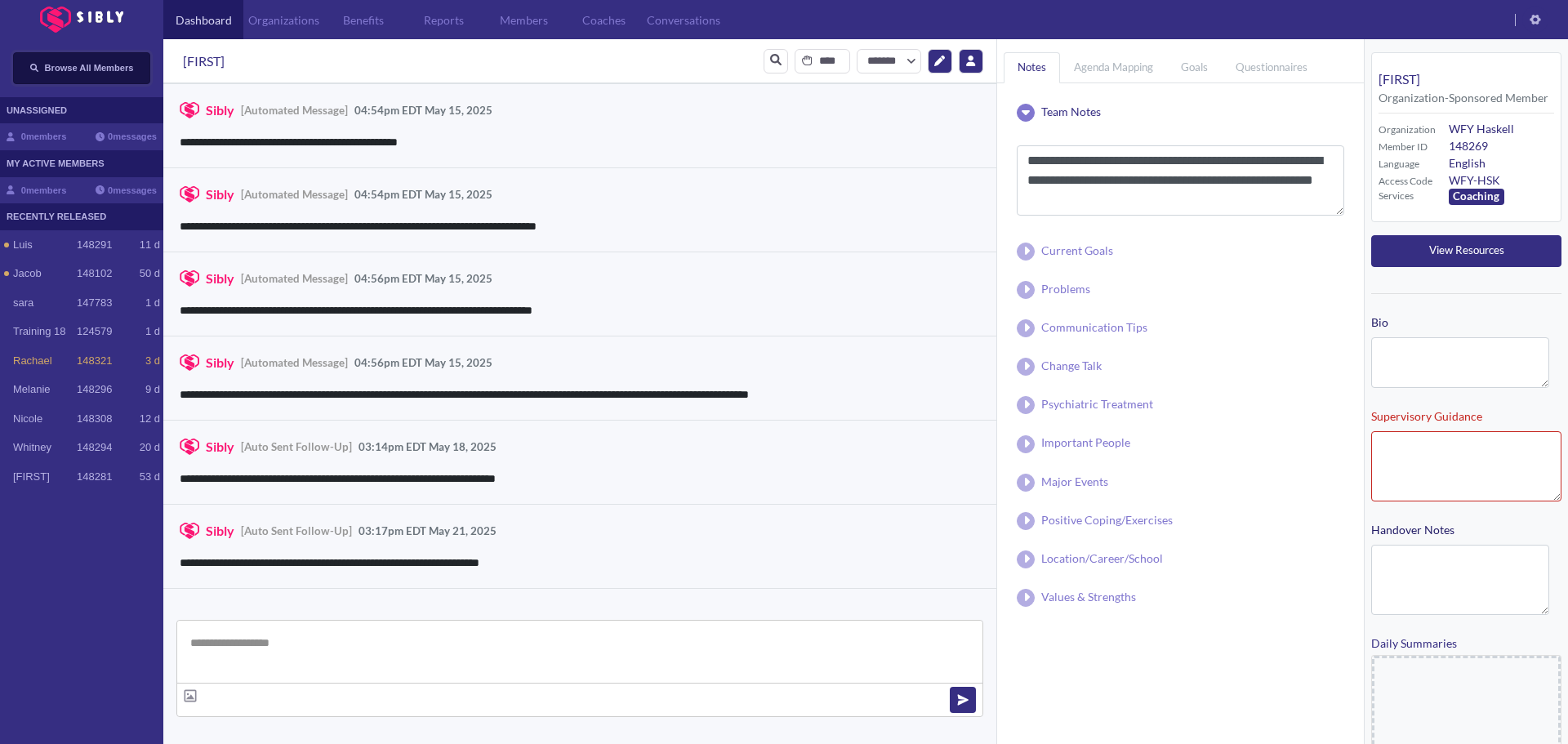 click on "Browse All Members" at bounding box center (82, 68) 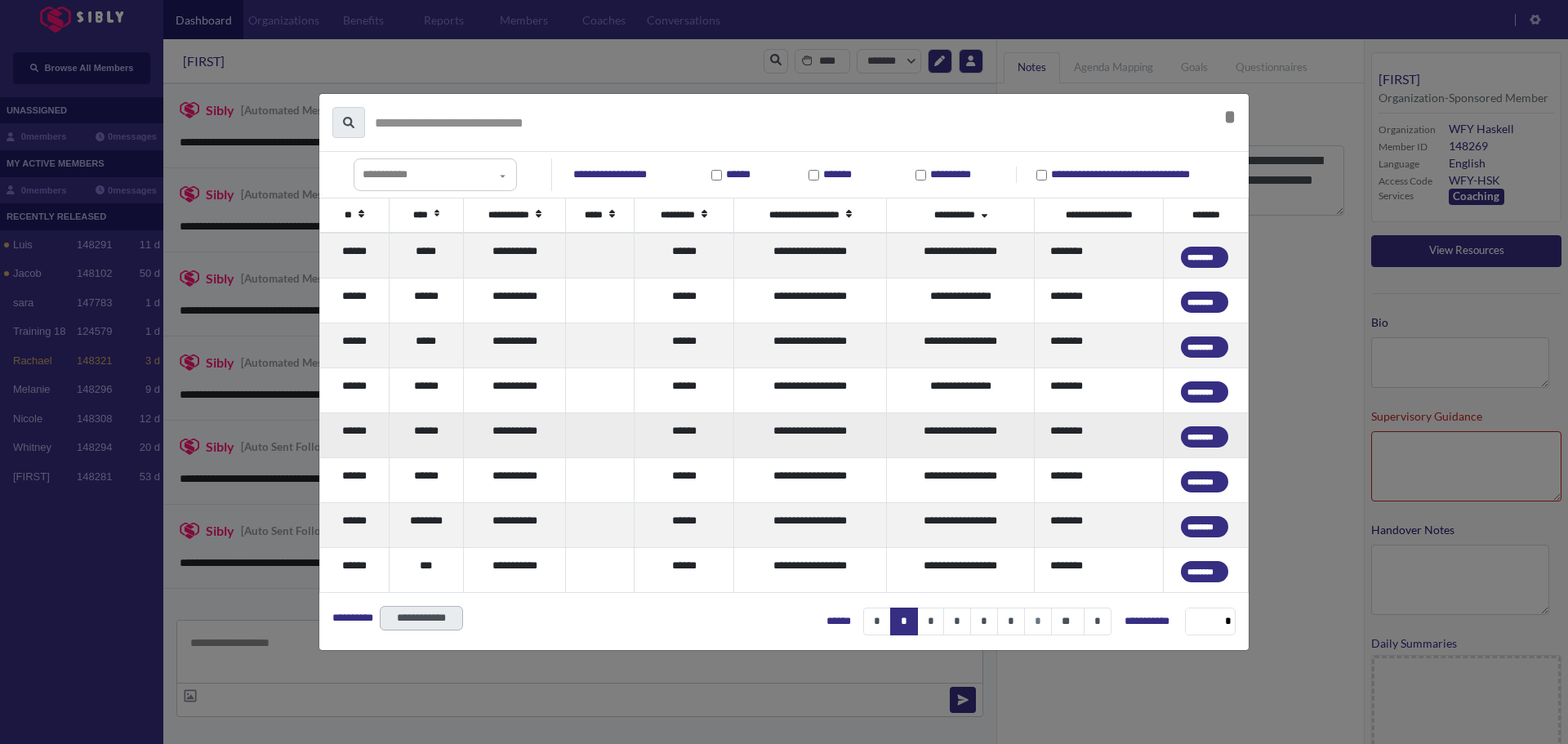 click on "**********" at bounding box center [514, 434] 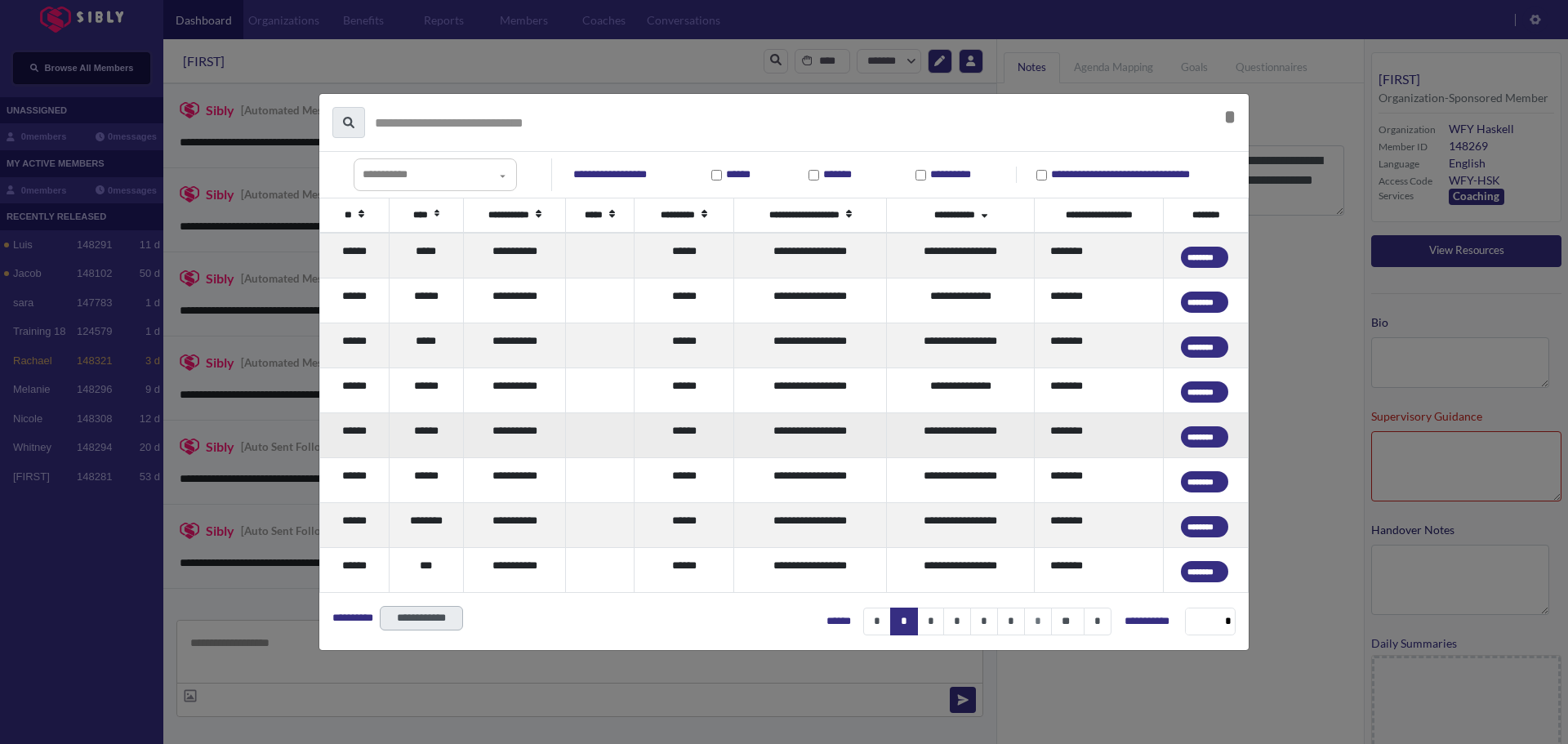 type 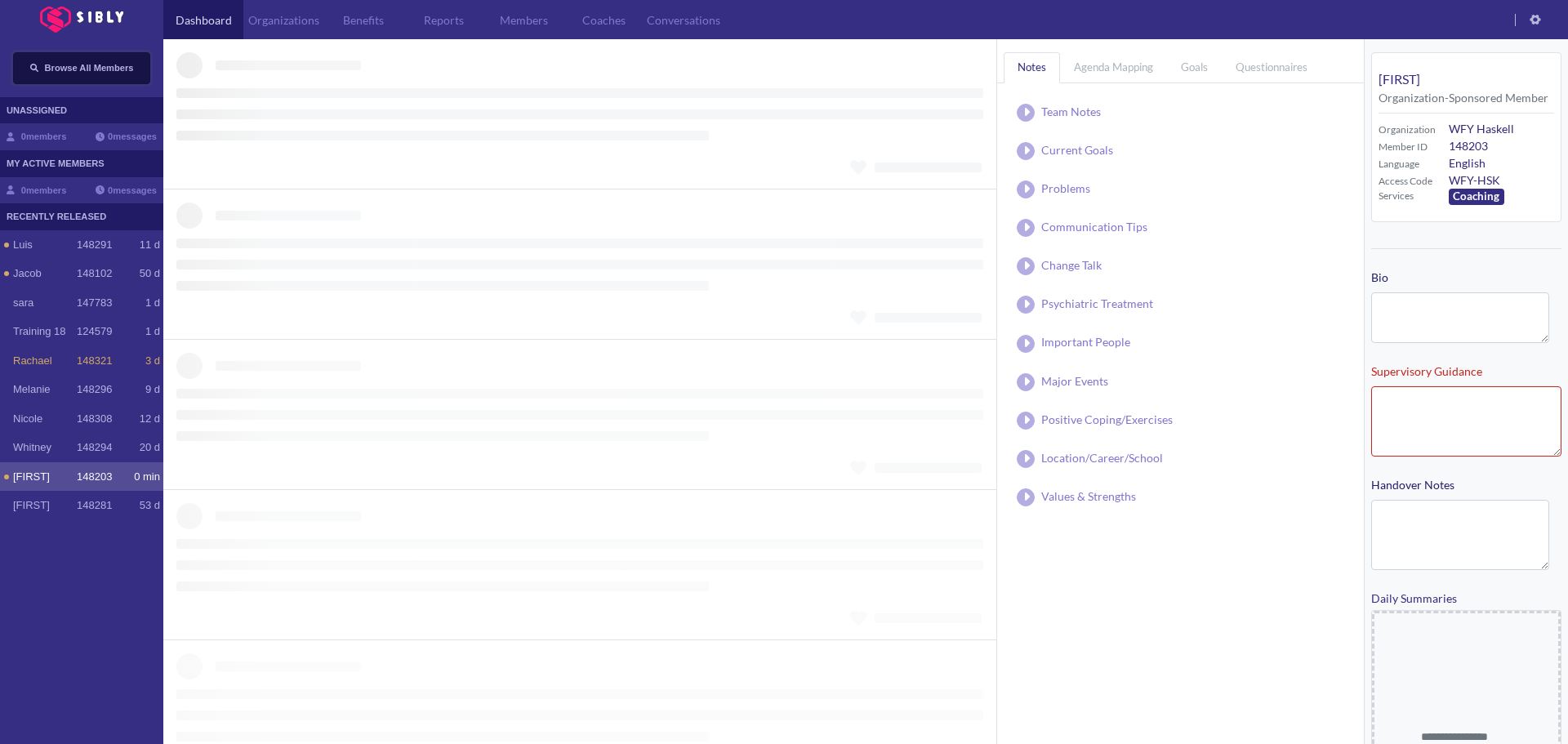 type on "**********" 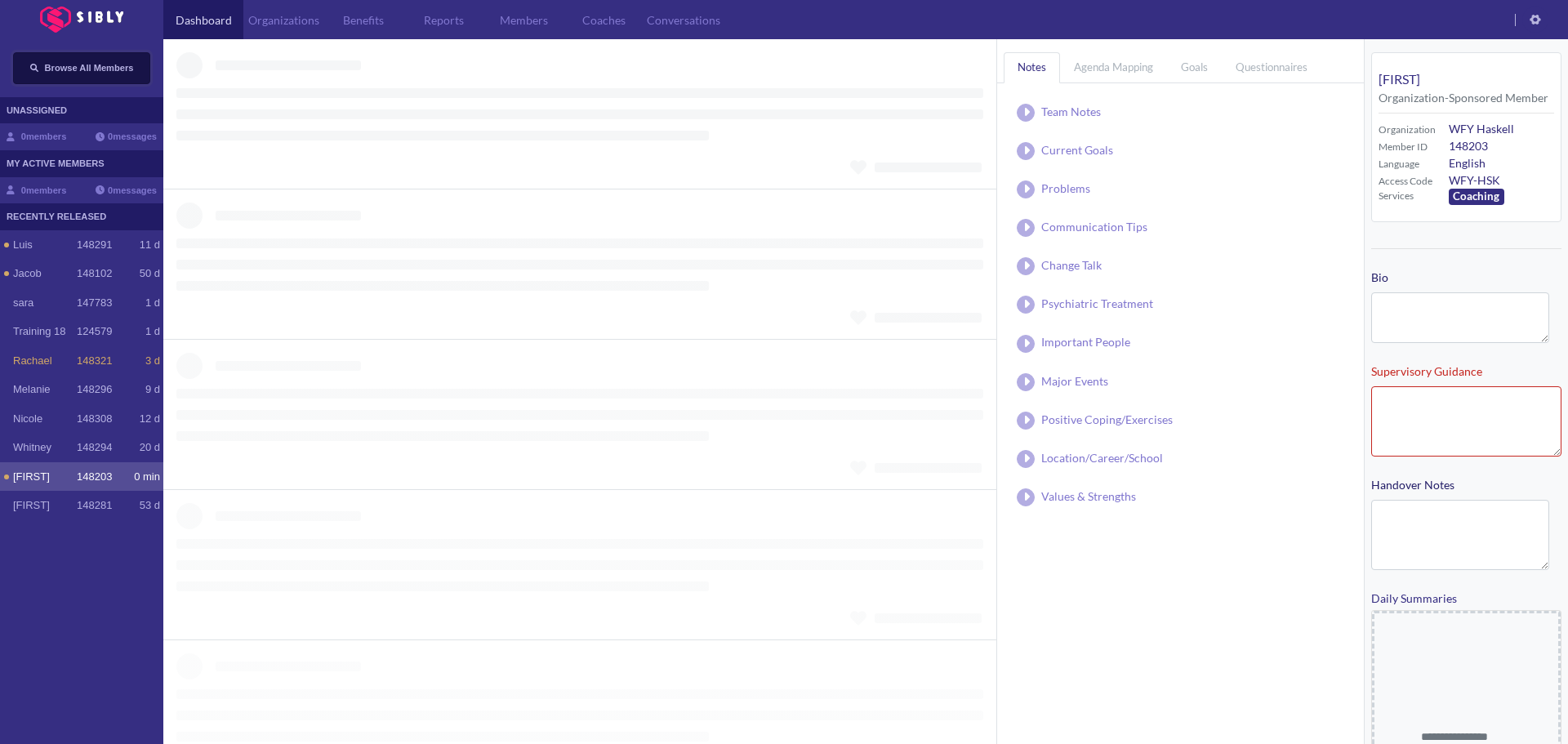 type on "**********" 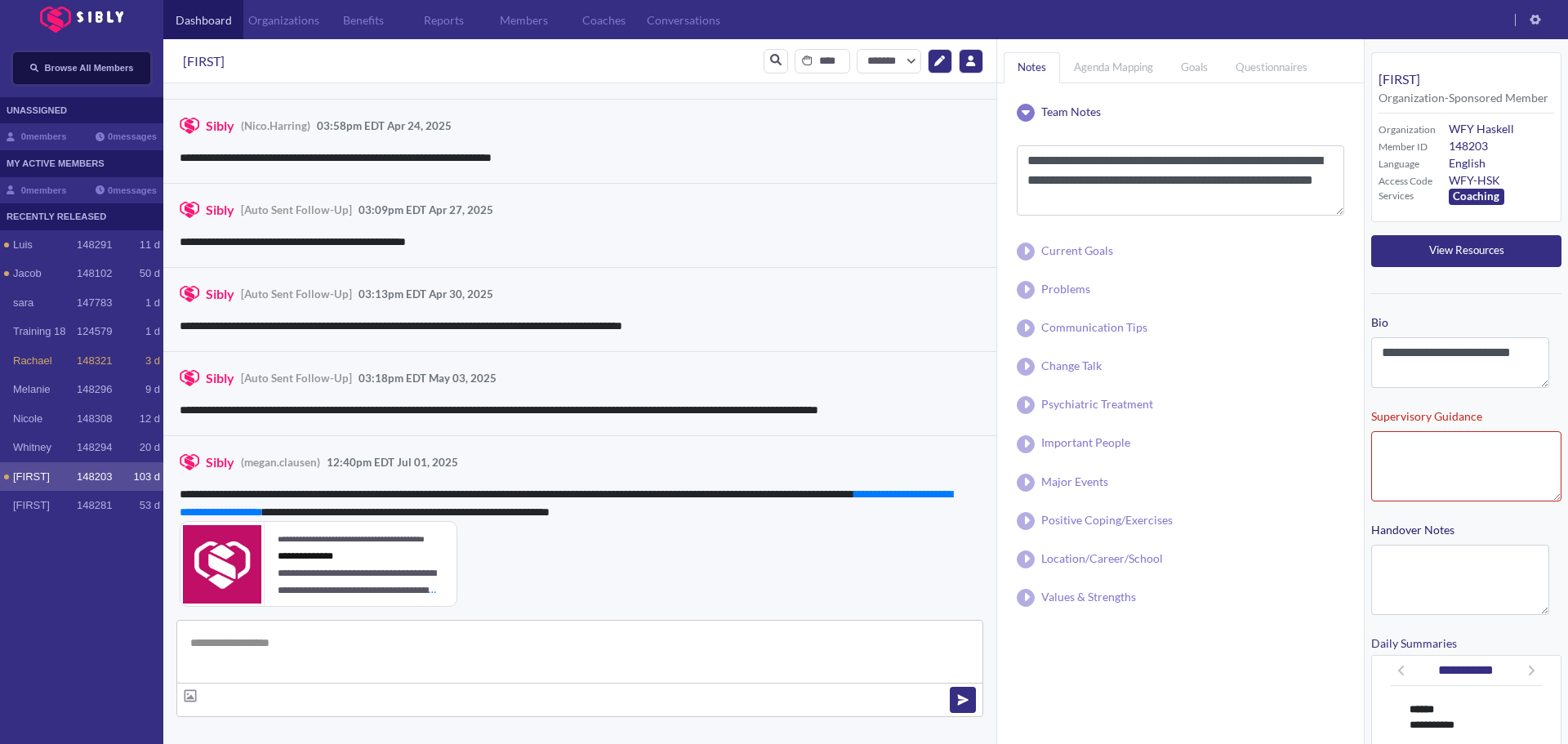 scroll, scrollTop: 742, scrollLeft: 0, axis: vertical 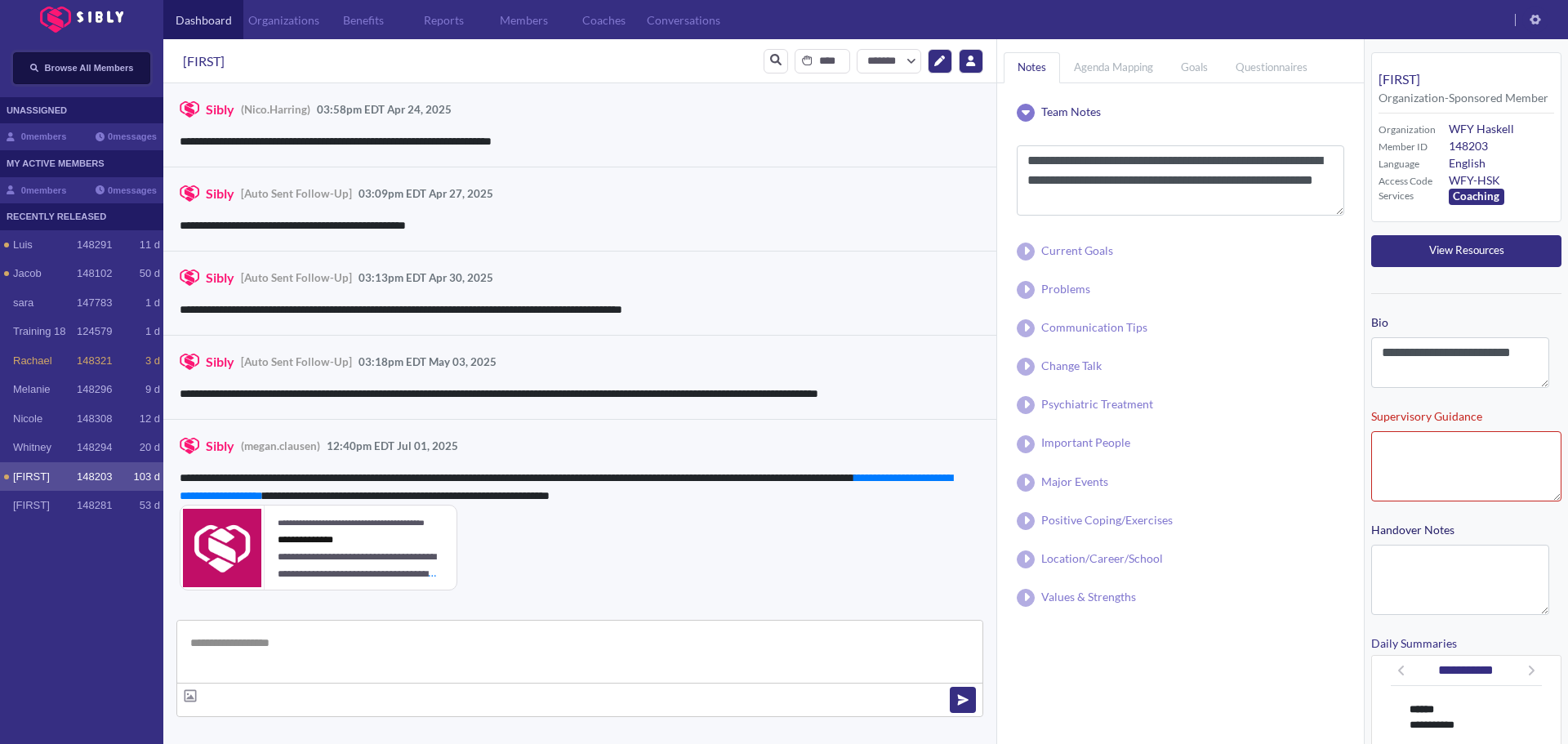 click on "Browse All Members" at bounding box center (89, 68) 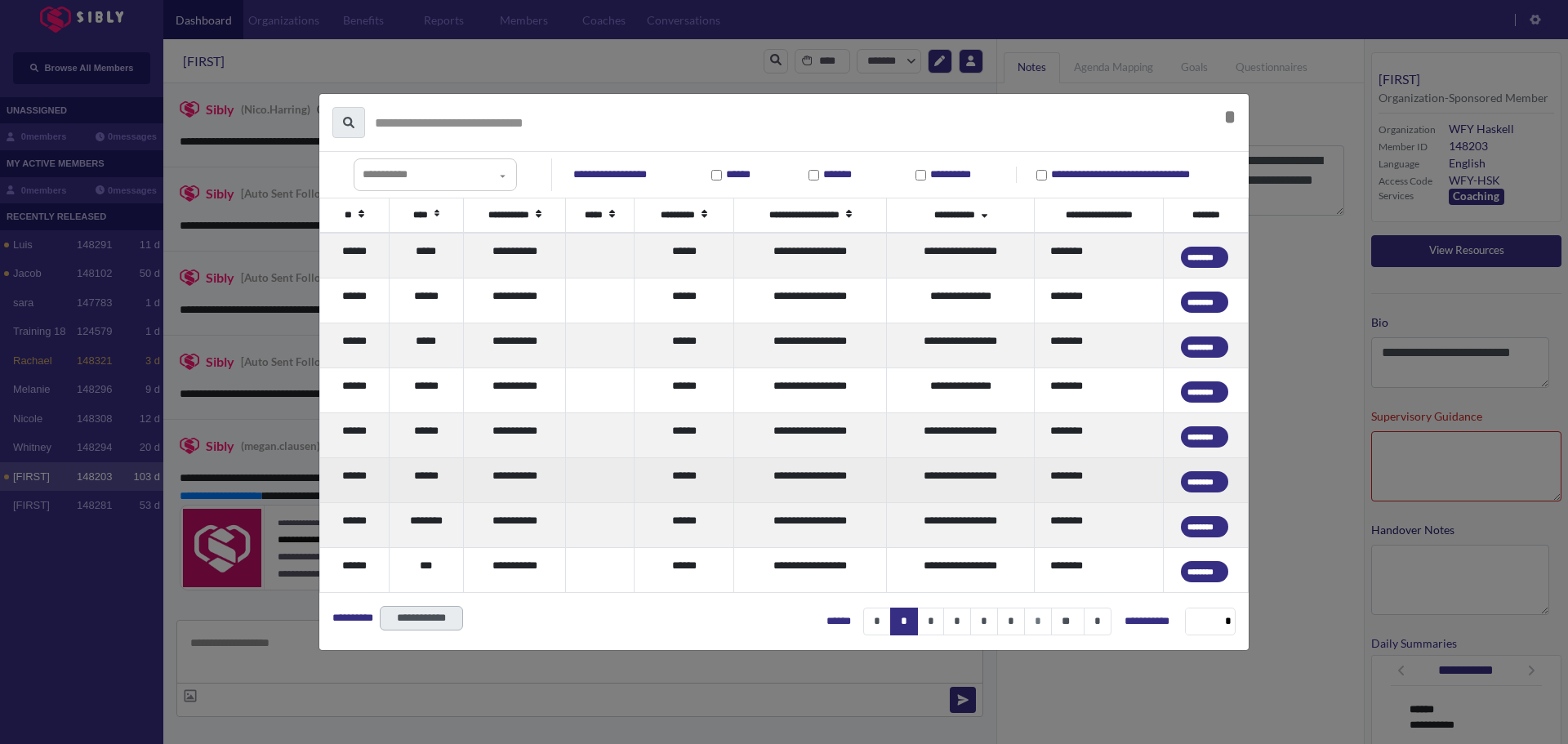 click on "******" at bounding box center [354, 479] 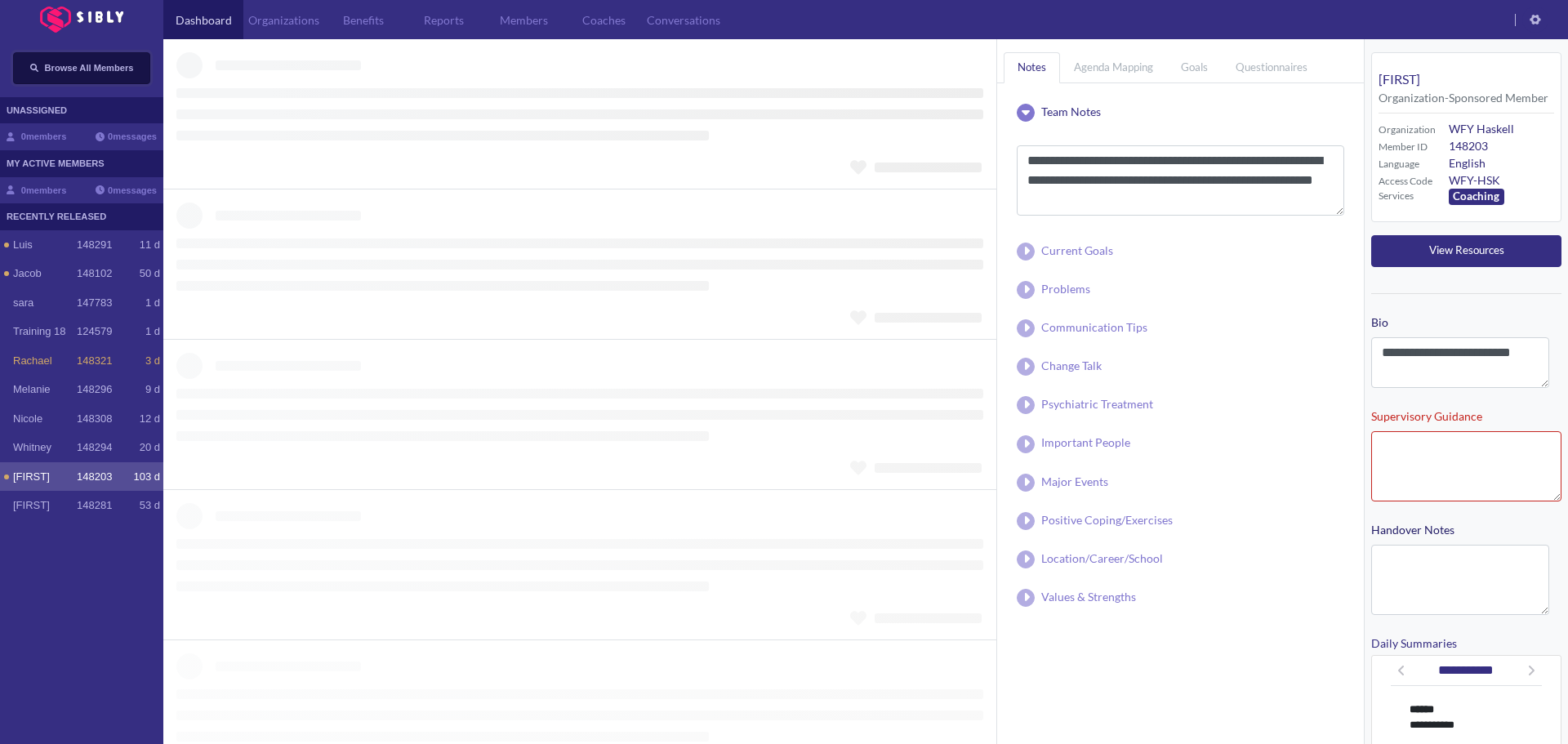 type 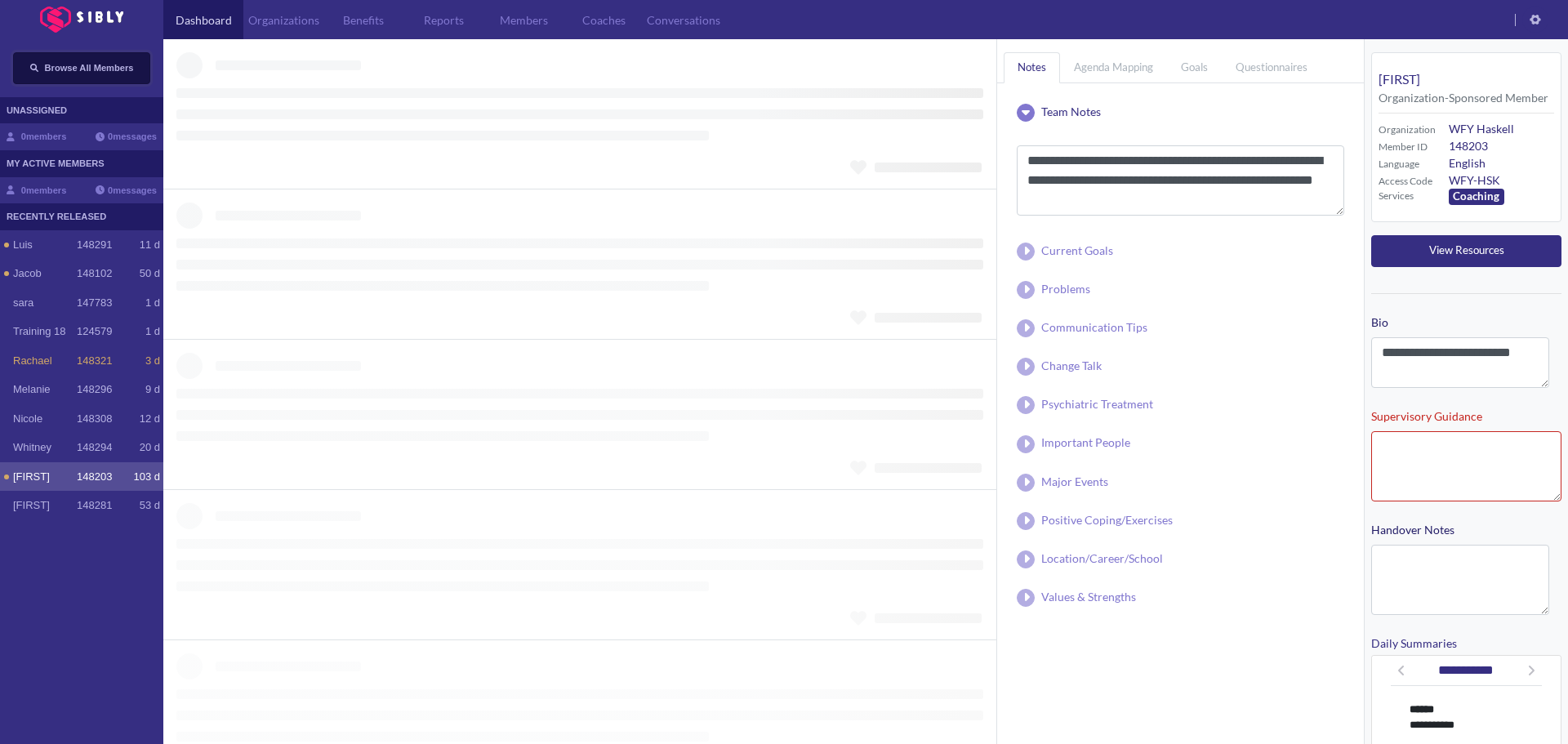 type 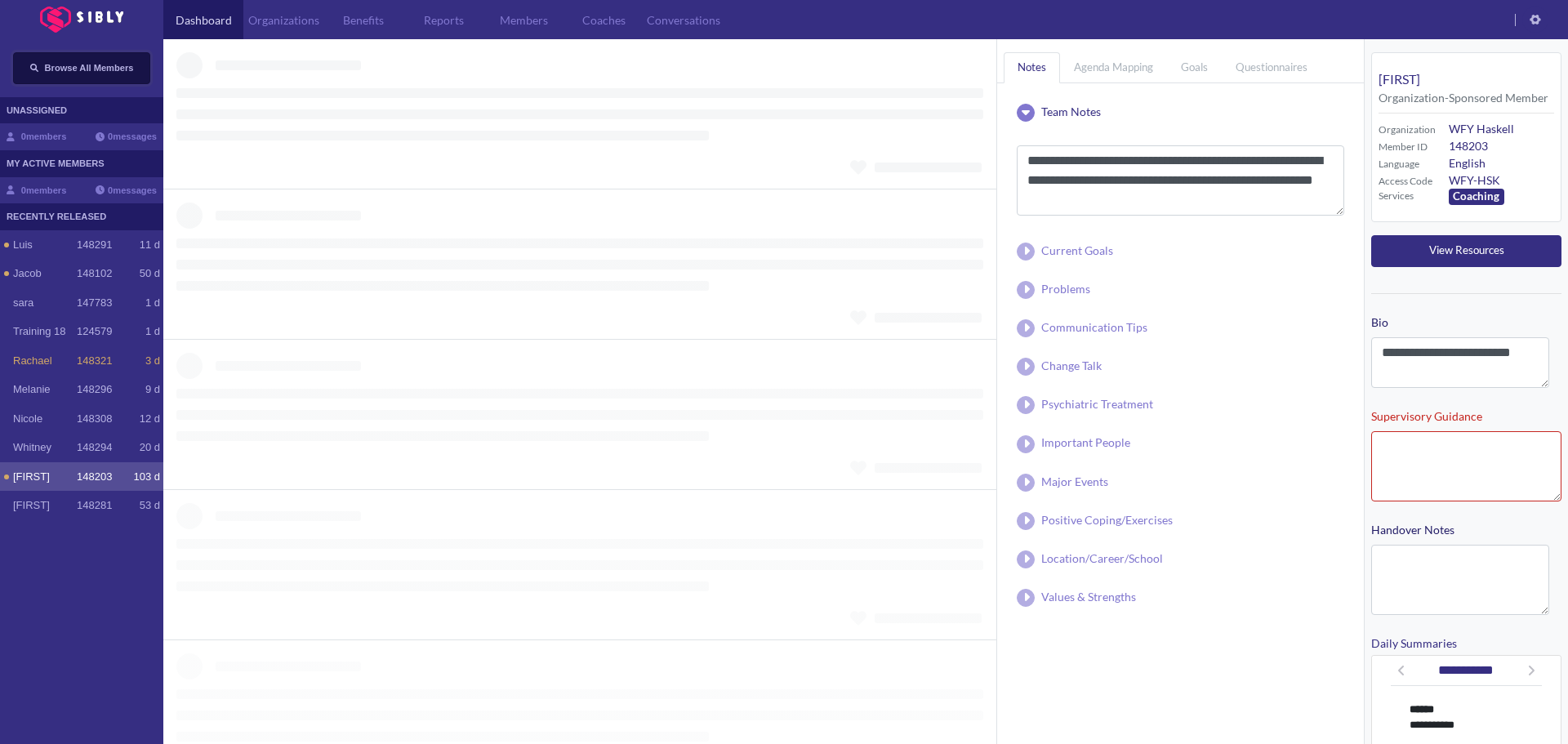 type on "**********" 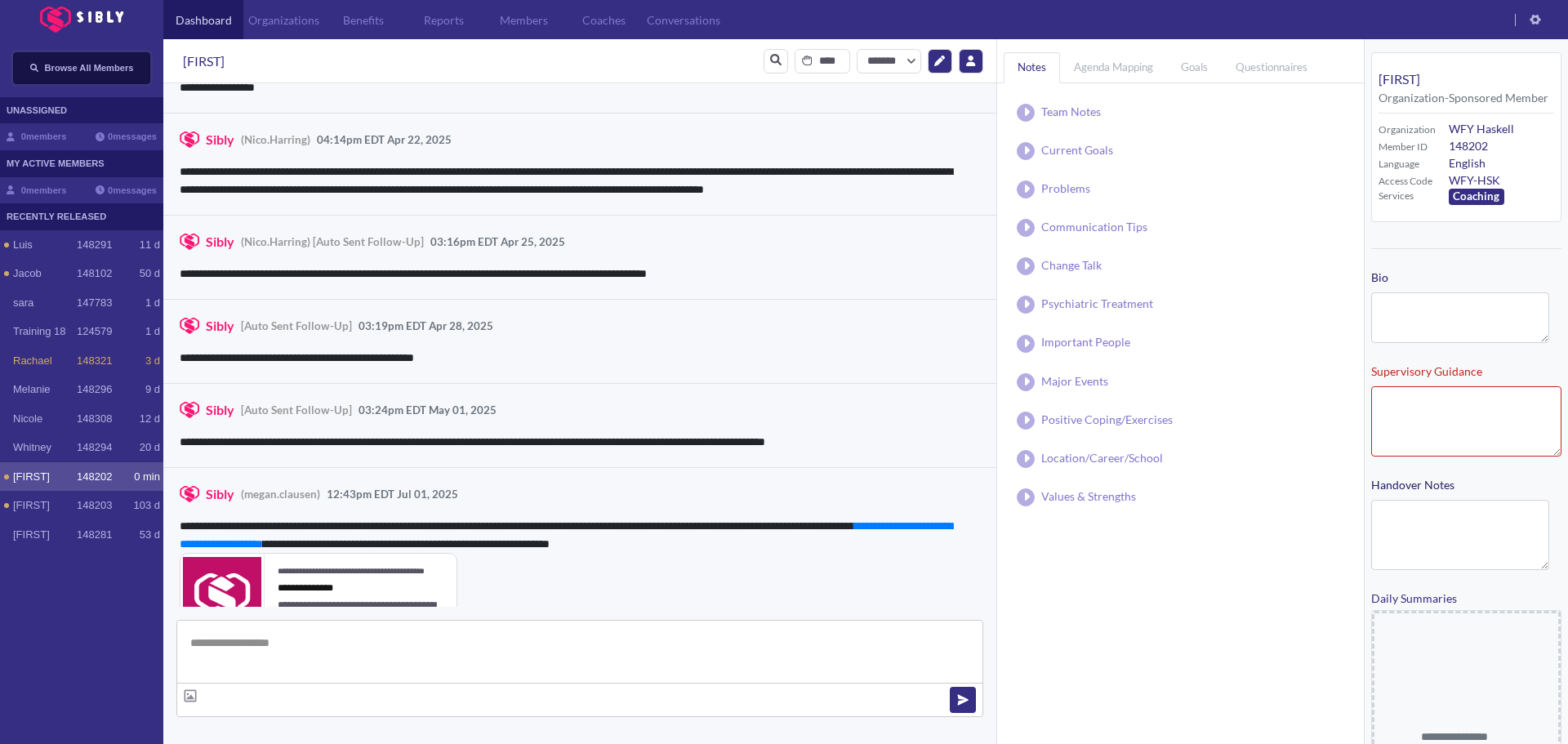 type on "**********" 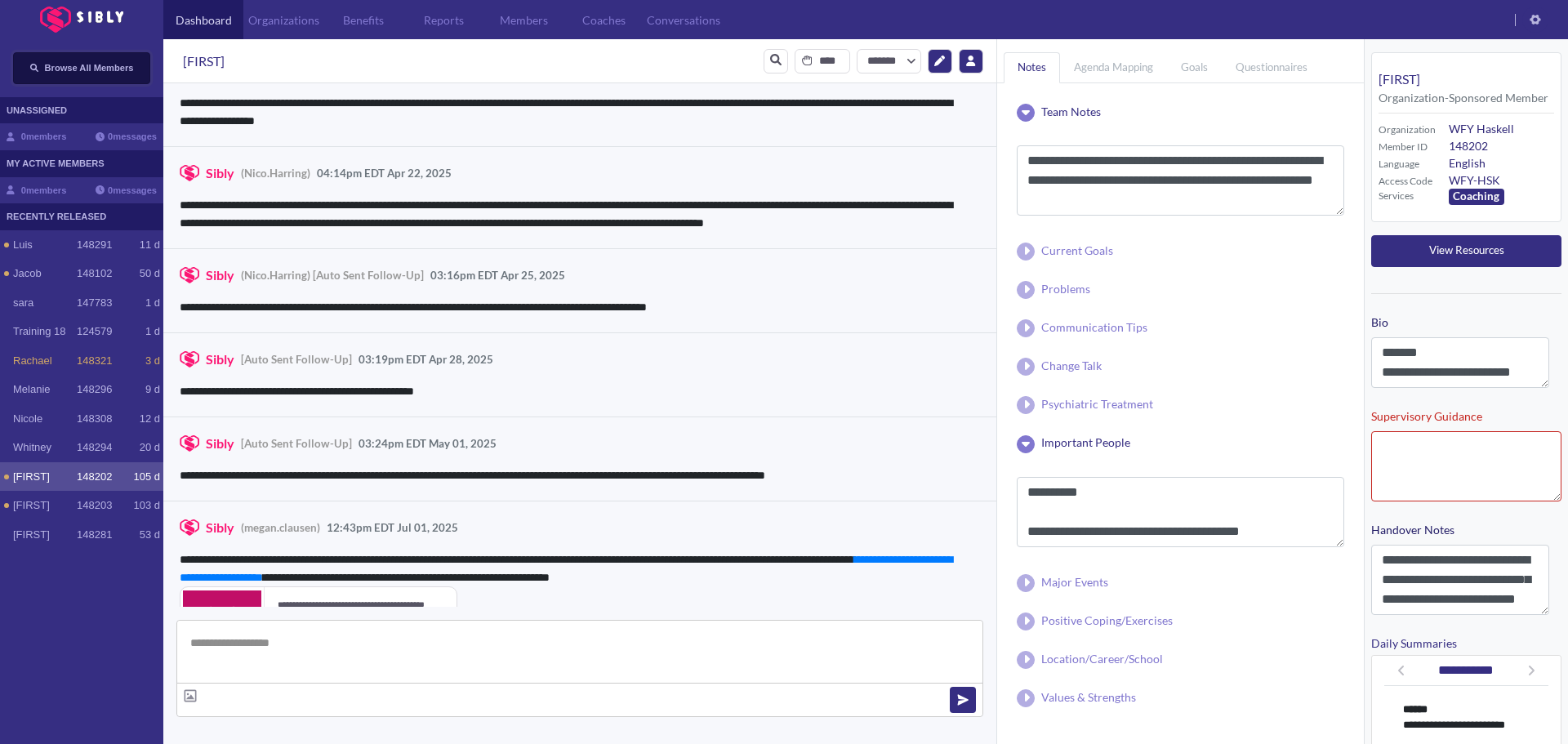 scroll, scrollTop: 1721, scrollLeft: 0, axis: vertical 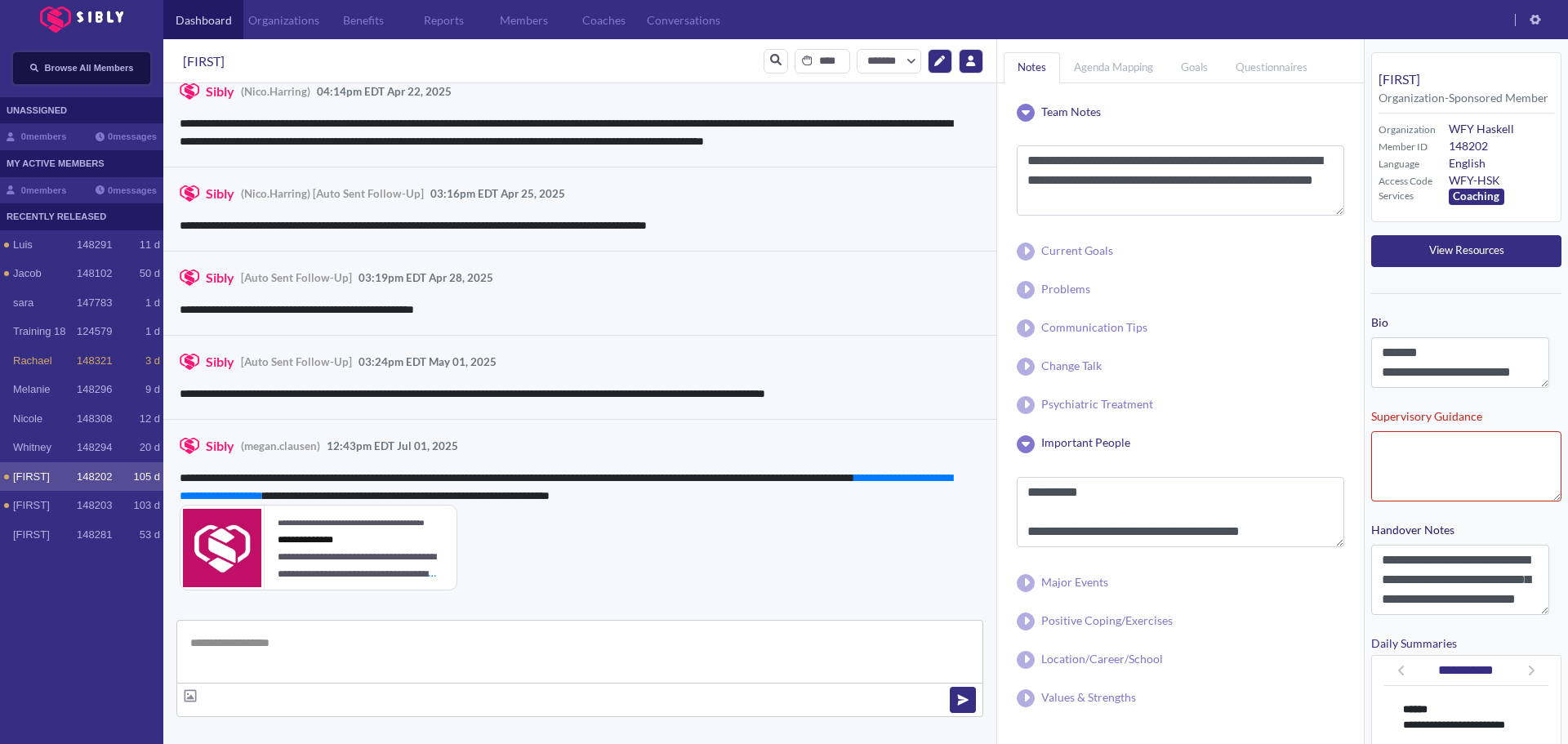 click on "Browse All Members" at bounding box center (89, 68) 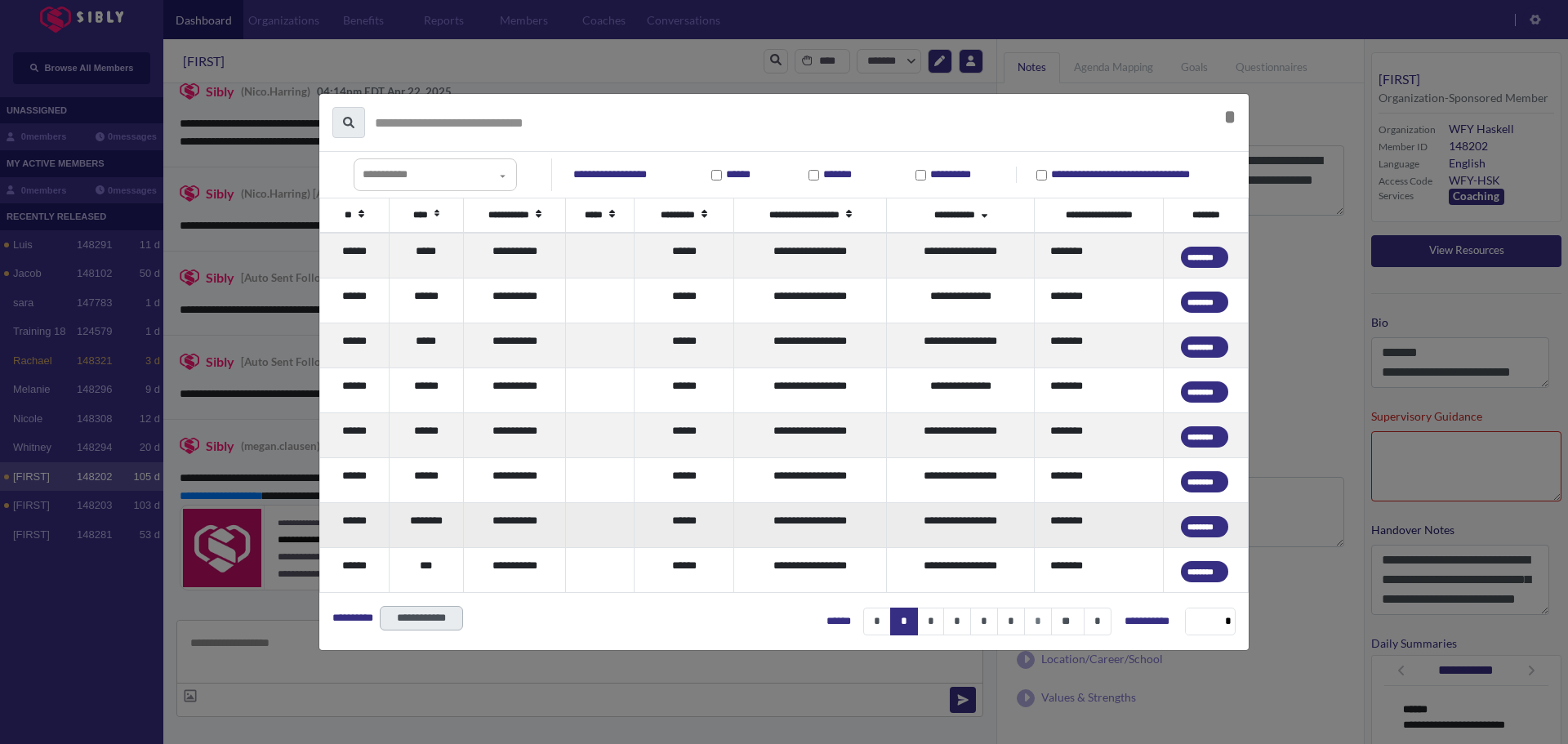 click on "******" at bounding box center (354, 524) 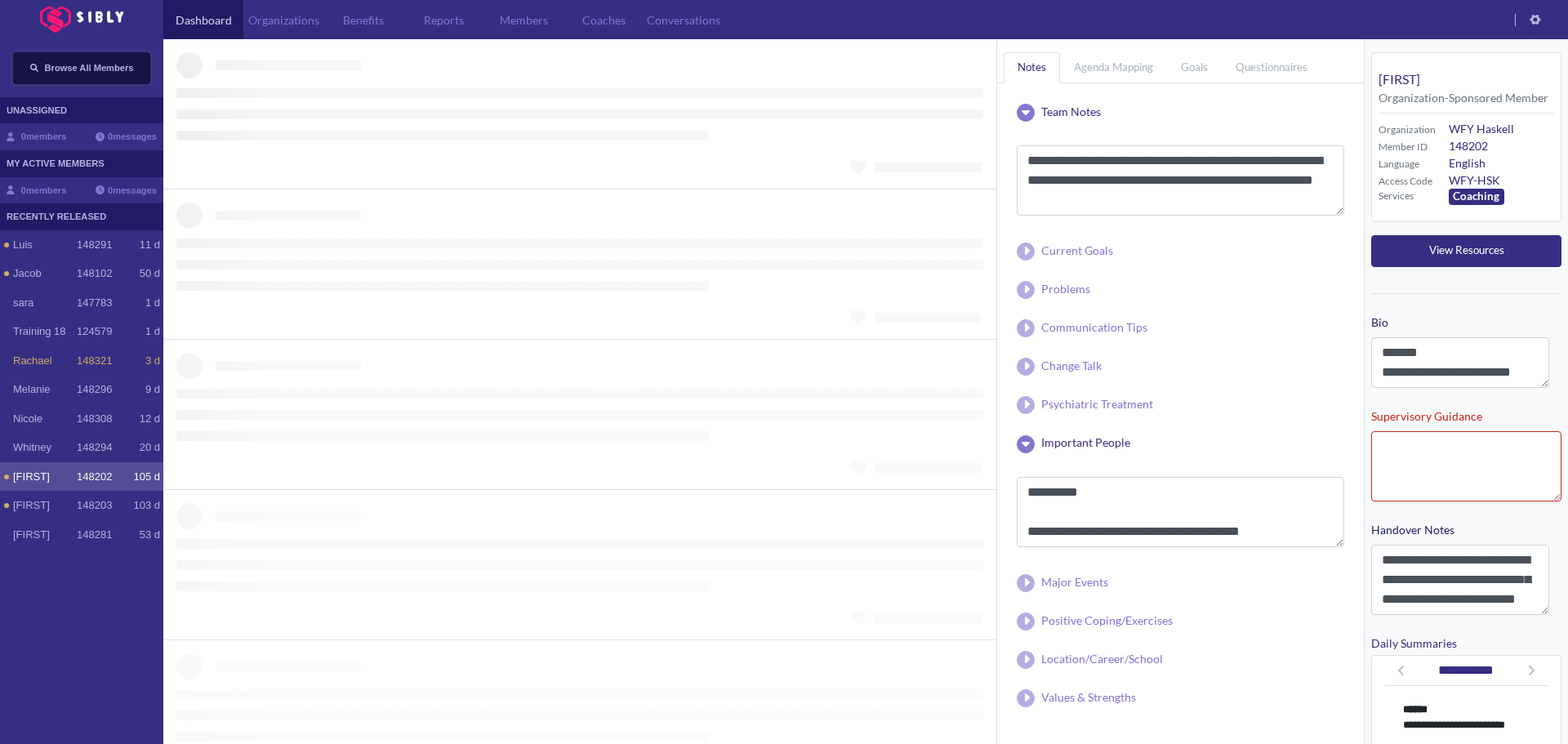type 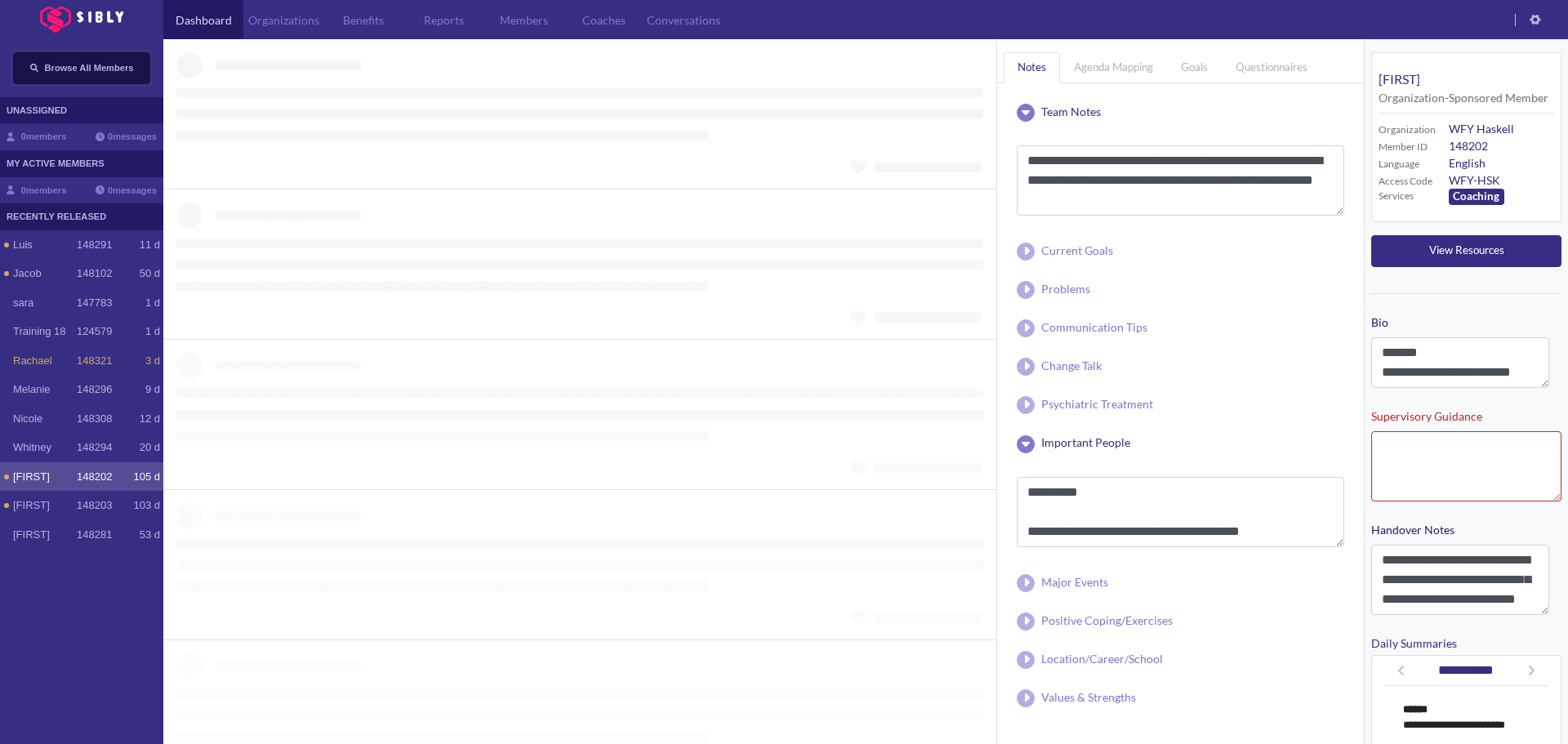 type 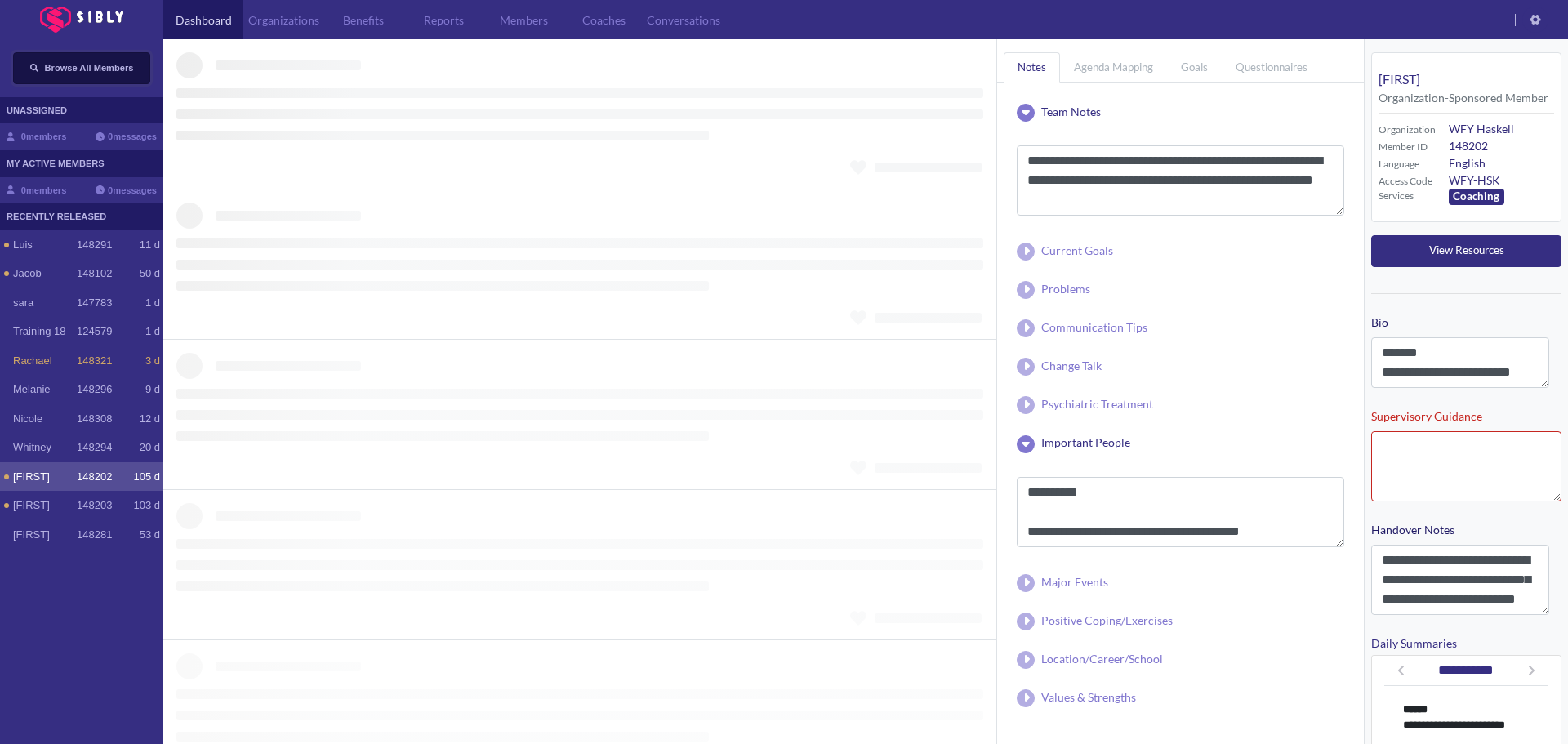 type 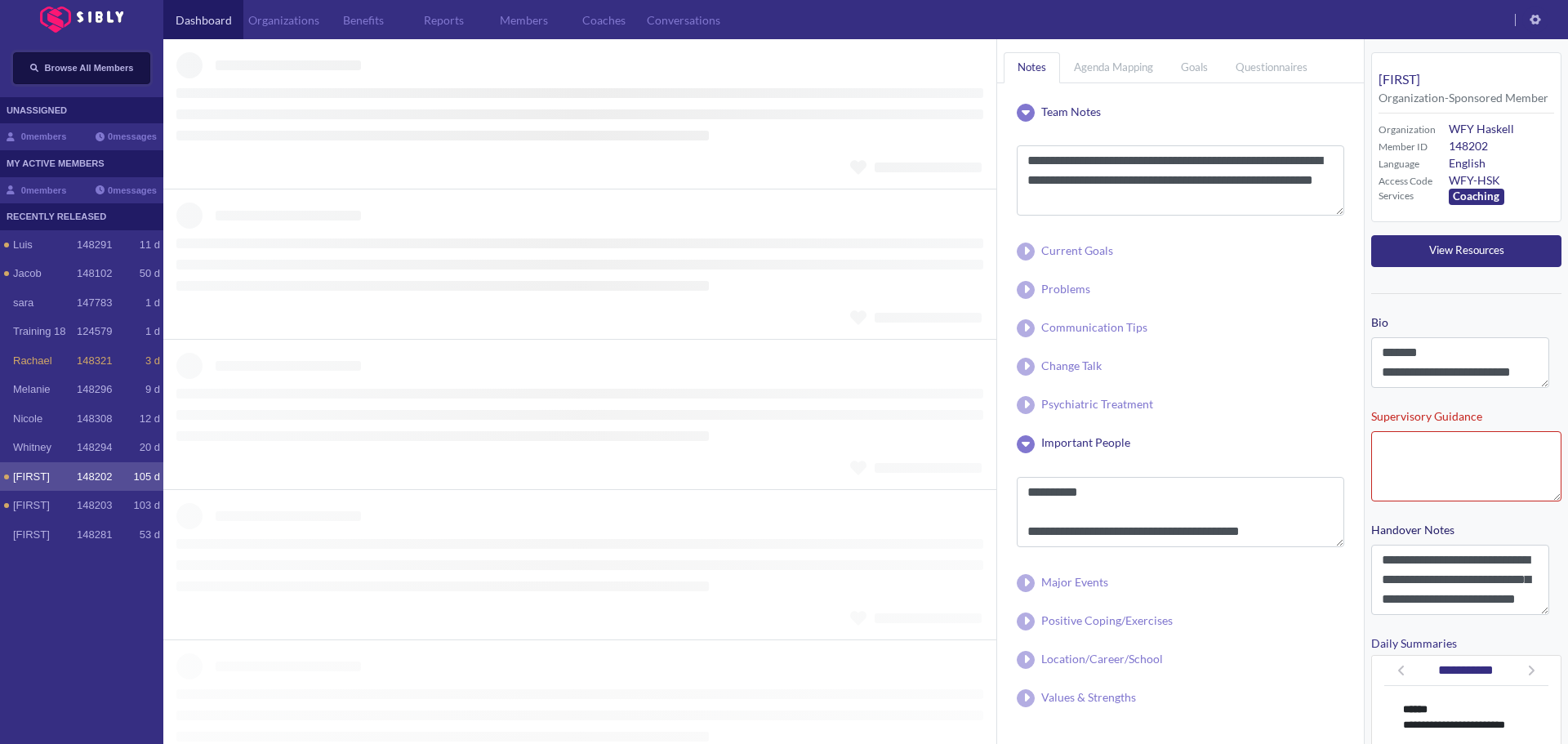 type 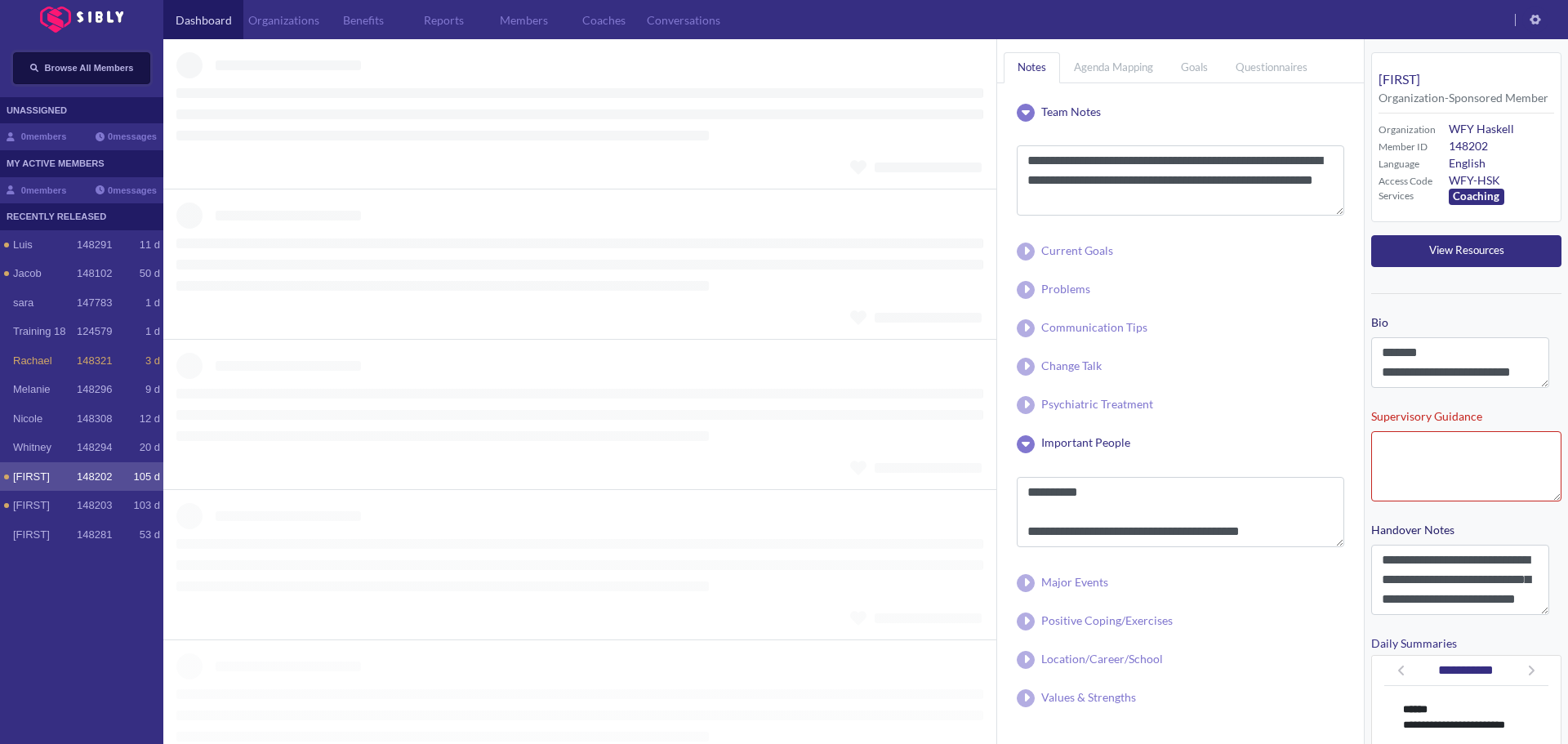 type on "**********" 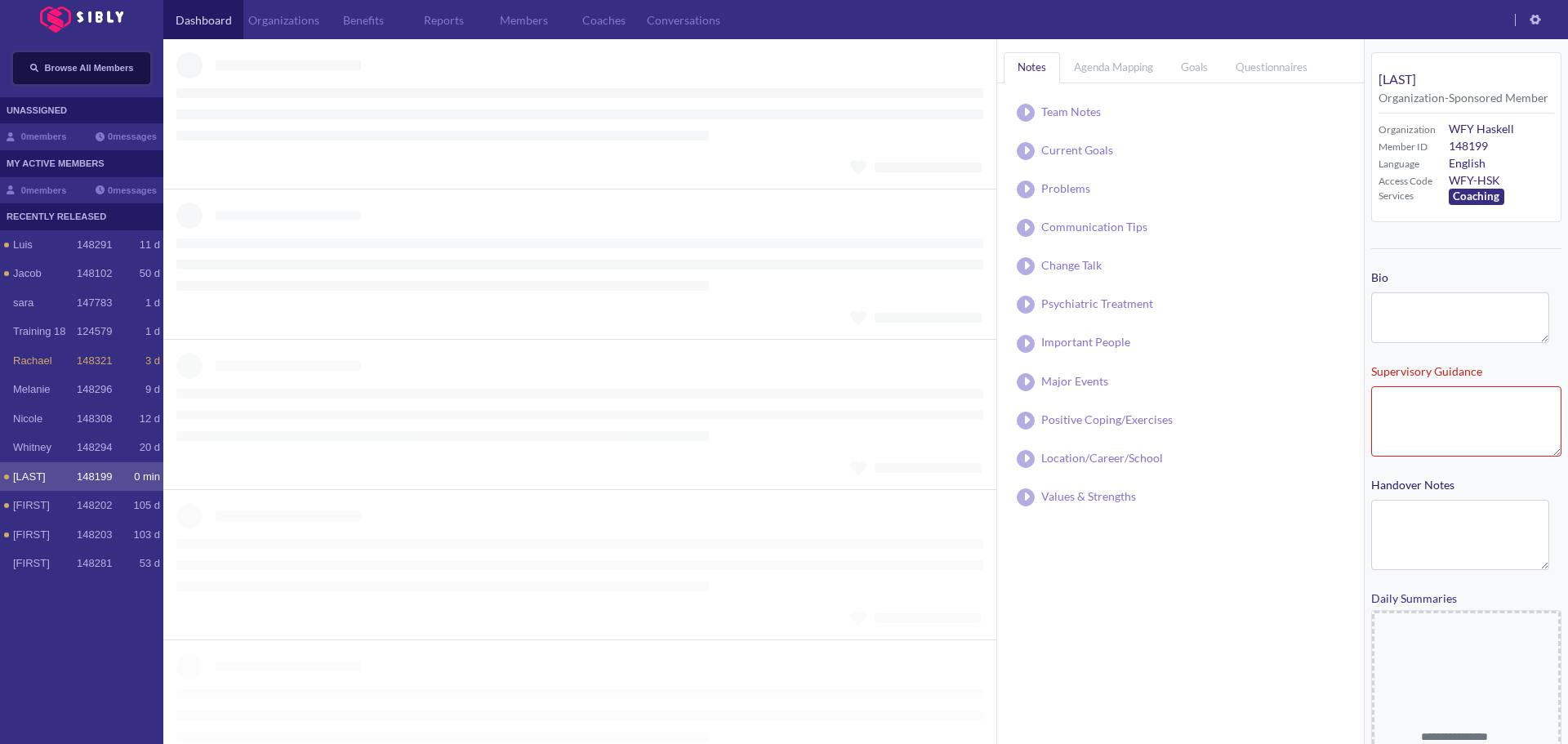 type on "**********" 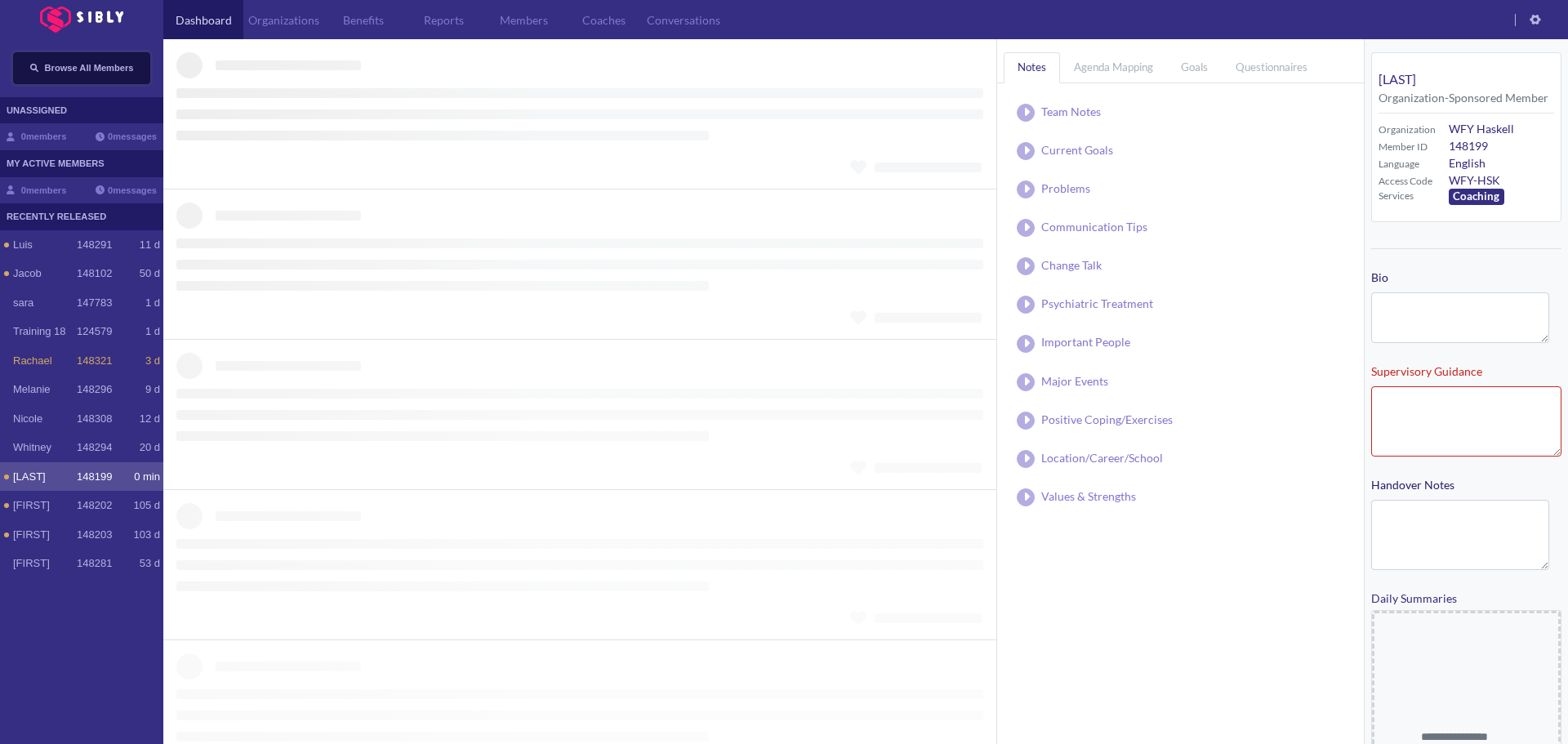 type on "**********" 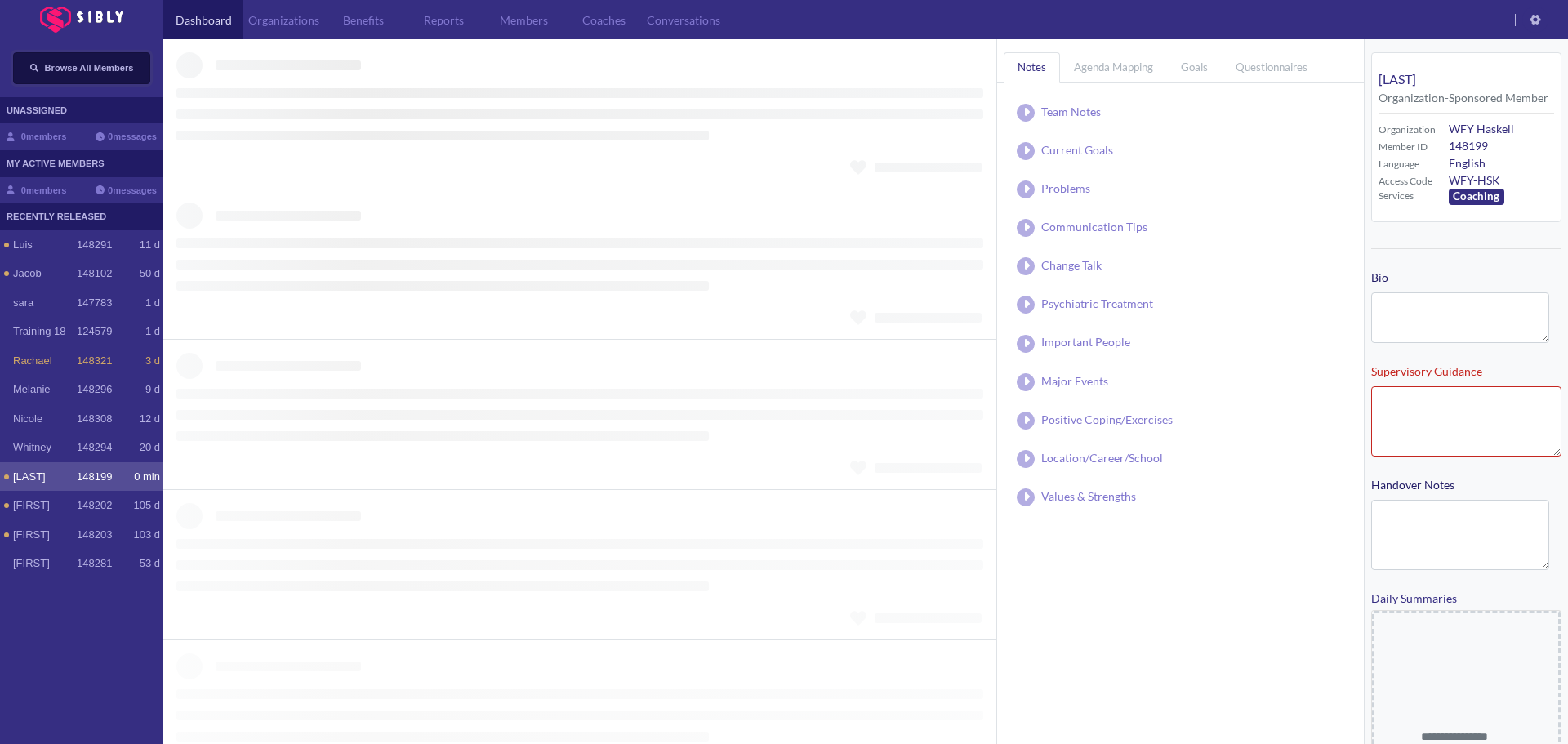 type on "**********" 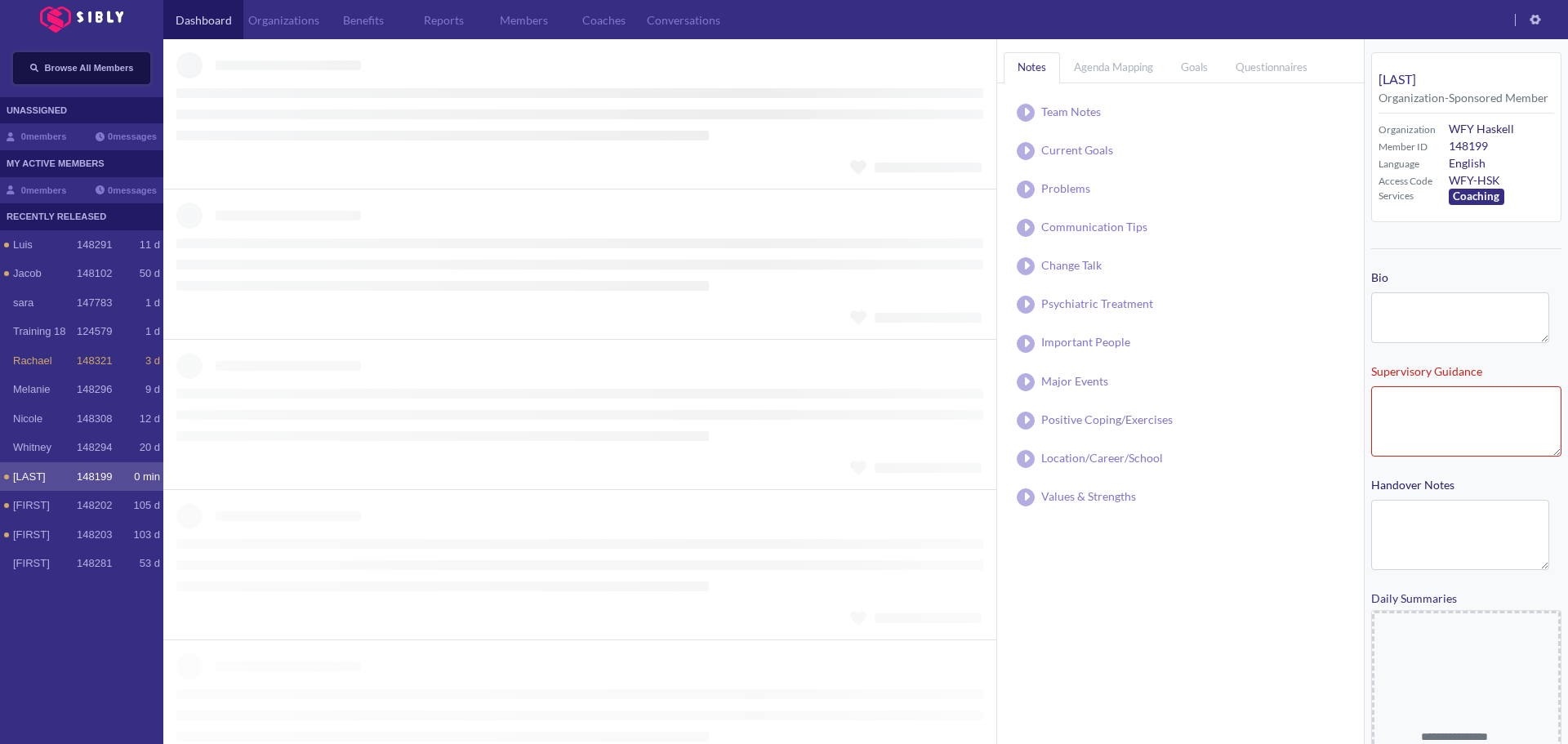 type on "**********" 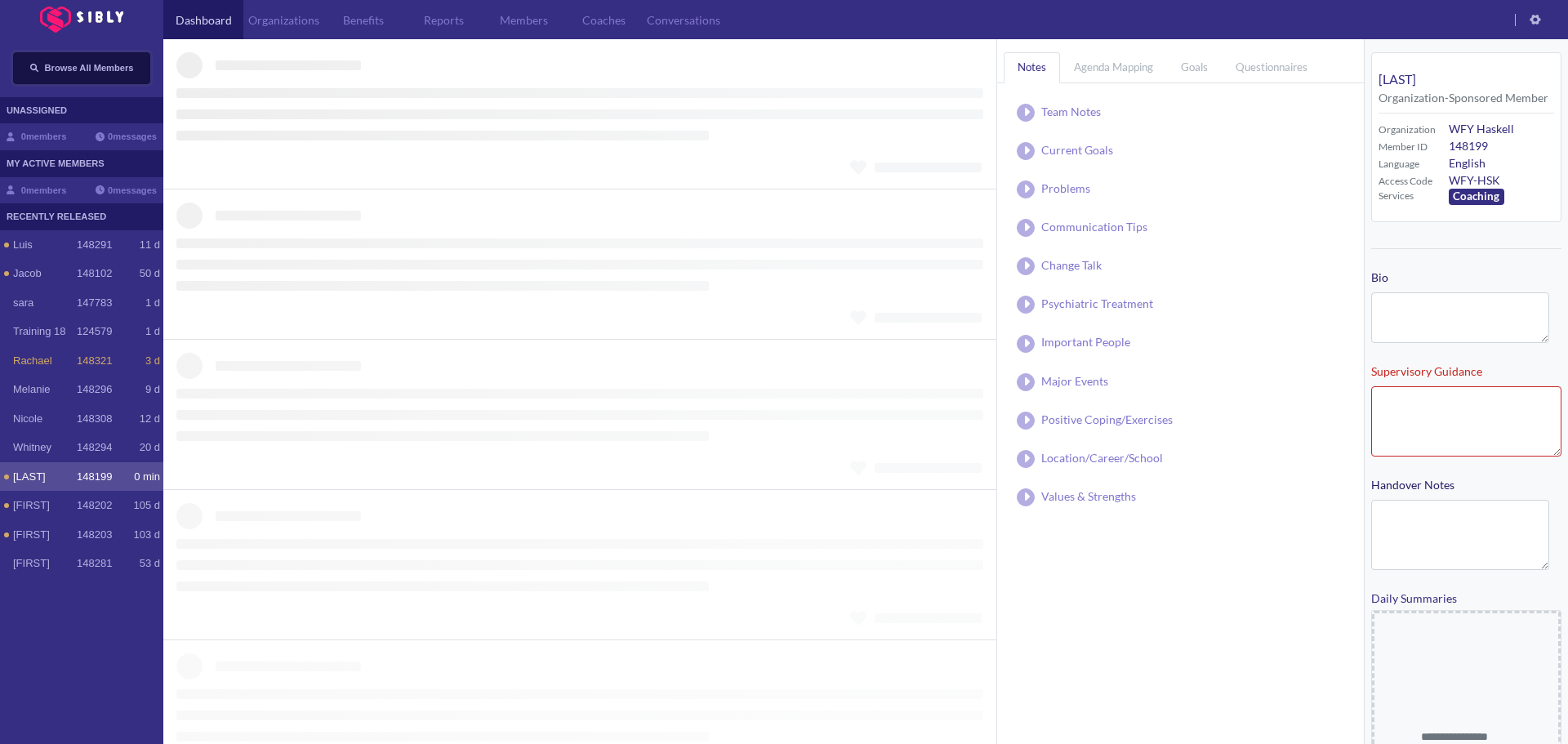 type on "**********" 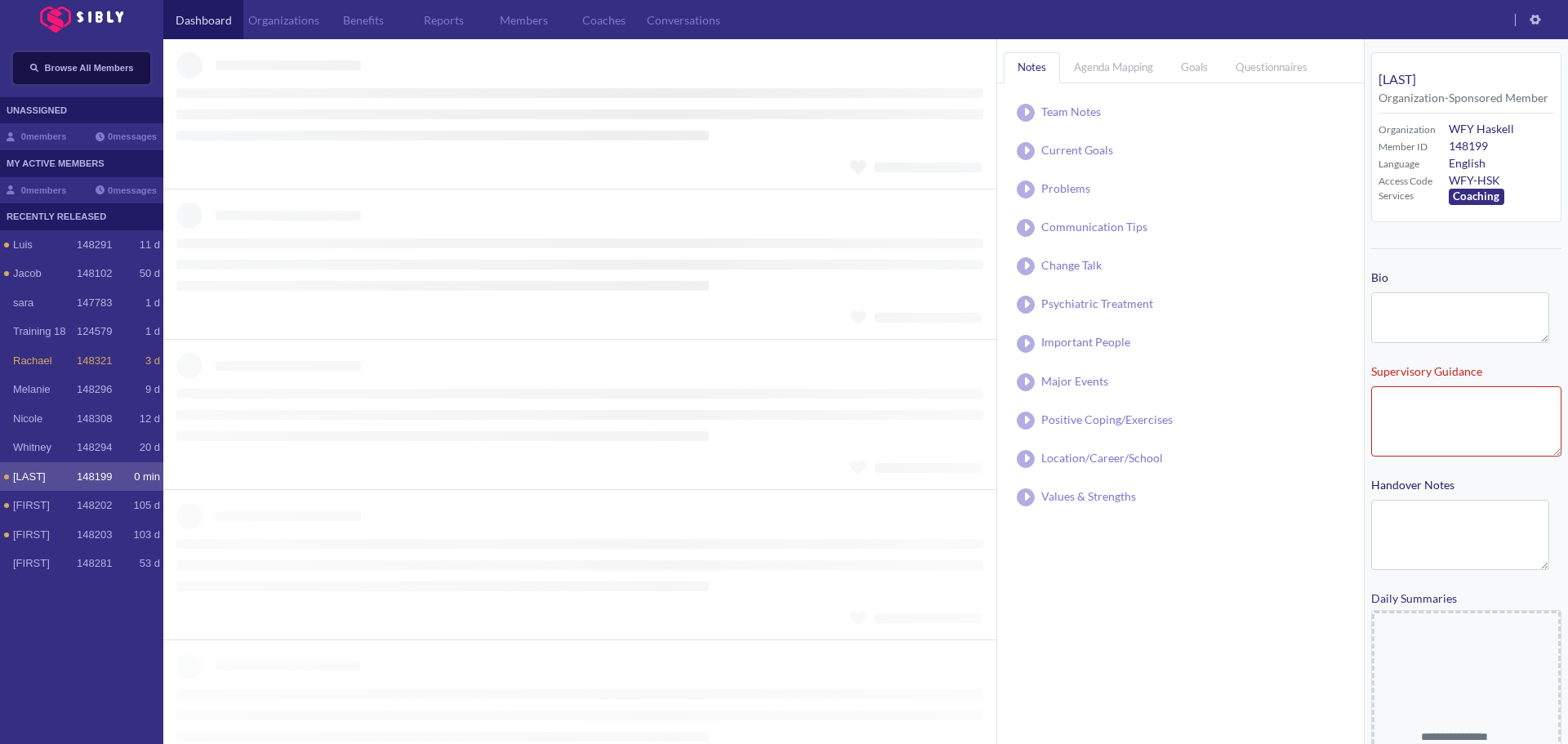 type on "**********" 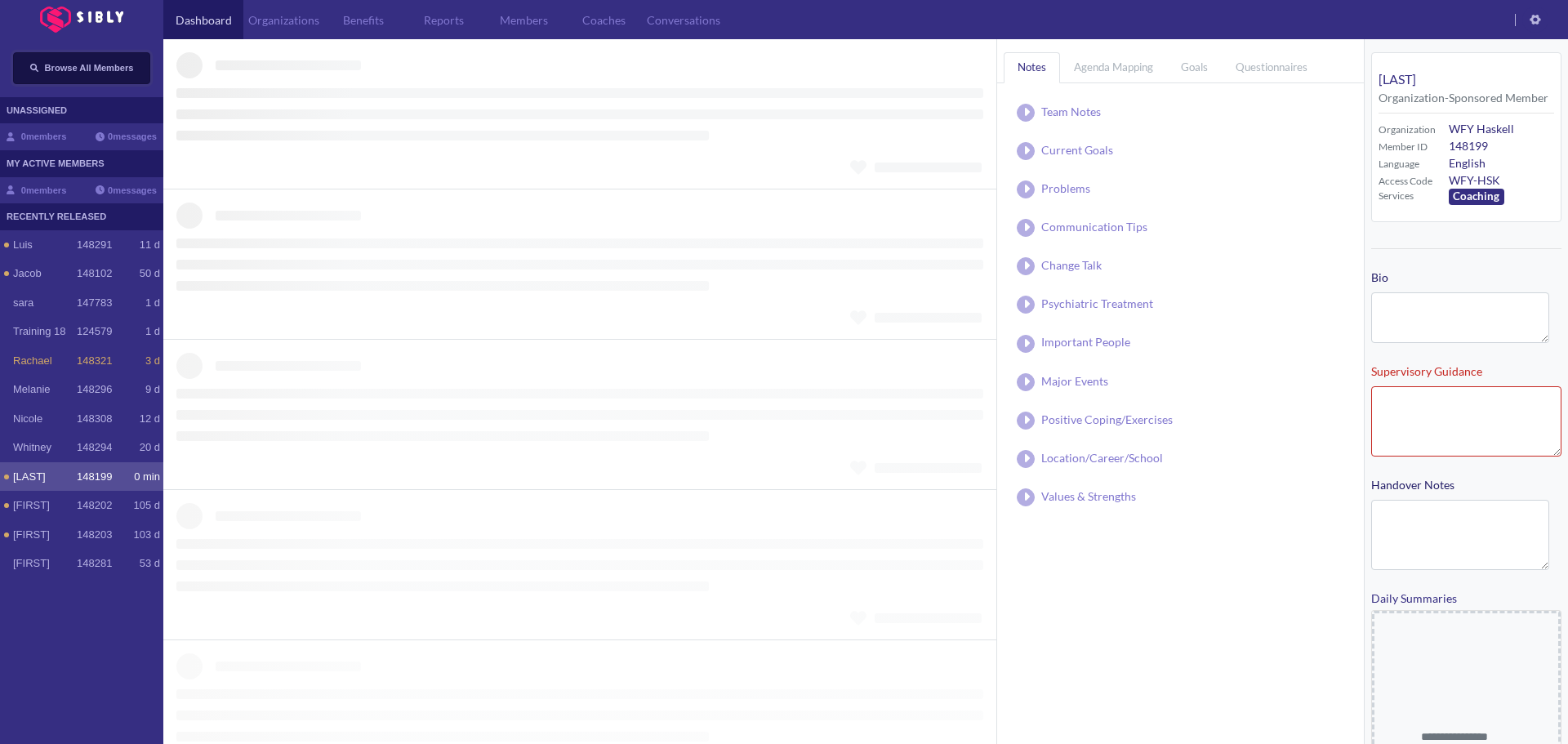 type on "**********" 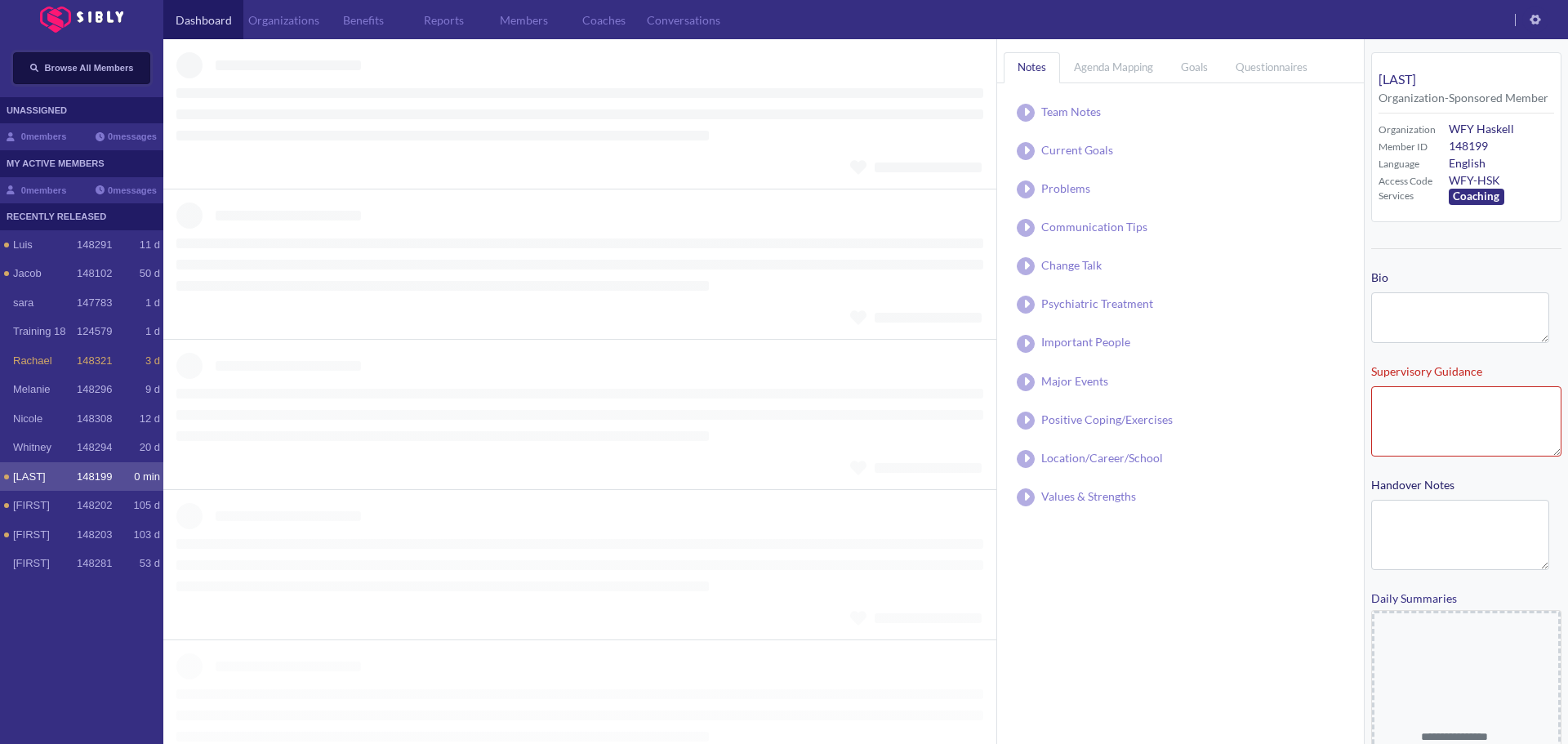 type on "**********" 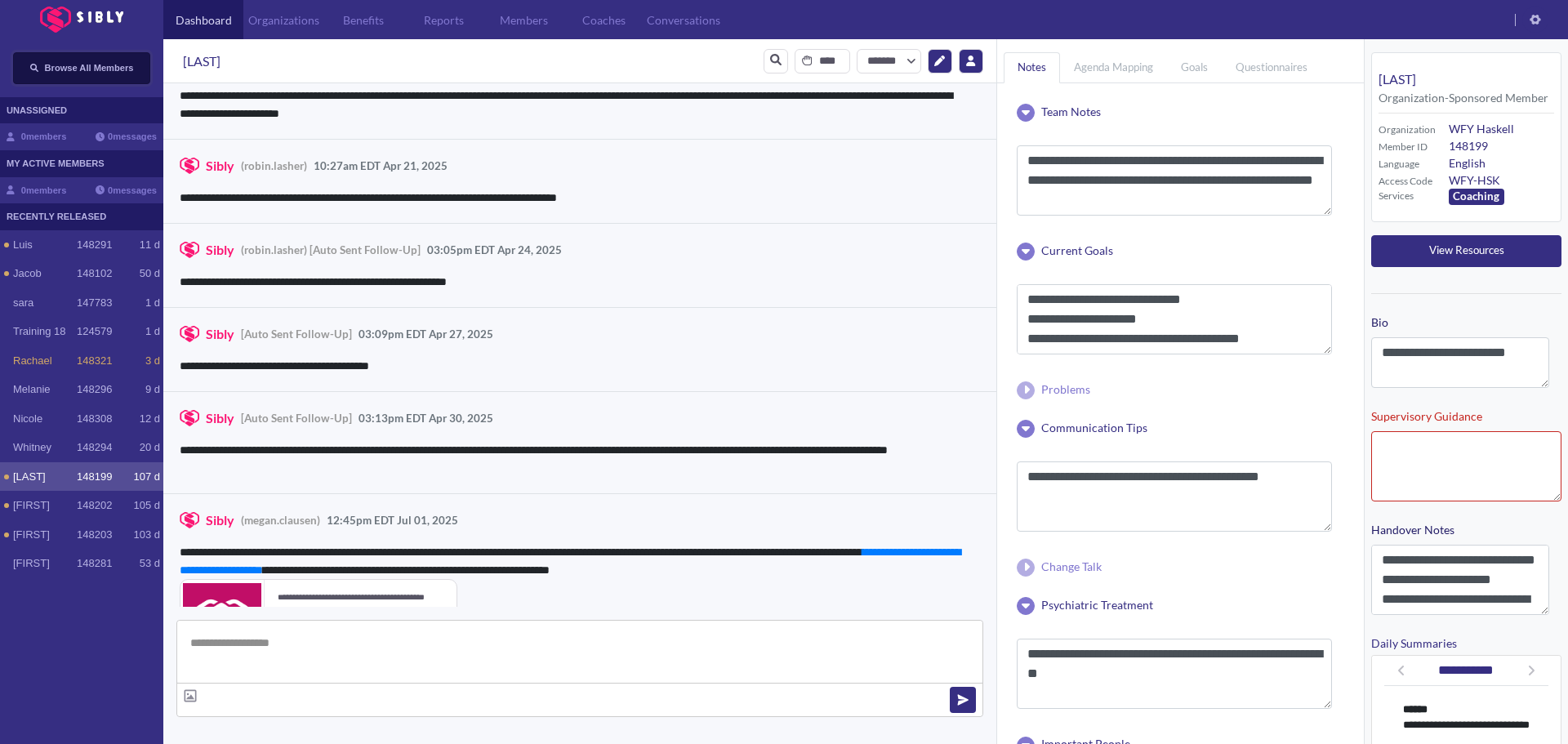 scroll, scrollTop: 3725, scrollLeft: 0, axis: vertical 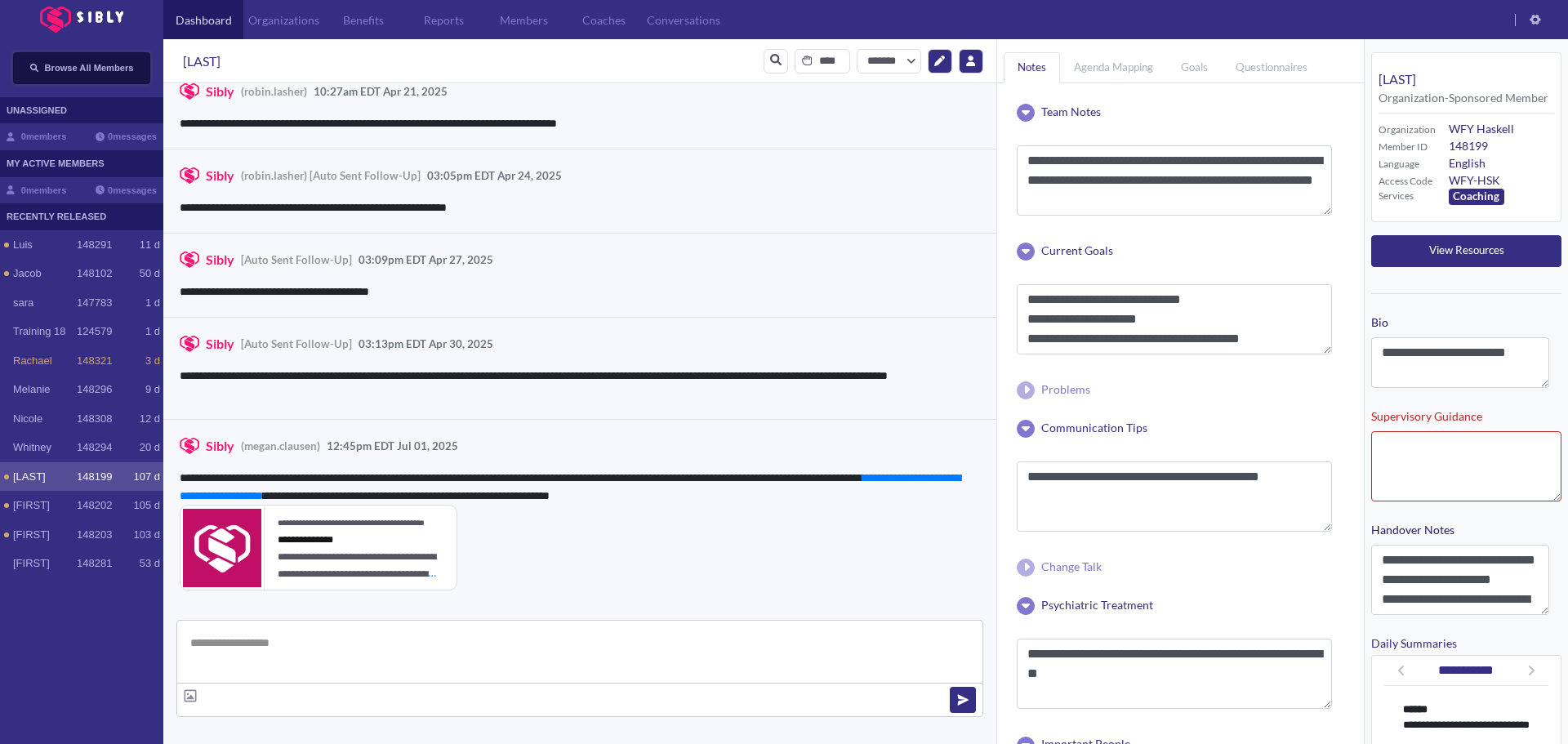 click on "Browse All Members" at bounding box center [89, 68] 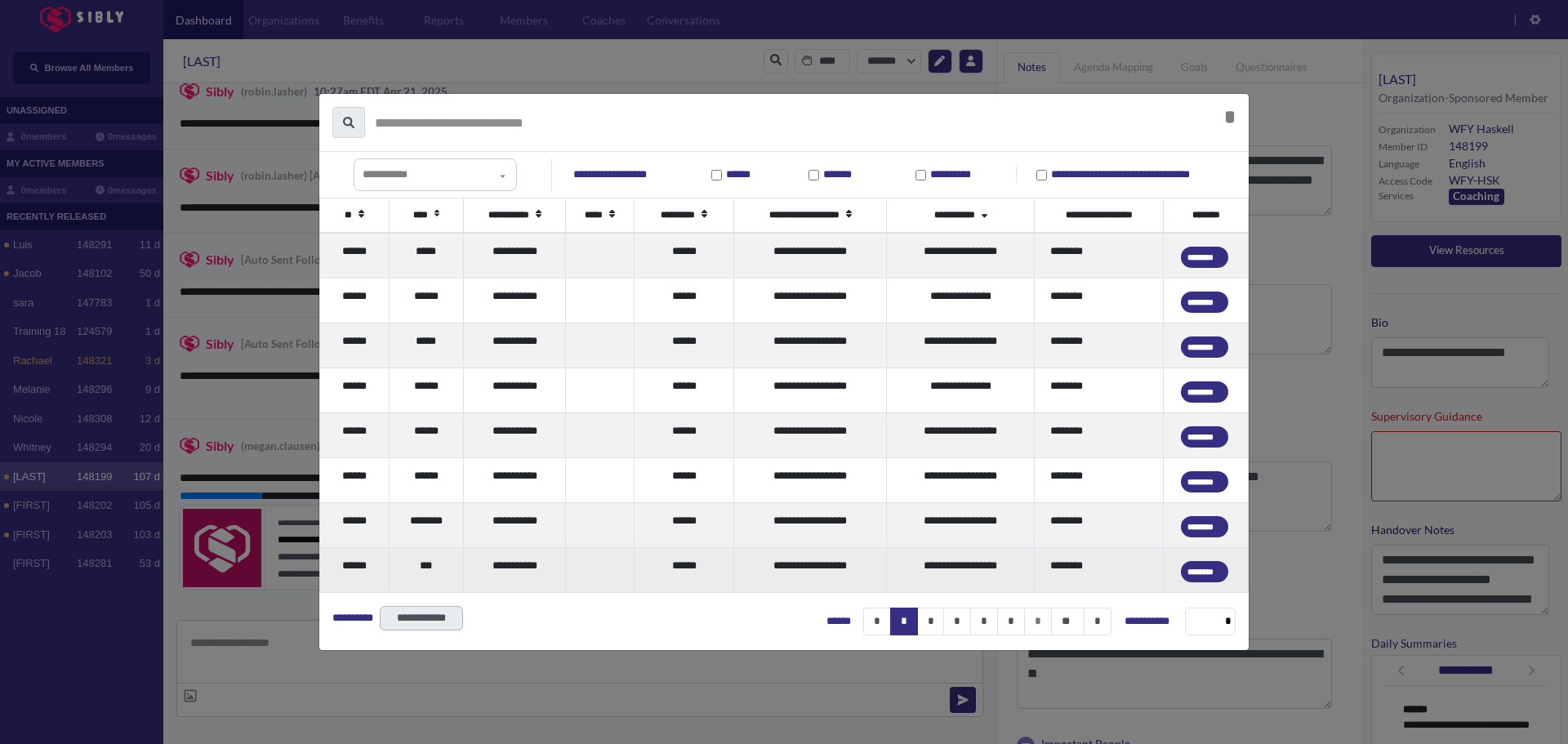 click on "***" at bounding box center (426, 569) 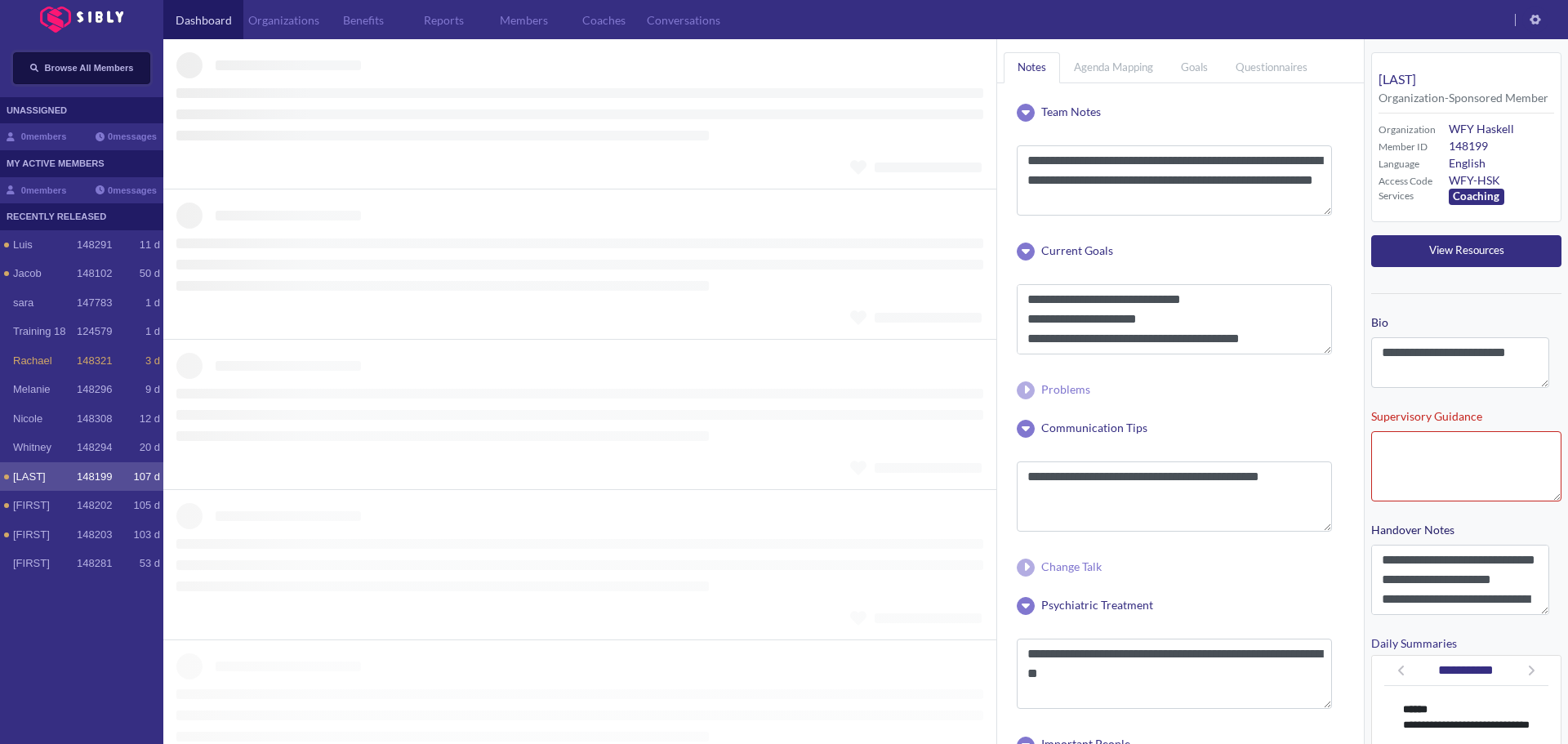 type 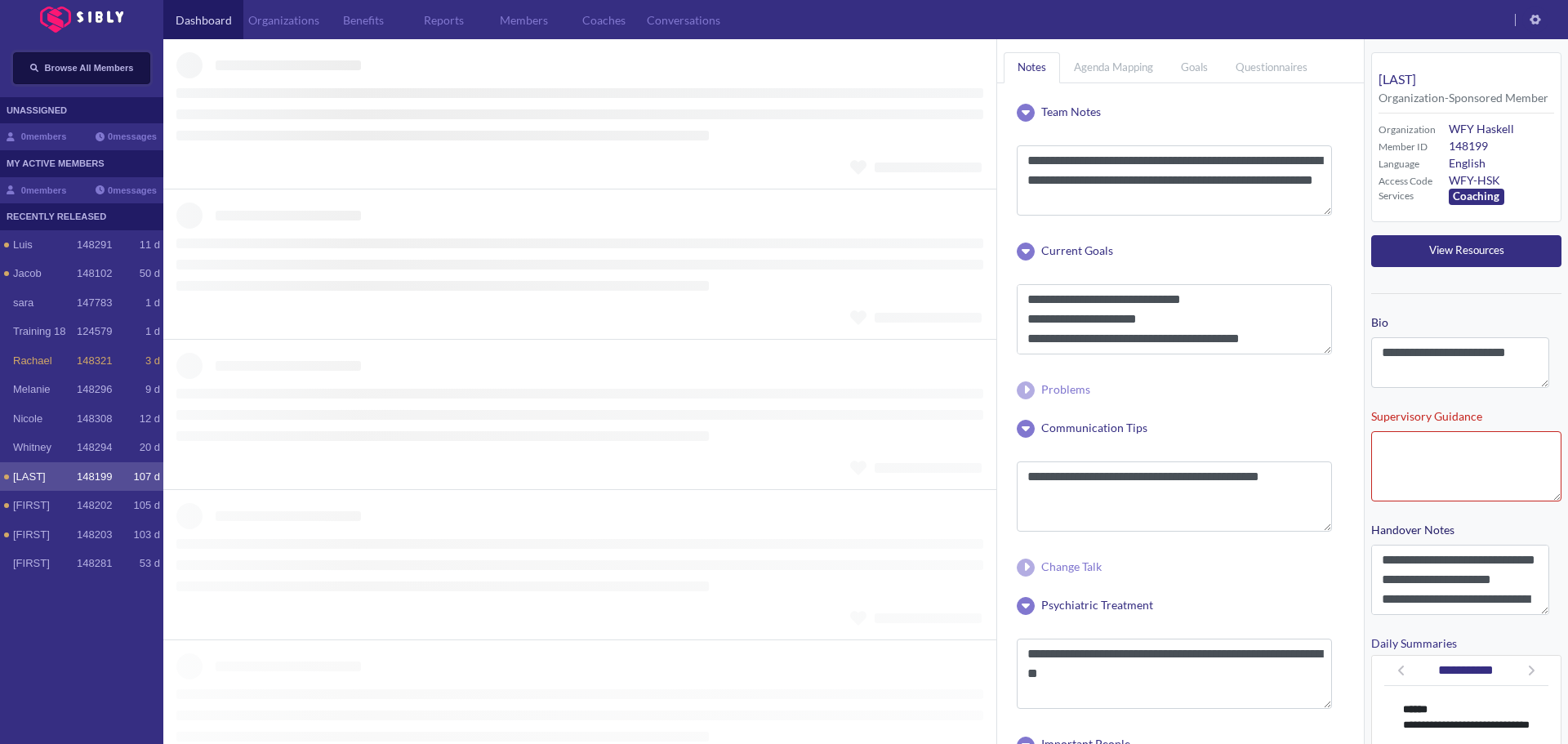 type 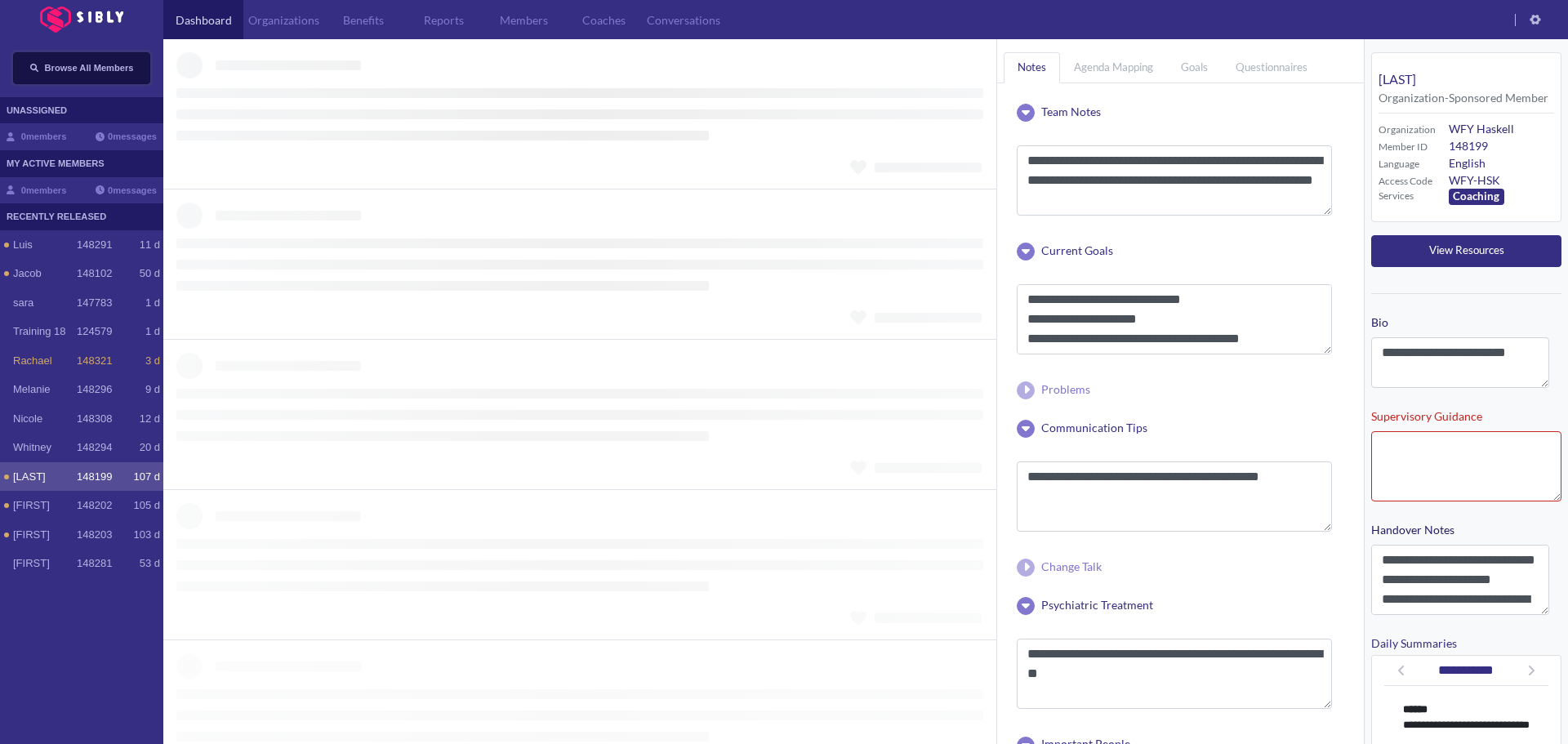 type 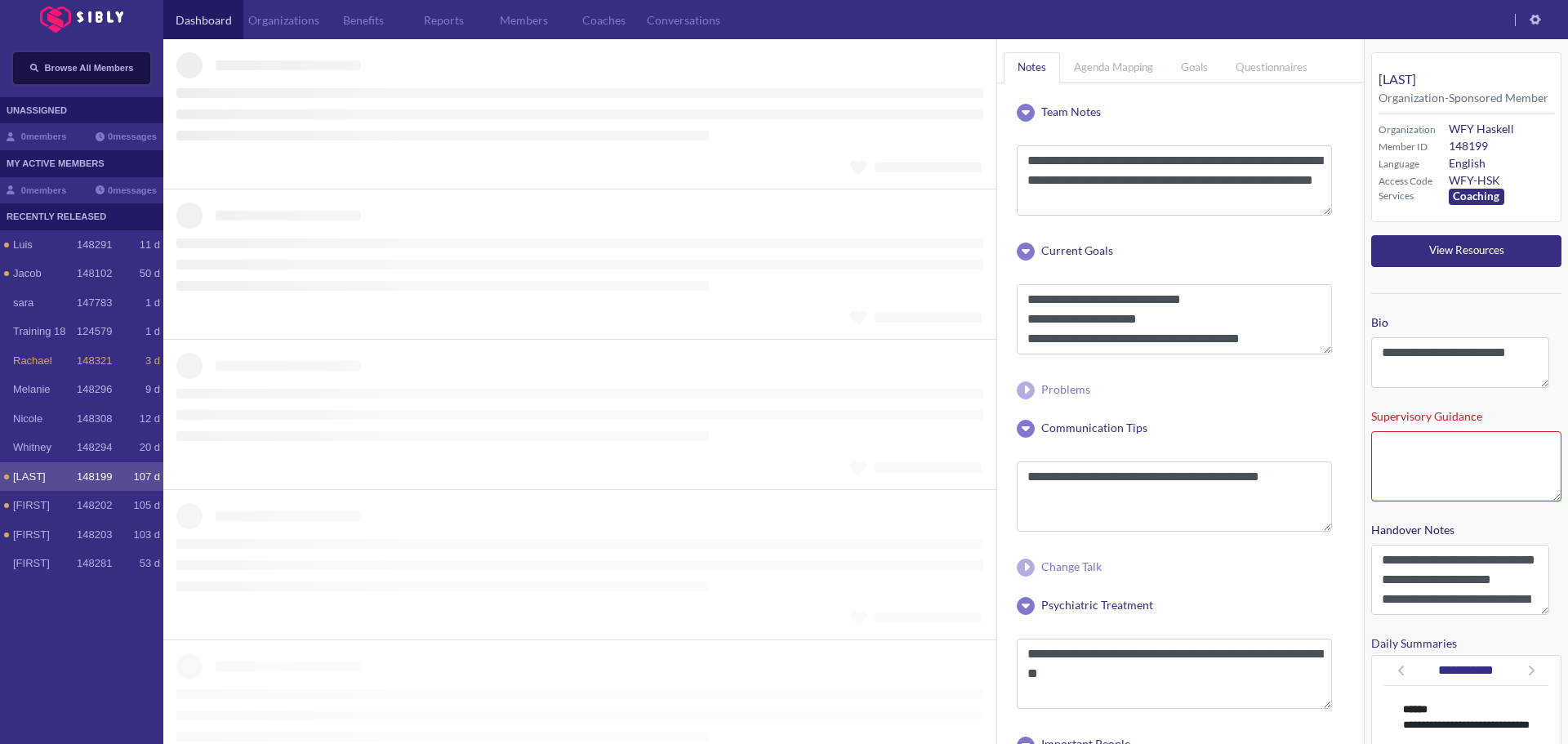 type 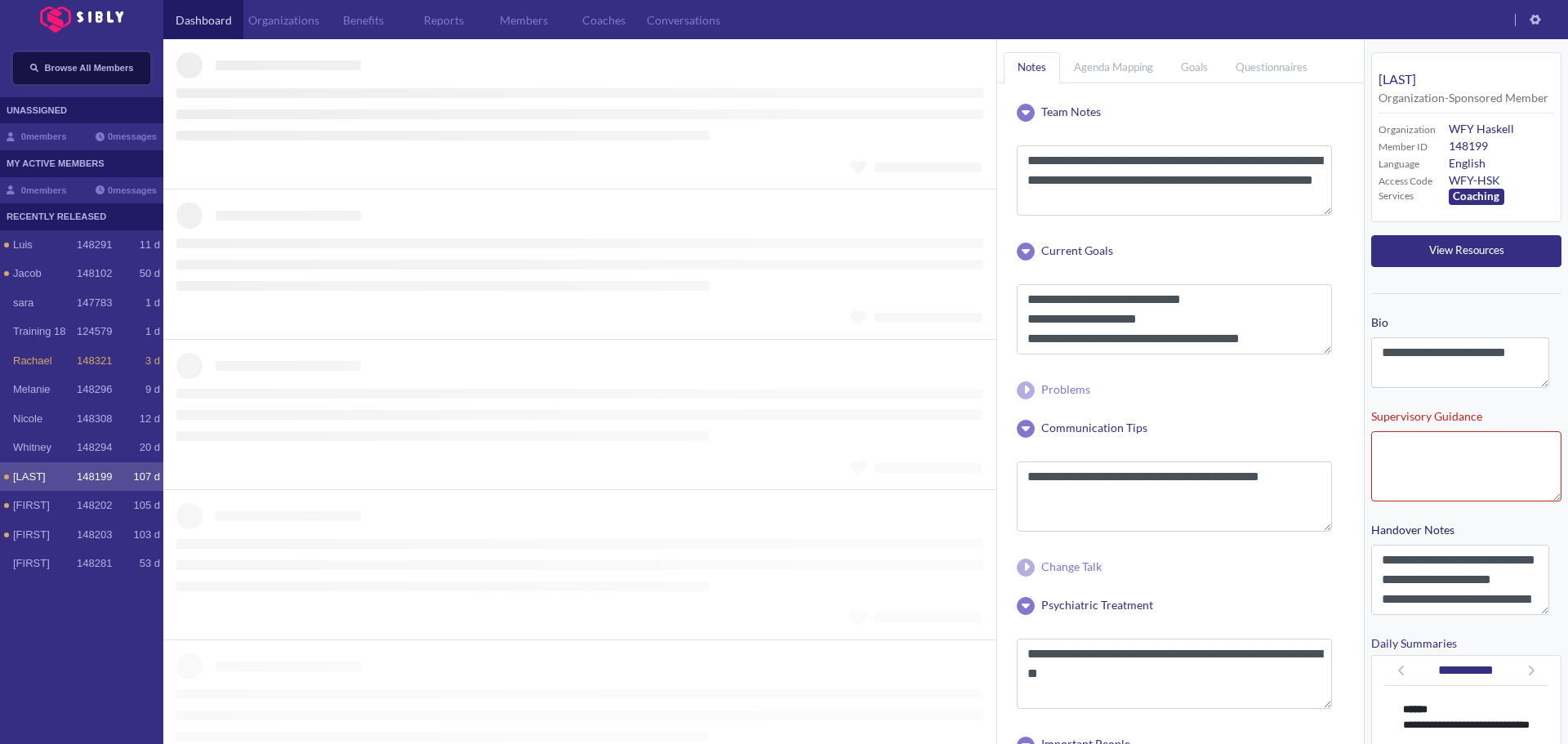 type 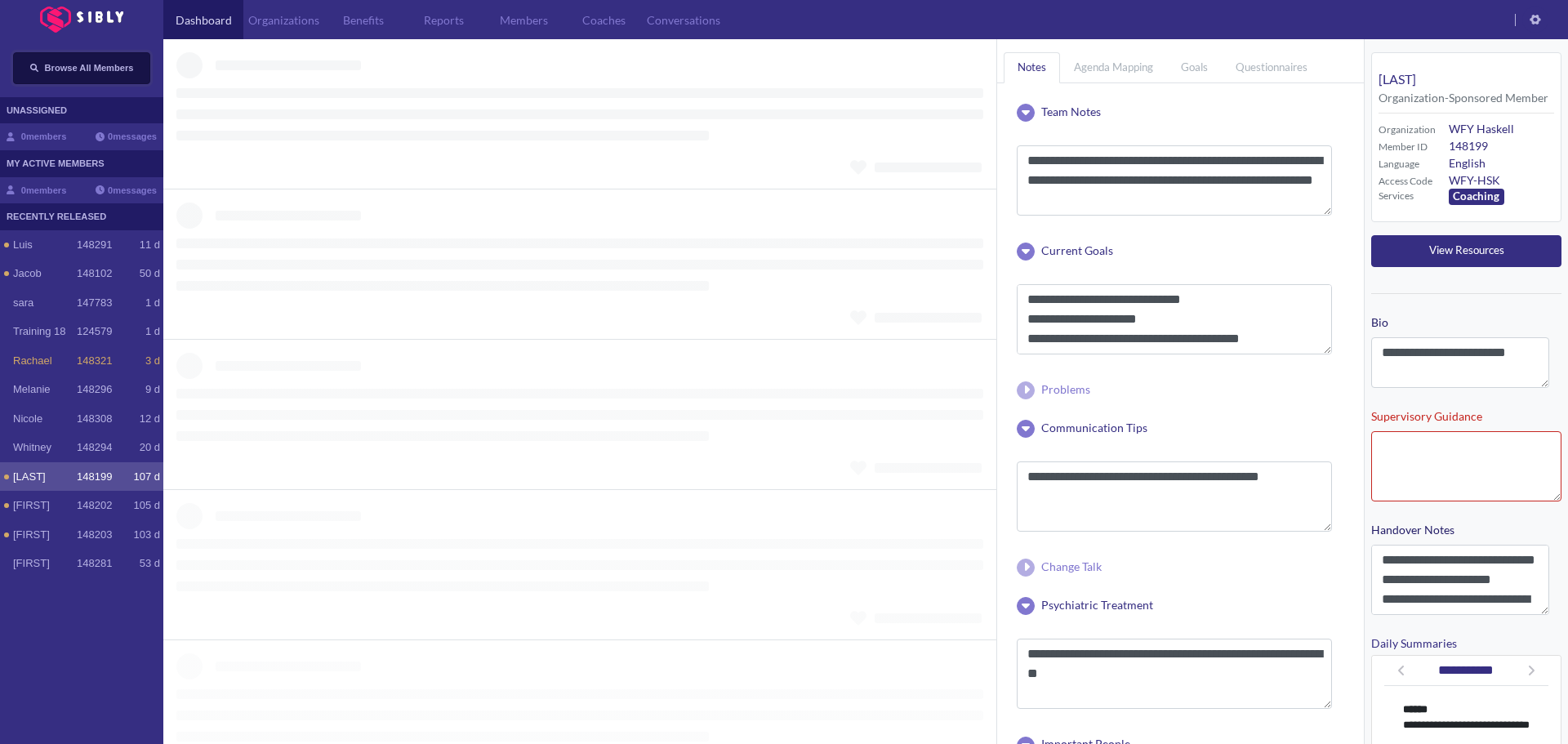 type 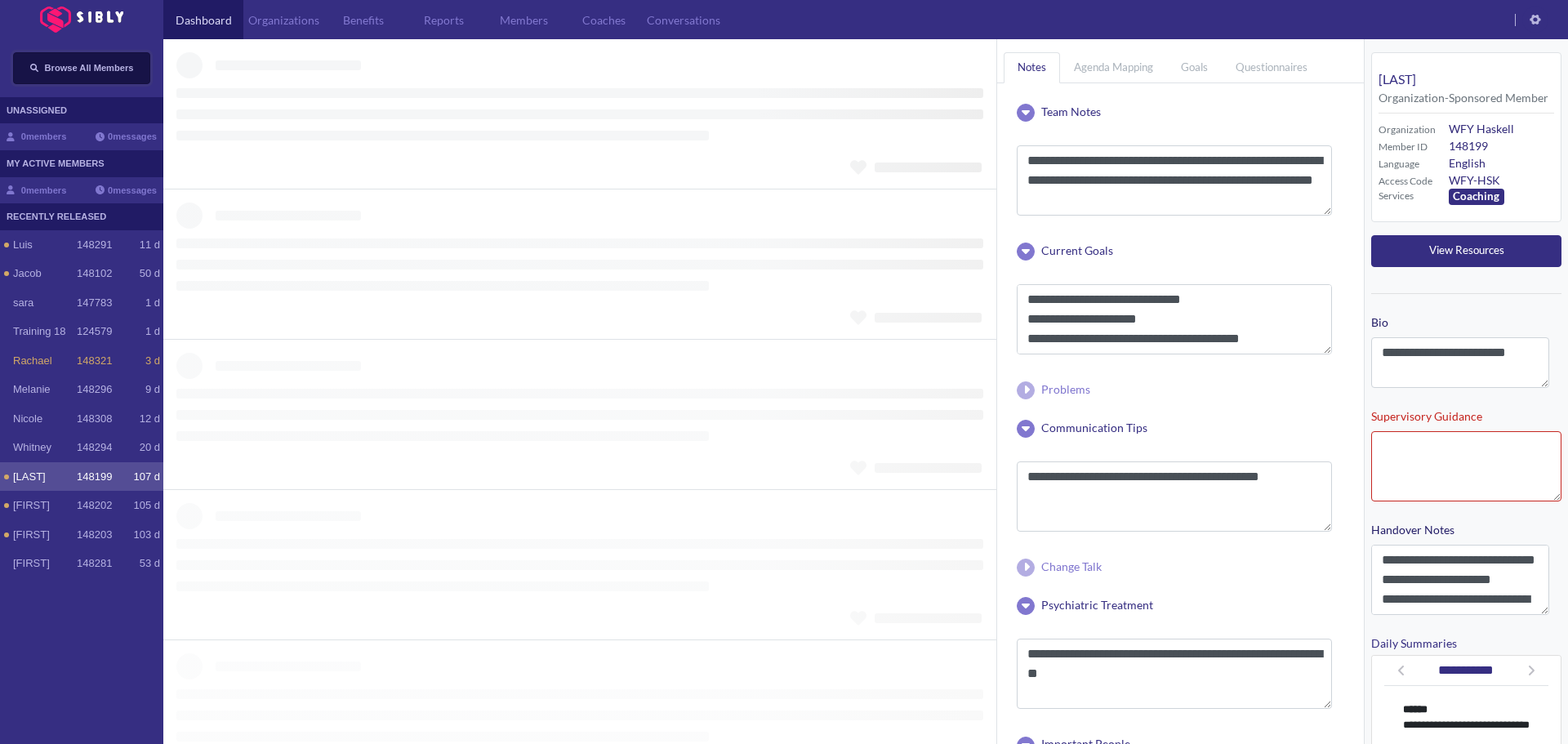 type 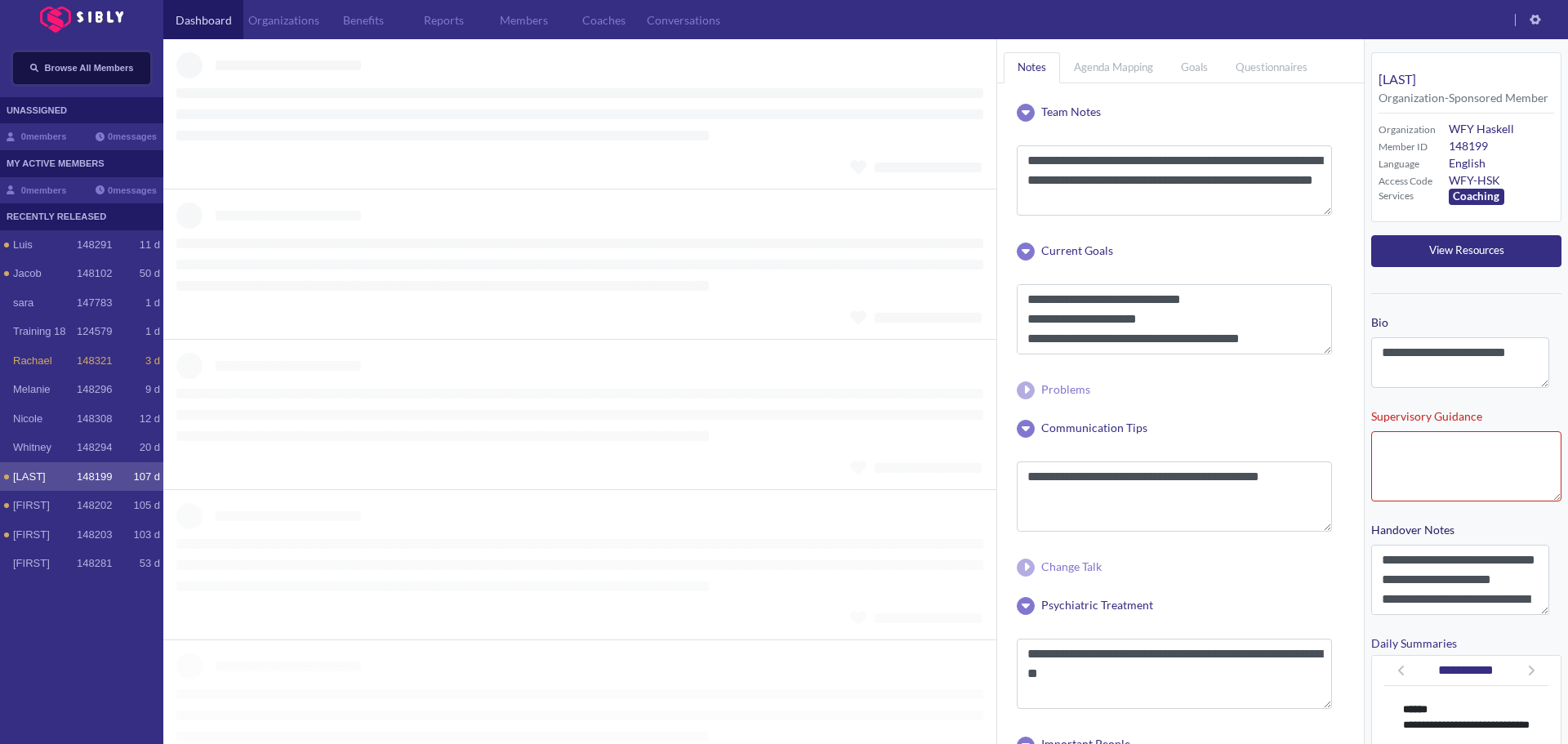 type 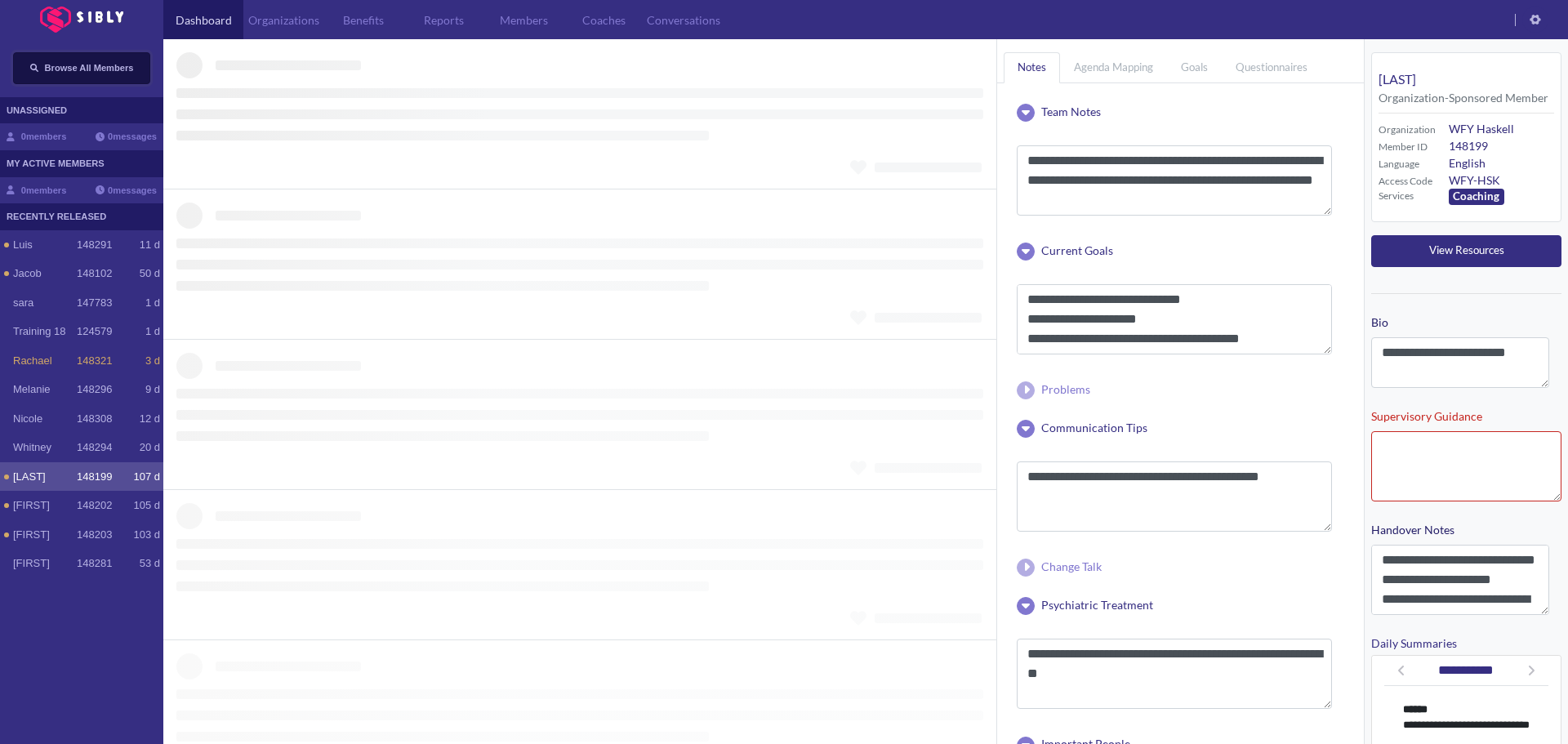 type on "**********" 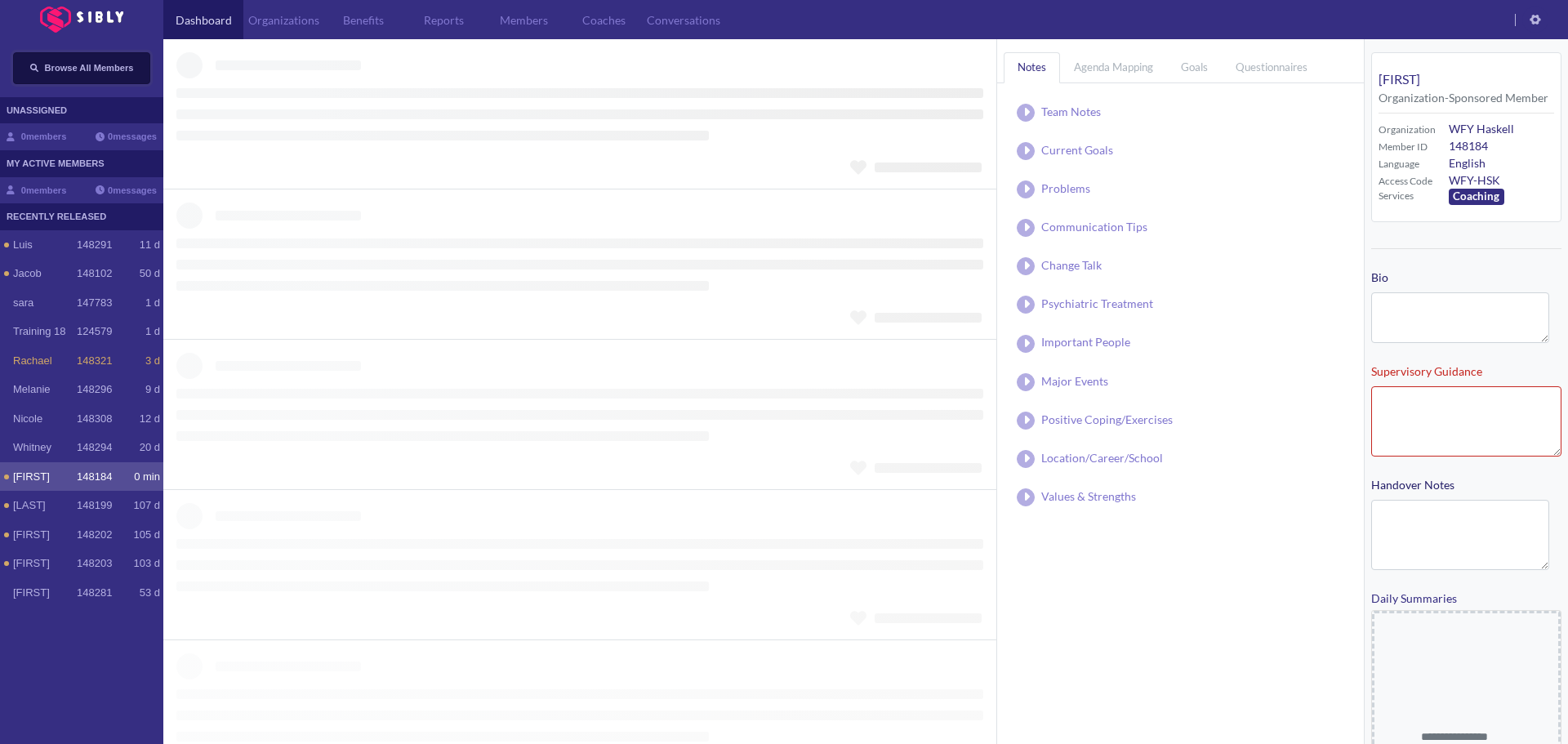 type on "**********" 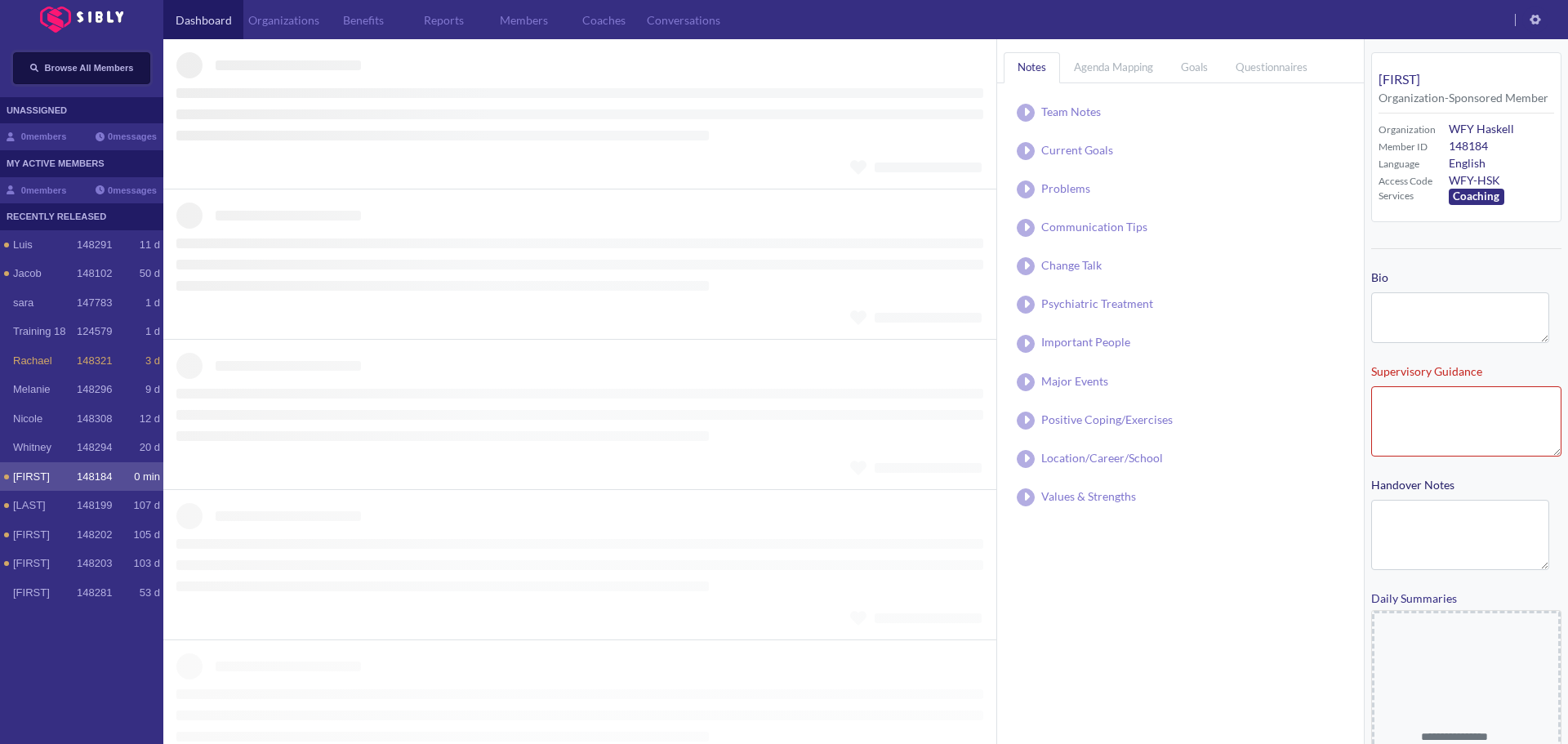 type on "**********" 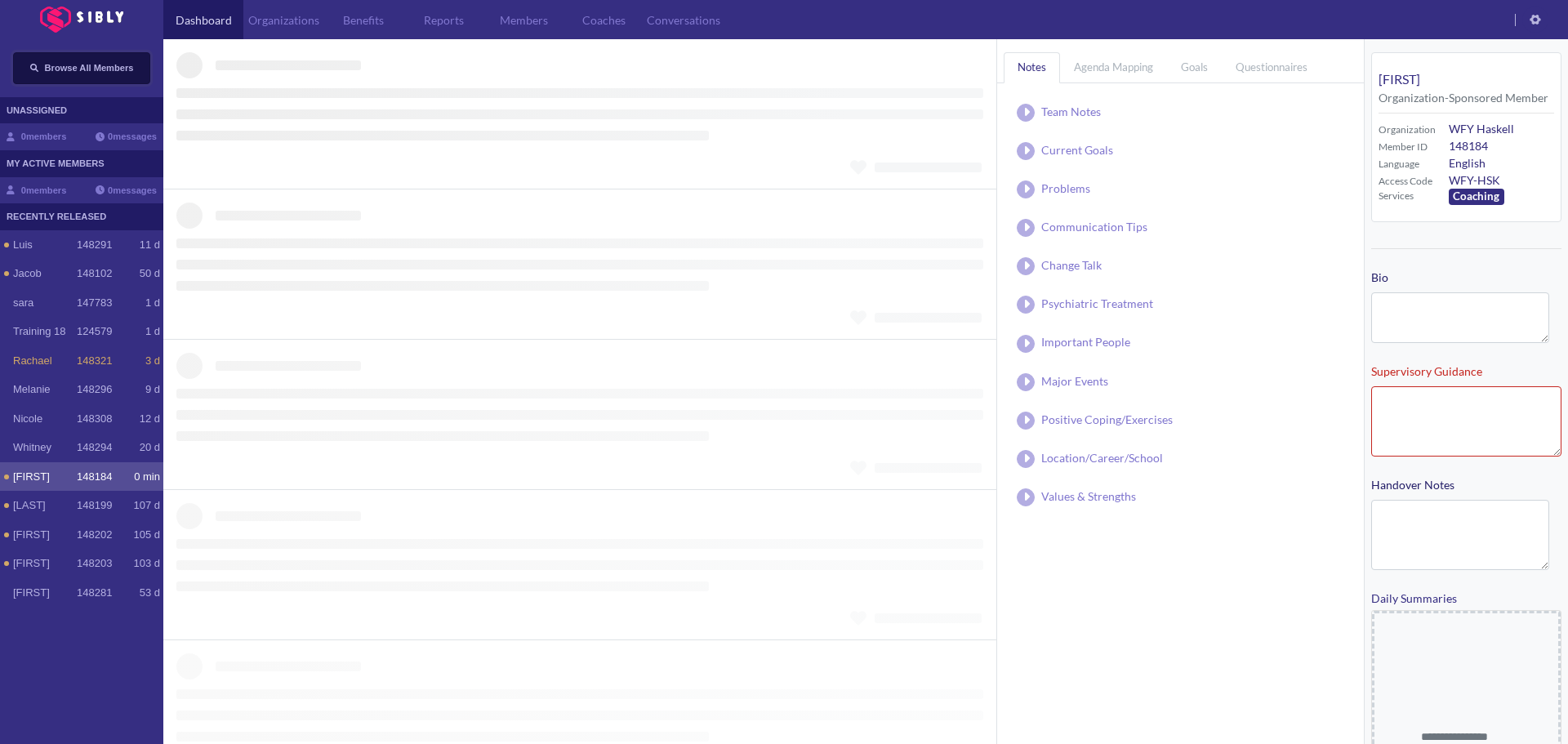 type on "**********" 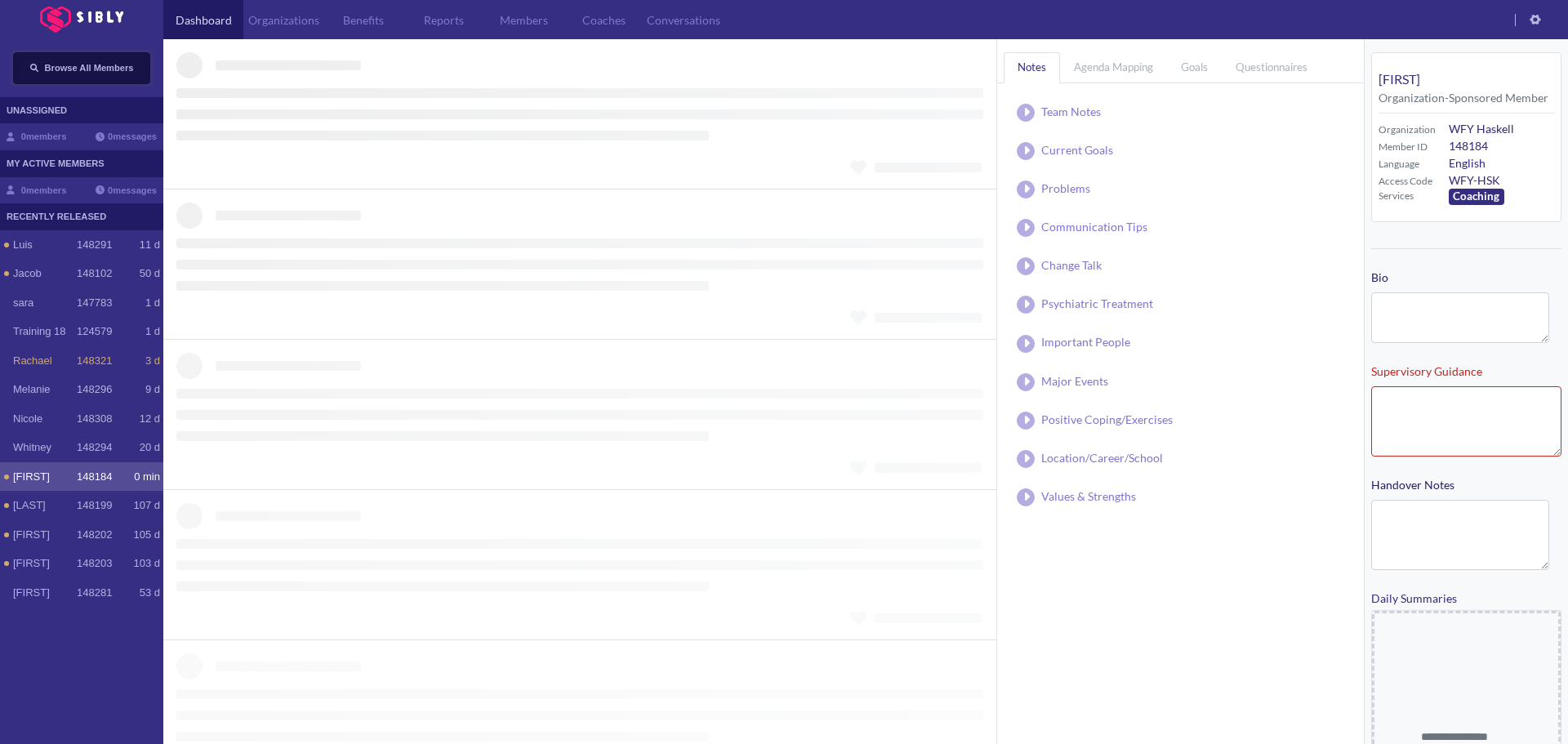 type on "**********" 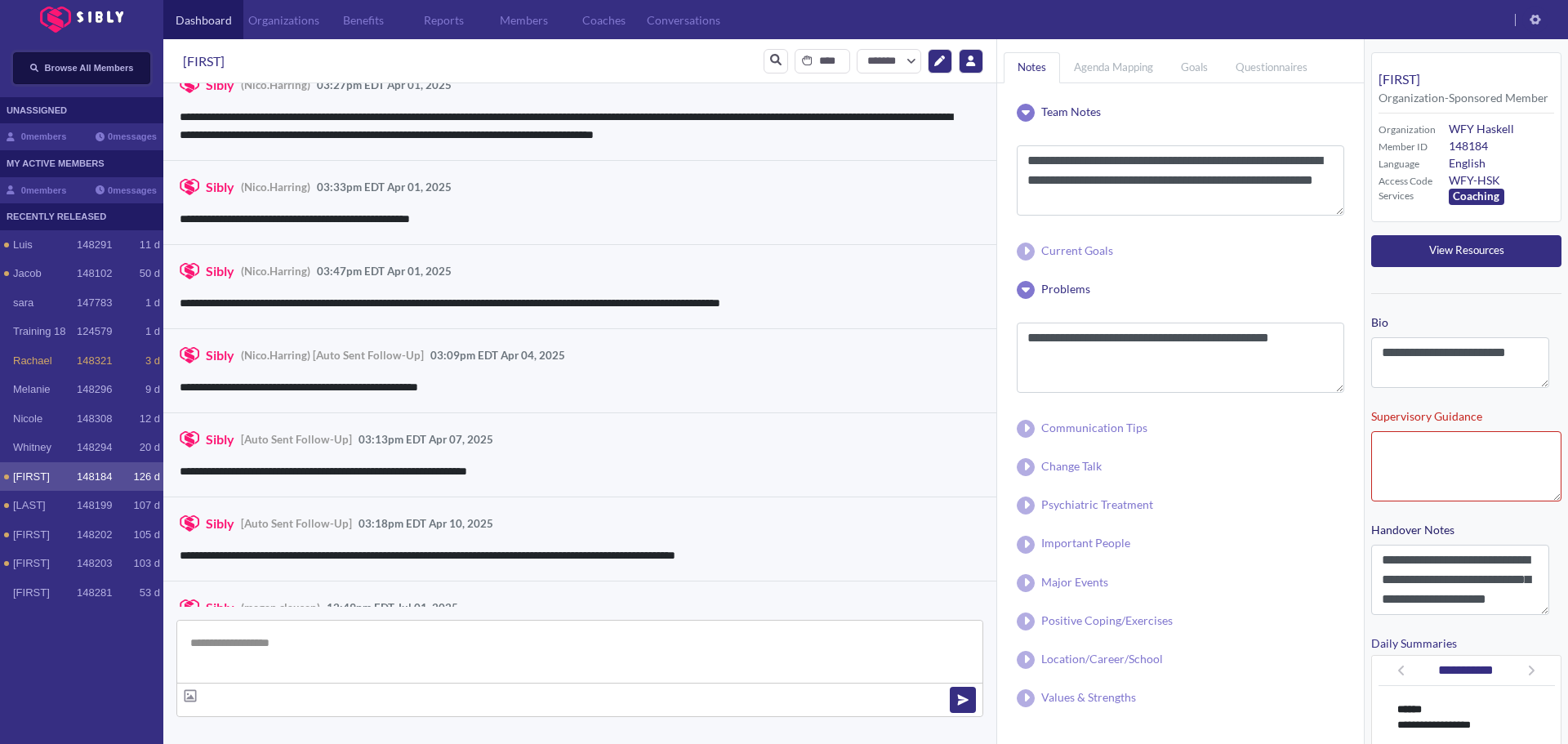 scroll, scrollTop: 814, scrollLeft: 0, axis: vertical 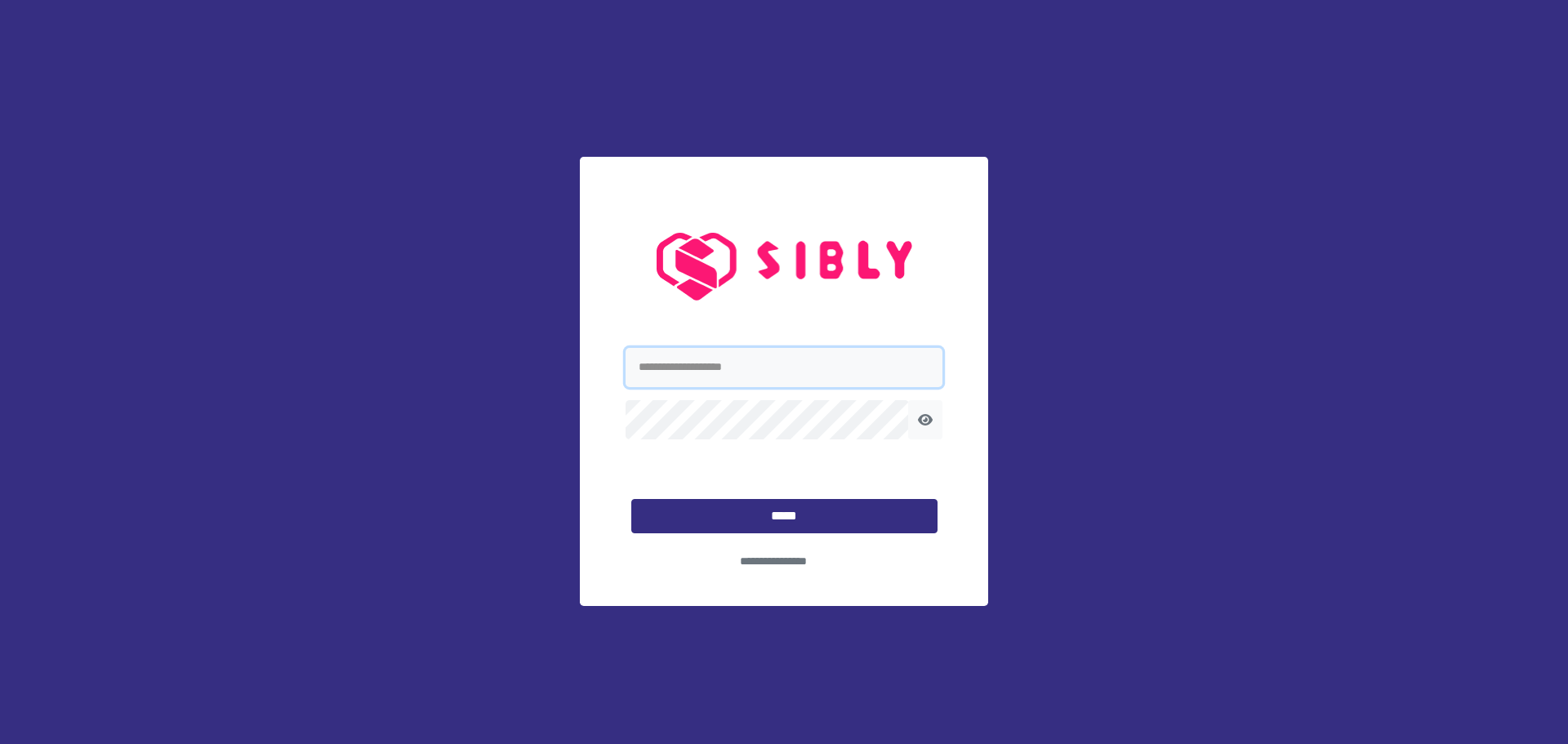 type on "**********" 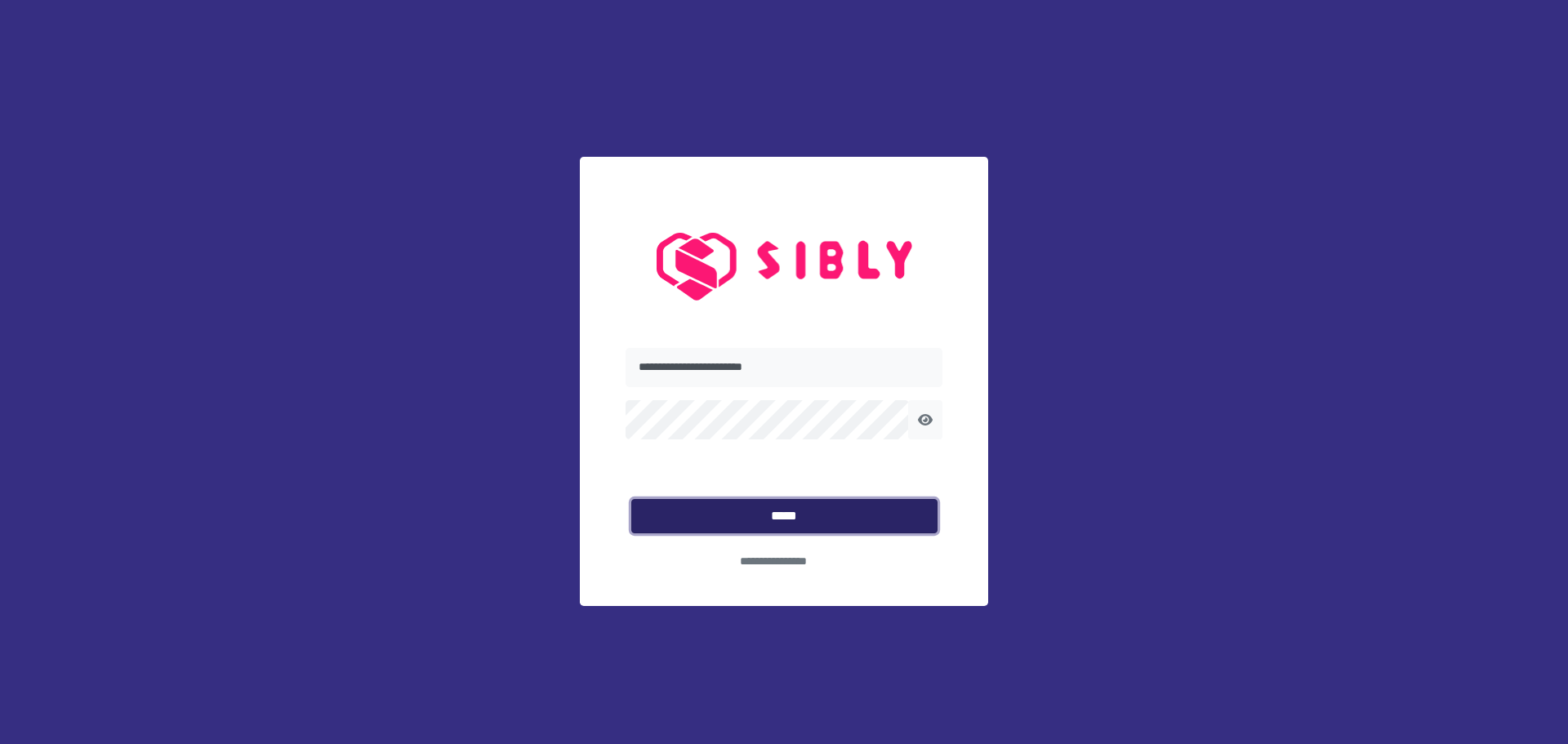 click on "*****" at bounding box center (784, 516) 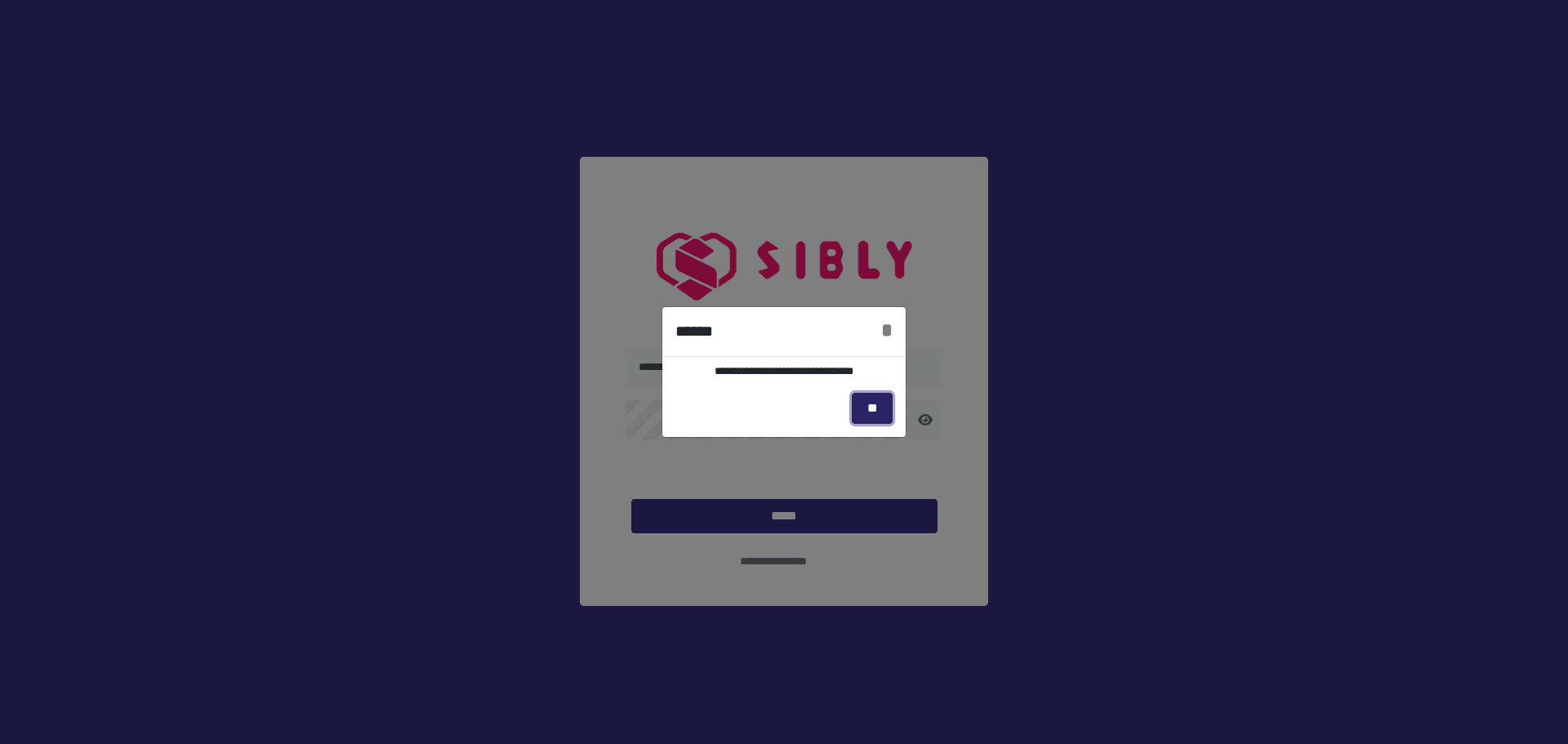 click on "**" at bounding box center [872, 408] 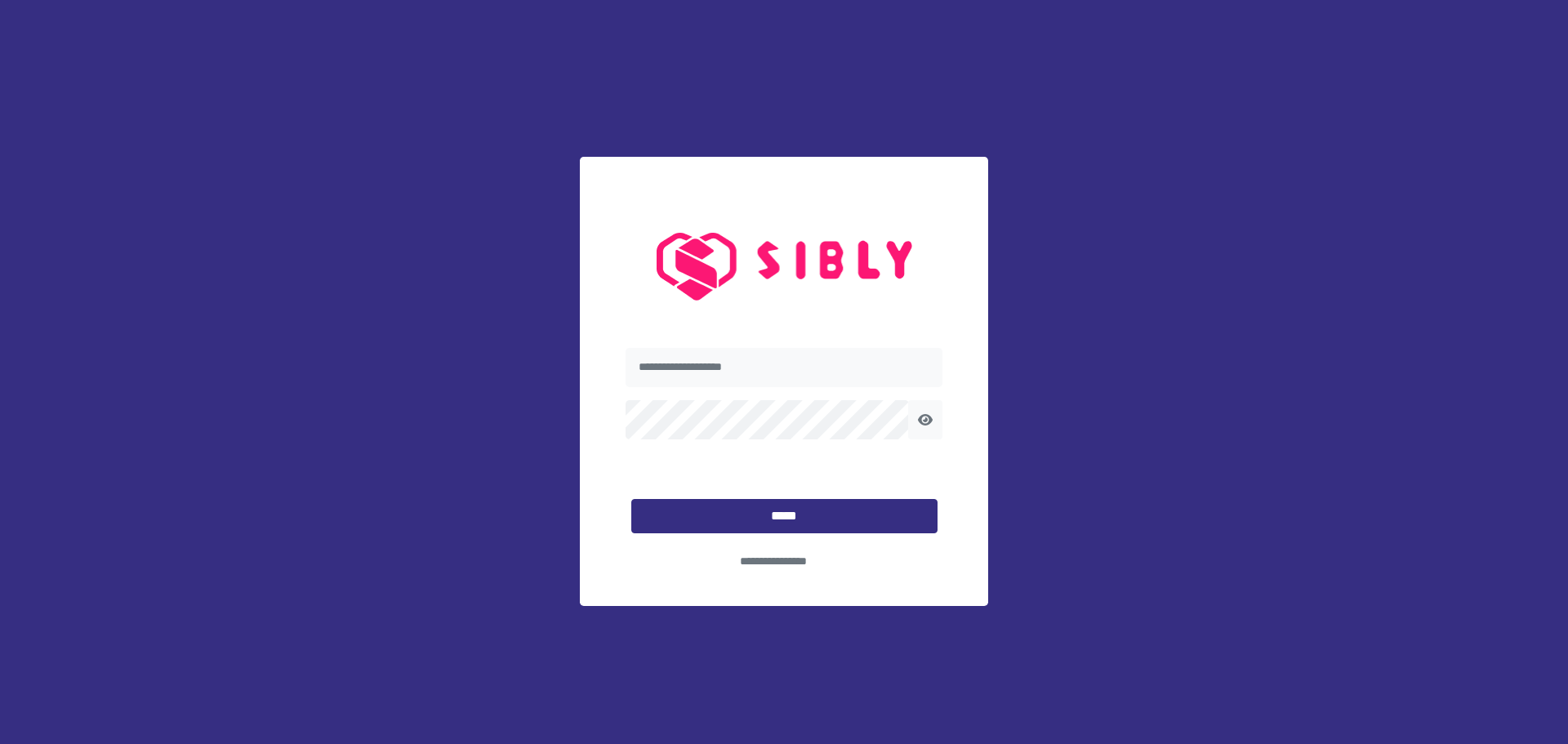 scroll, scrollTop: 0, scrollLeft: 0, axis: both 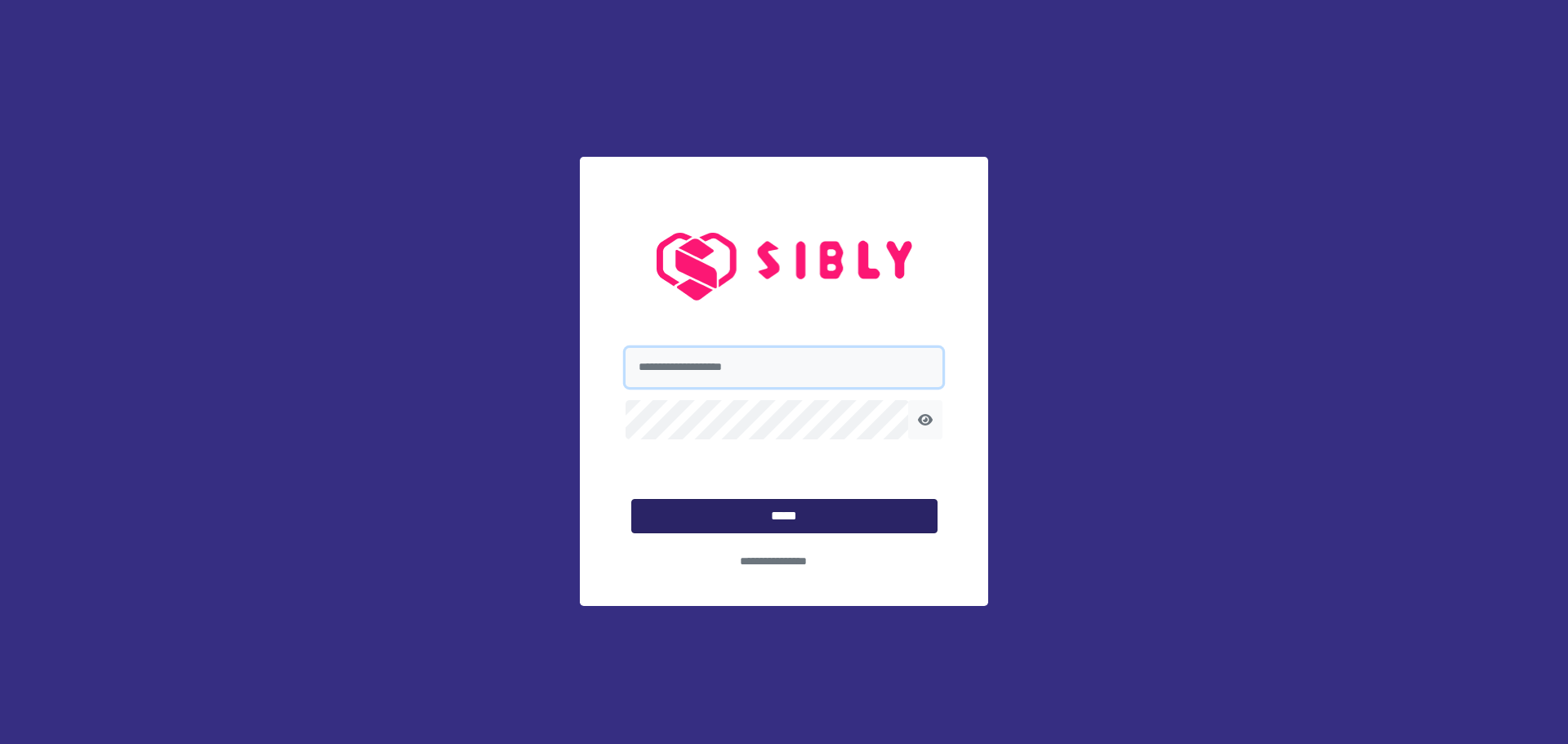 type on "**********" 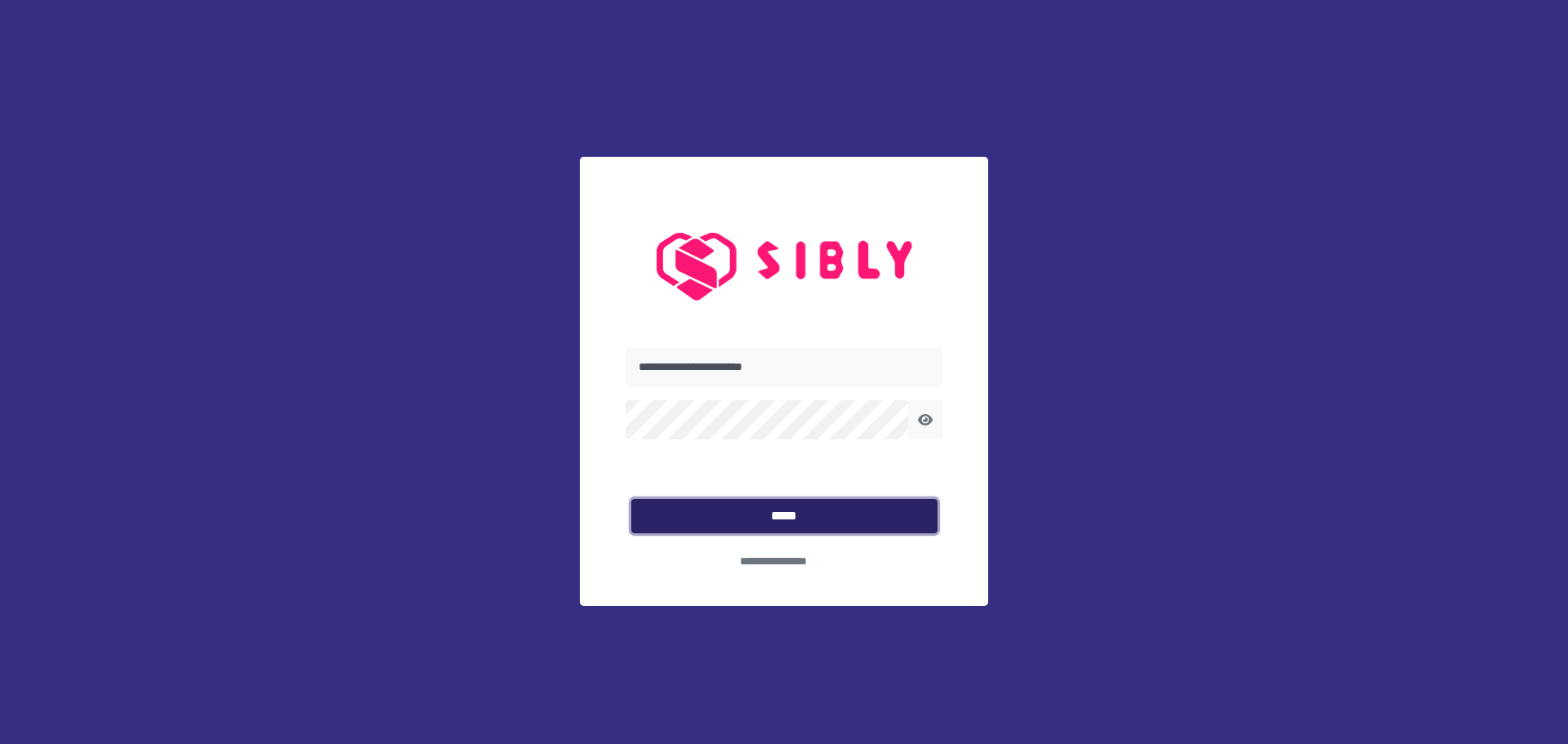 click on "*****" at bounding box center (784, 516) 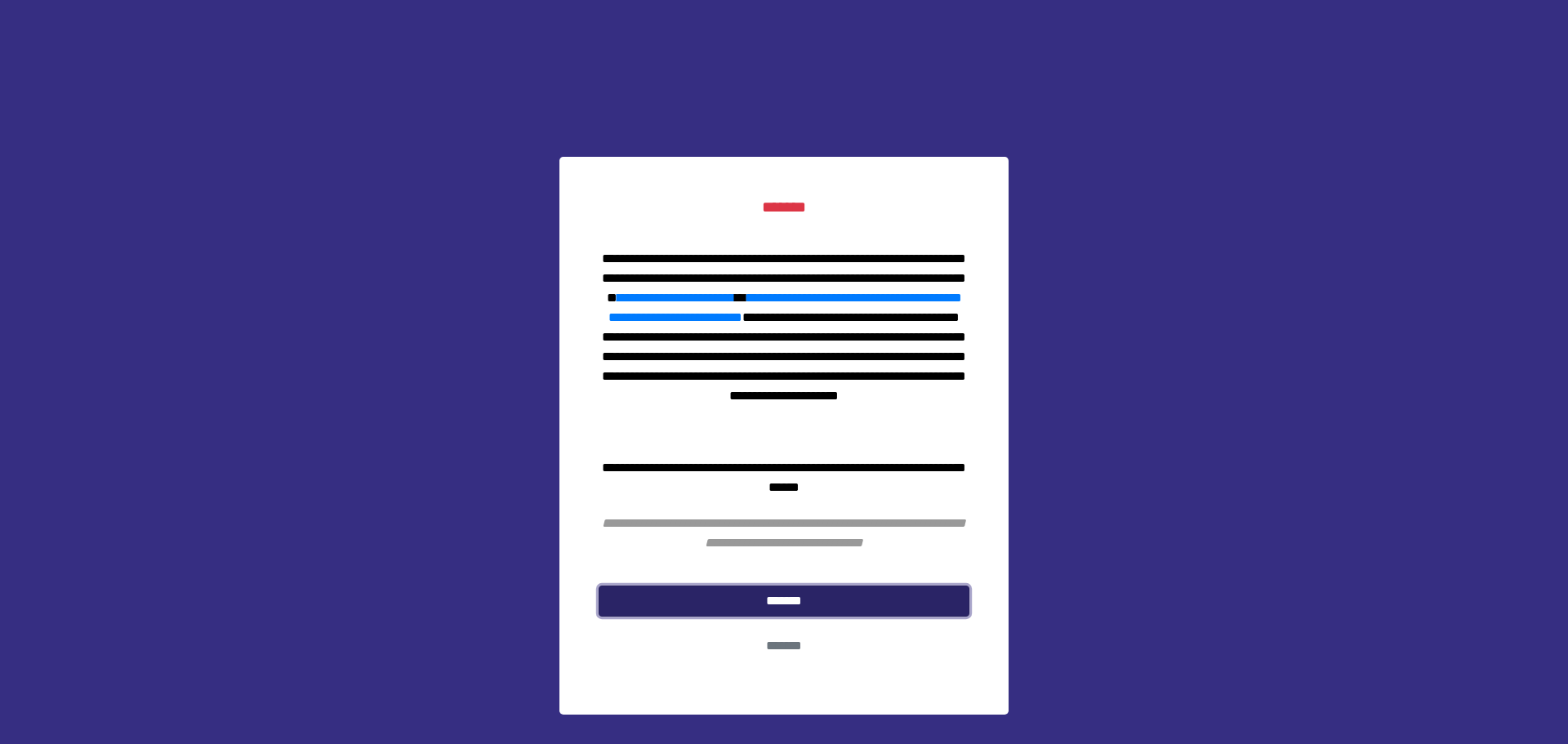 click on "*******" at bounding box center [784, 601] 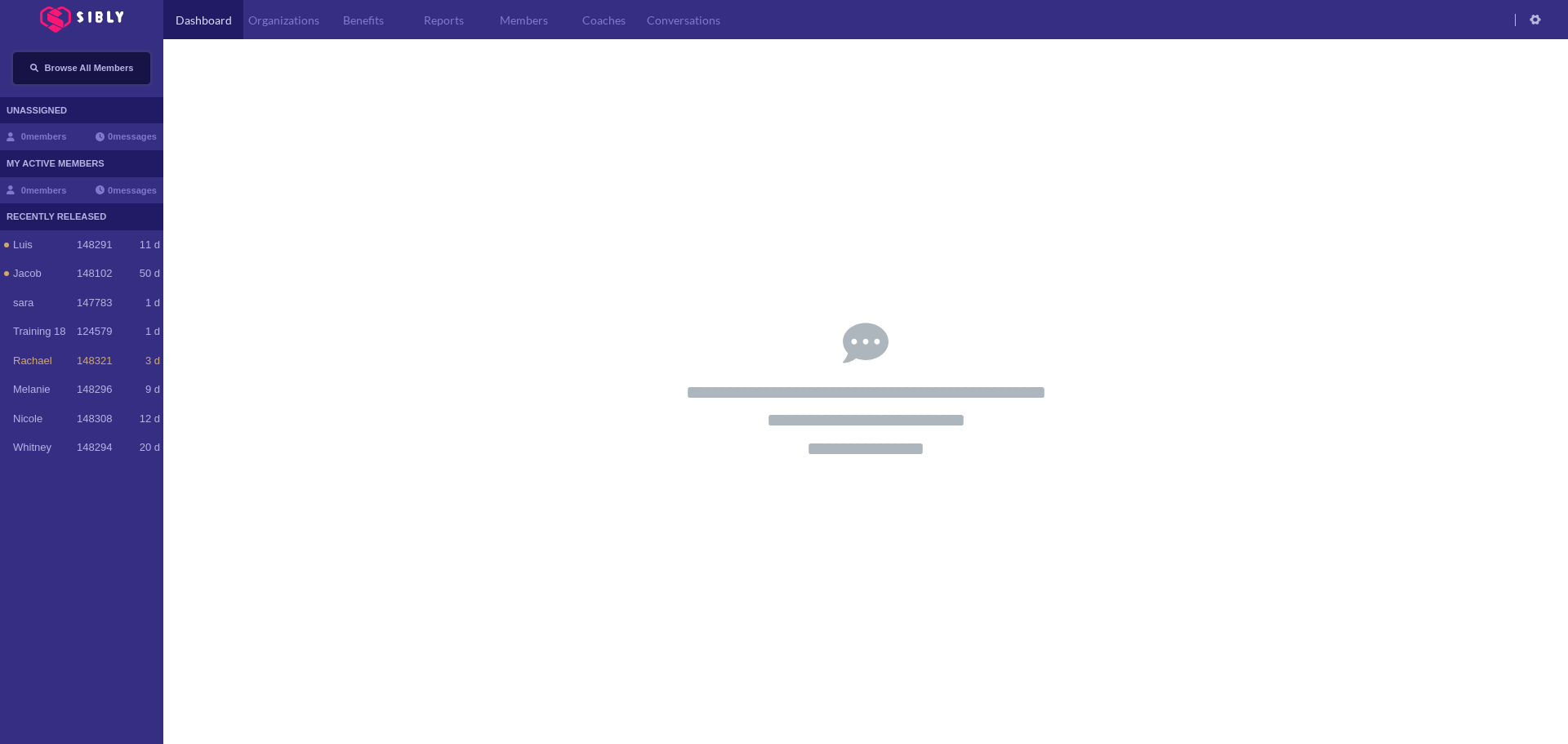 click on "Browse All Members" at bounding box center [89, 68] 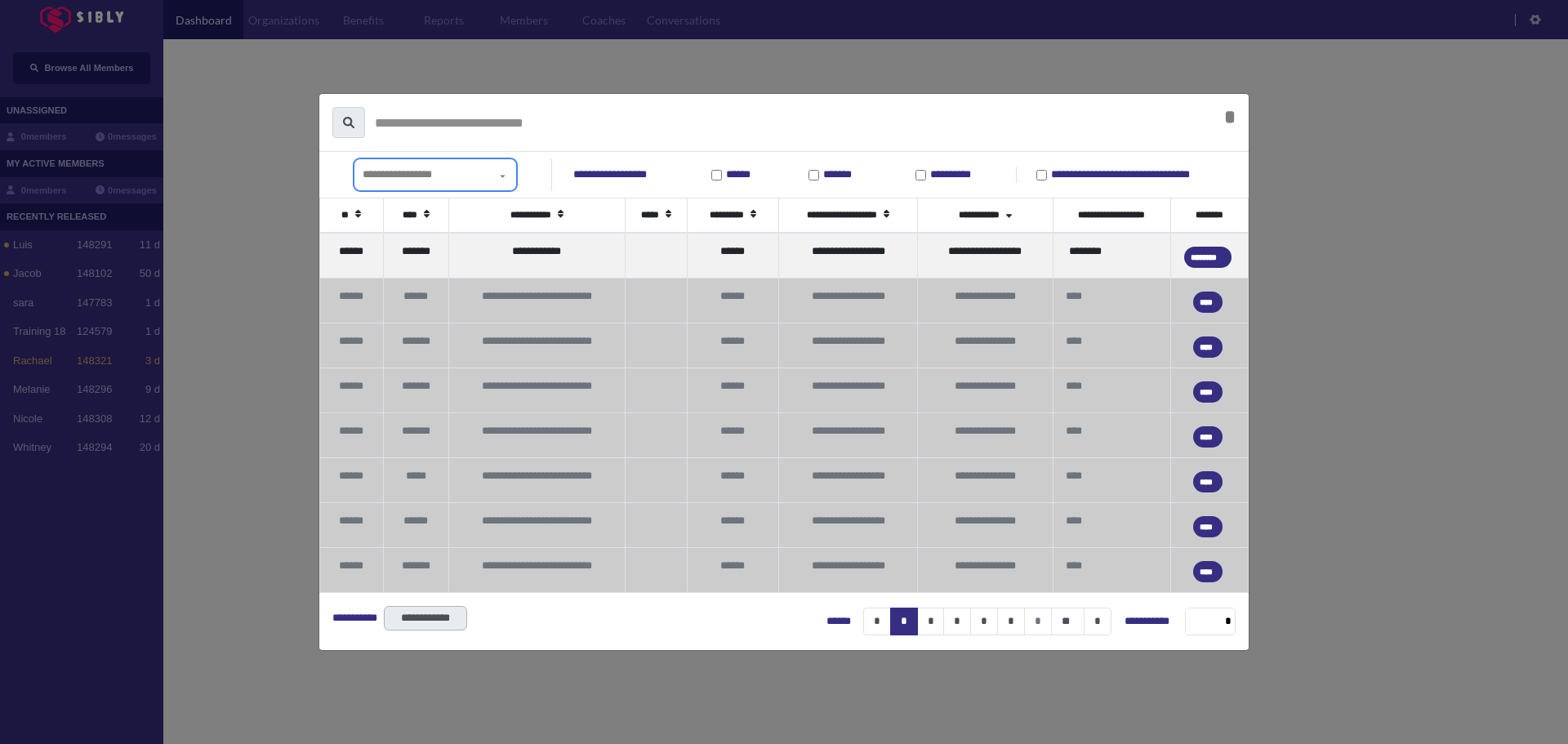 click on "**********" at bounding box center (435, 175) 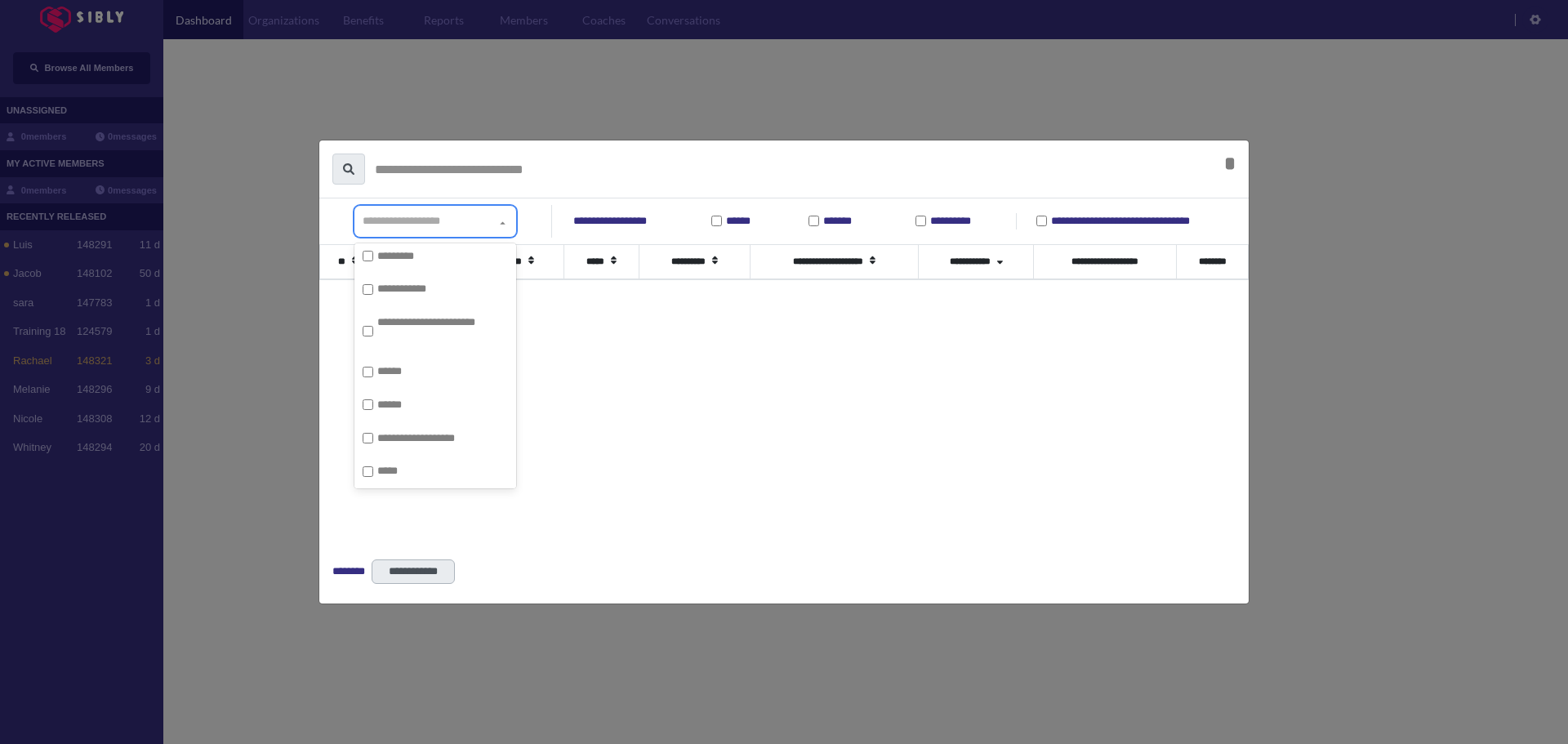 scroll, scrollTop: 4664, scrollLeft: 0, axis: vertical 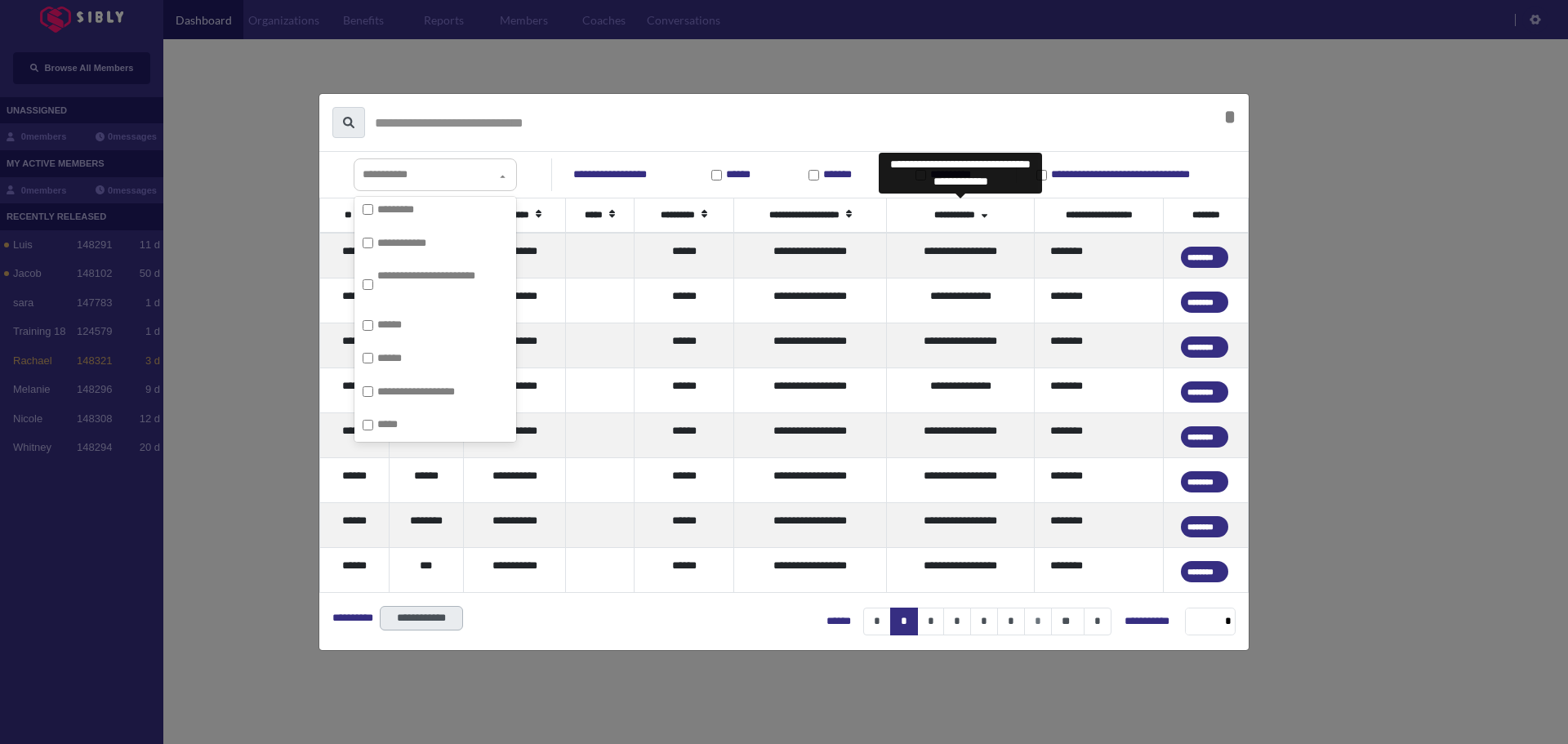 click on "**********" at bounding box center [960, 216] 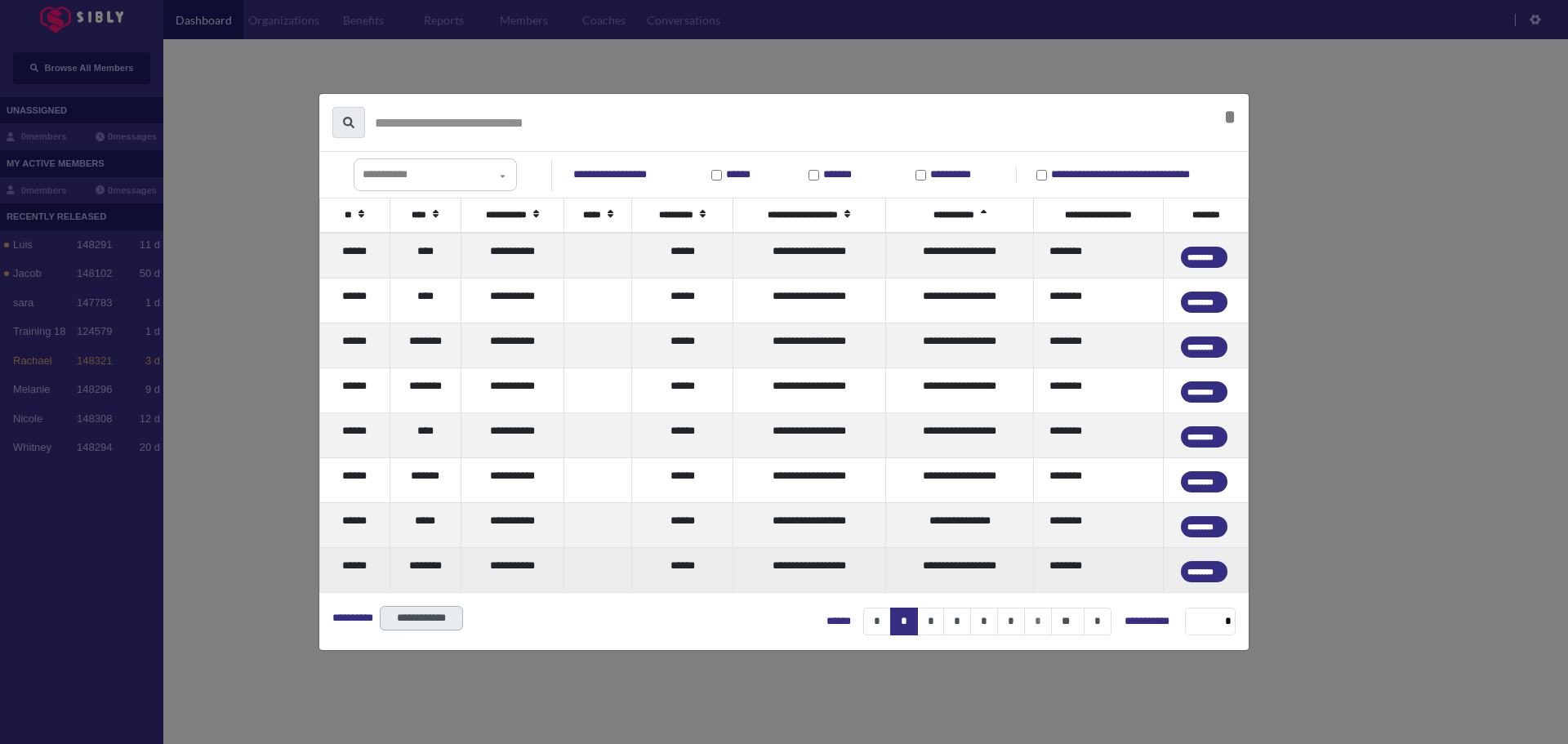 click on "**********" at bounding box center [808, 569] 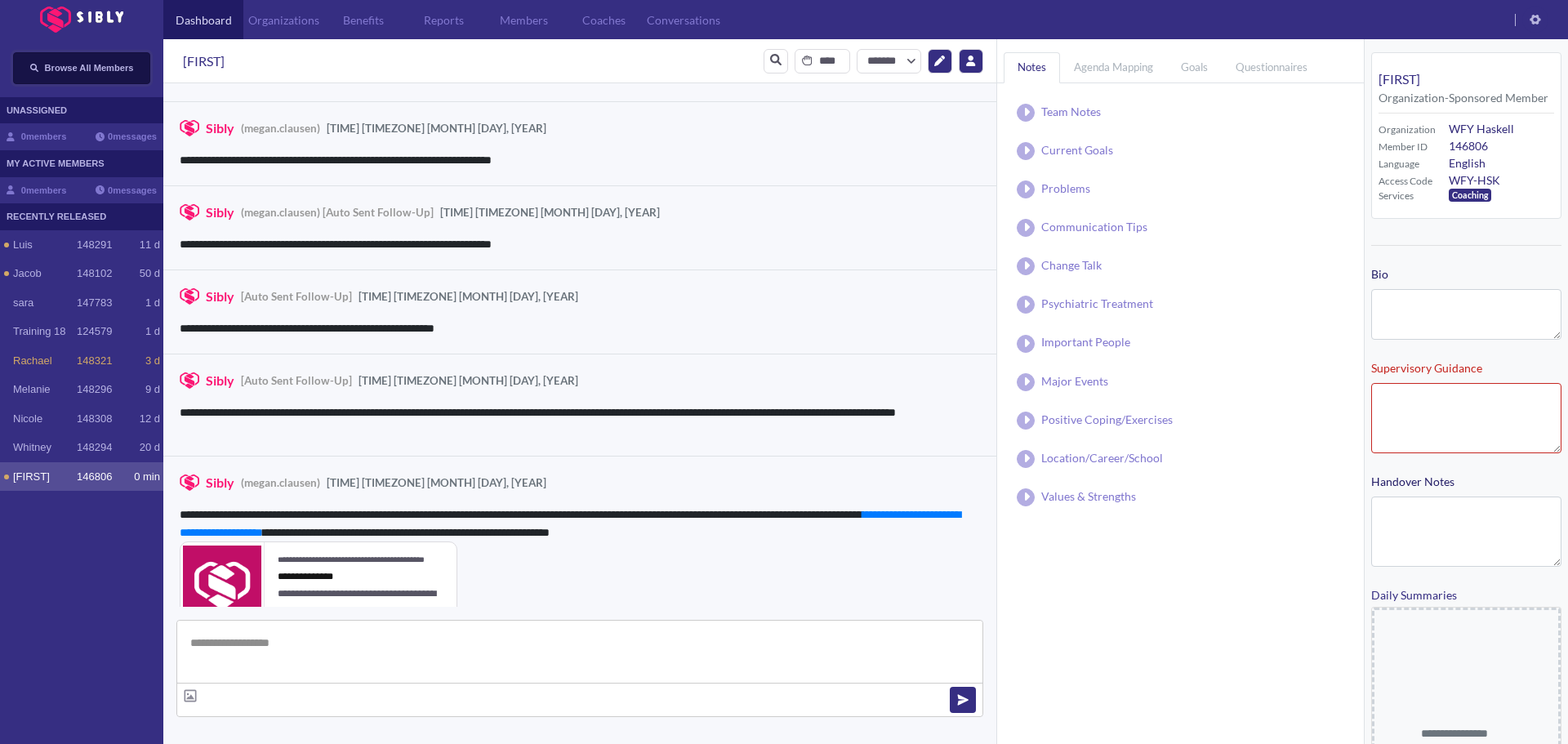 scroll, scrollTop: 1043, scrollLeft: 0, axis: vertical 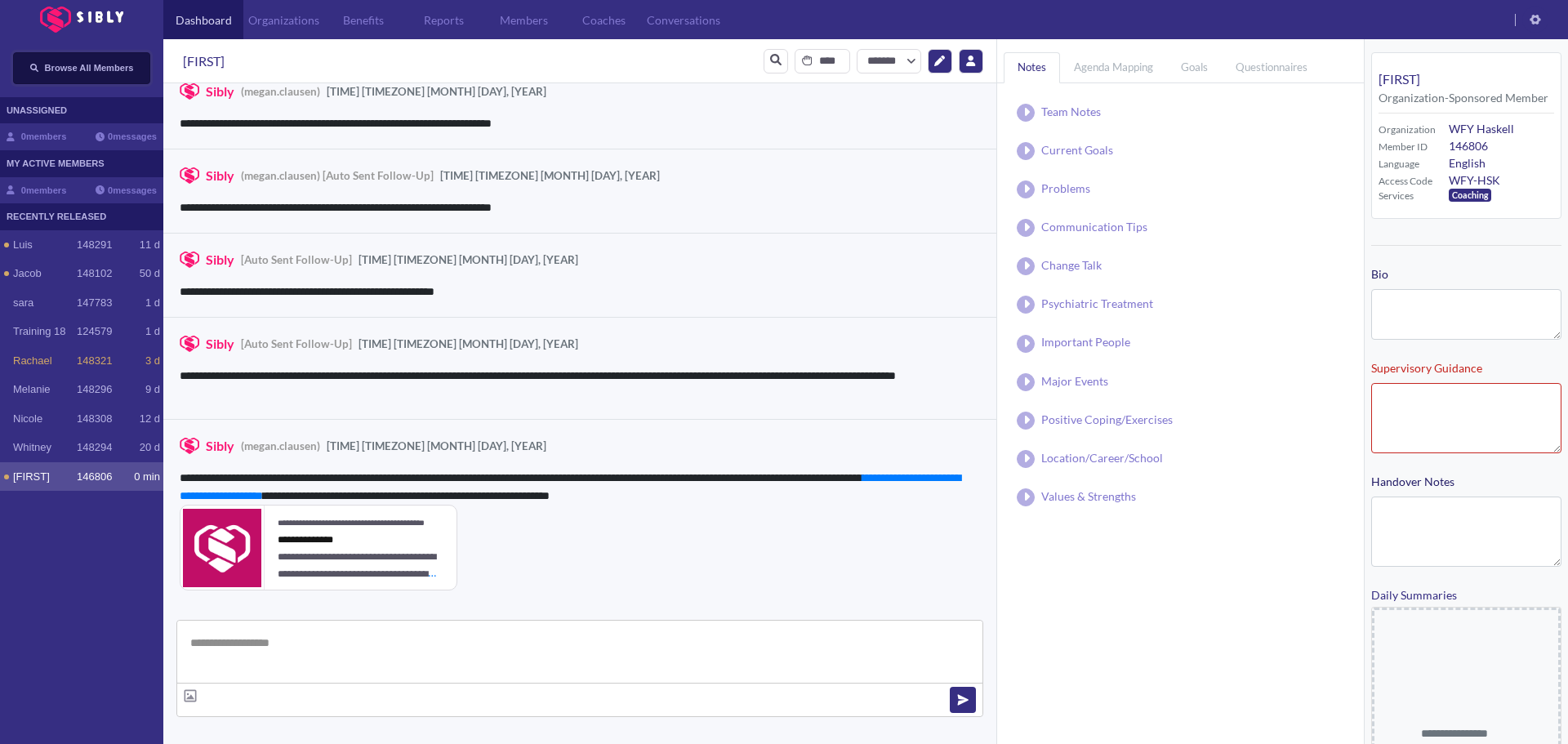 type on "**********" 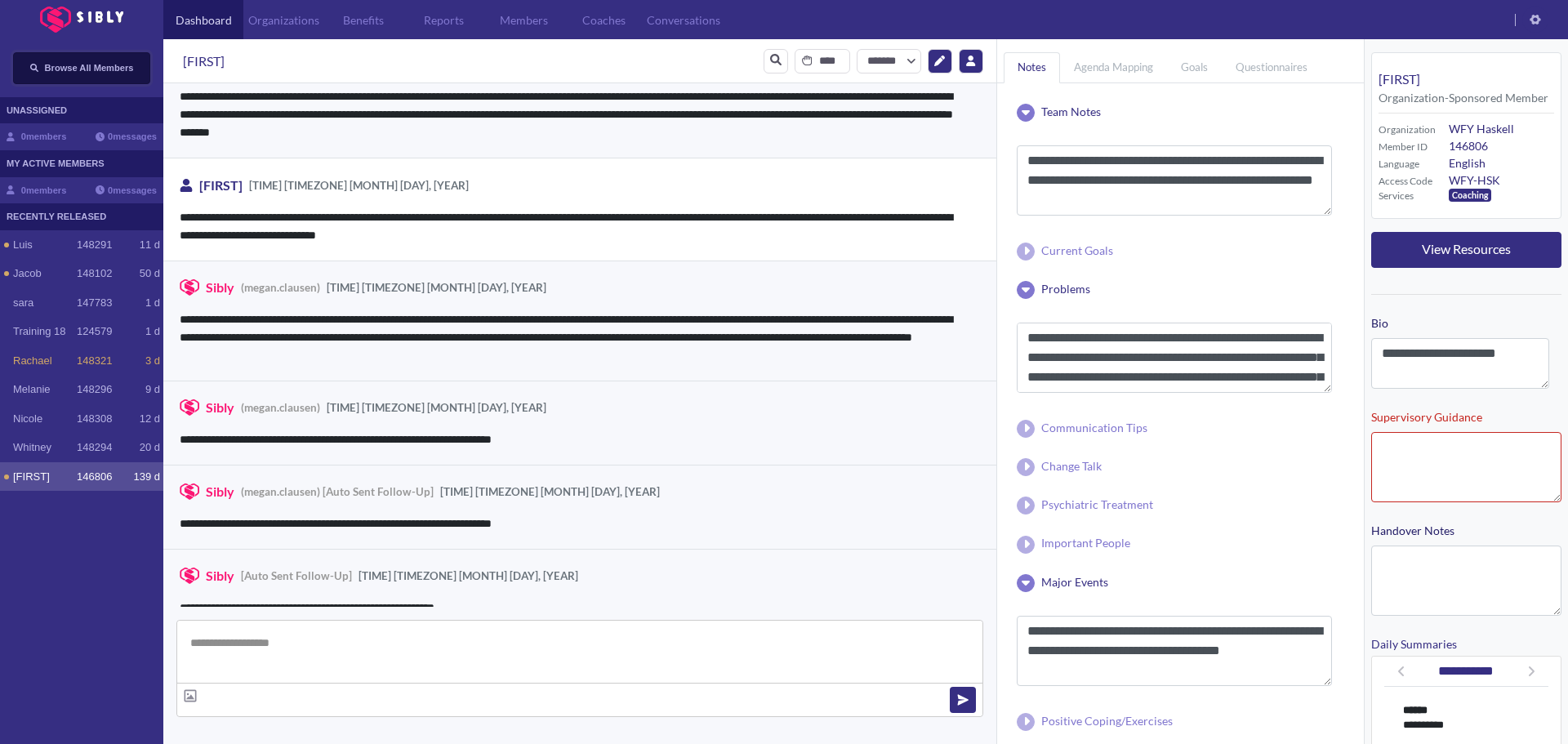 scroll, scrollTop: 716, scrollLeft: 0, axis: vertical 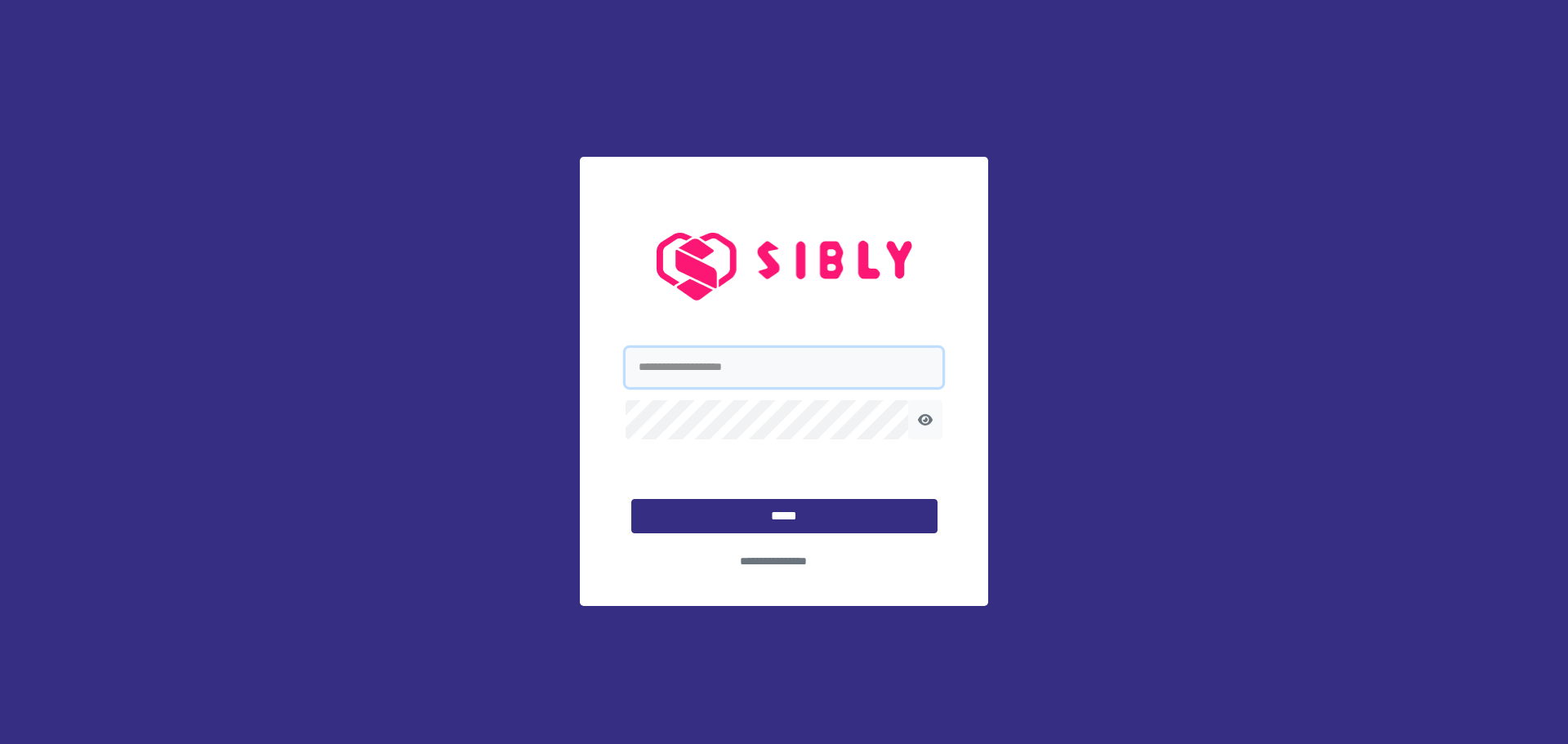 type on "**********" 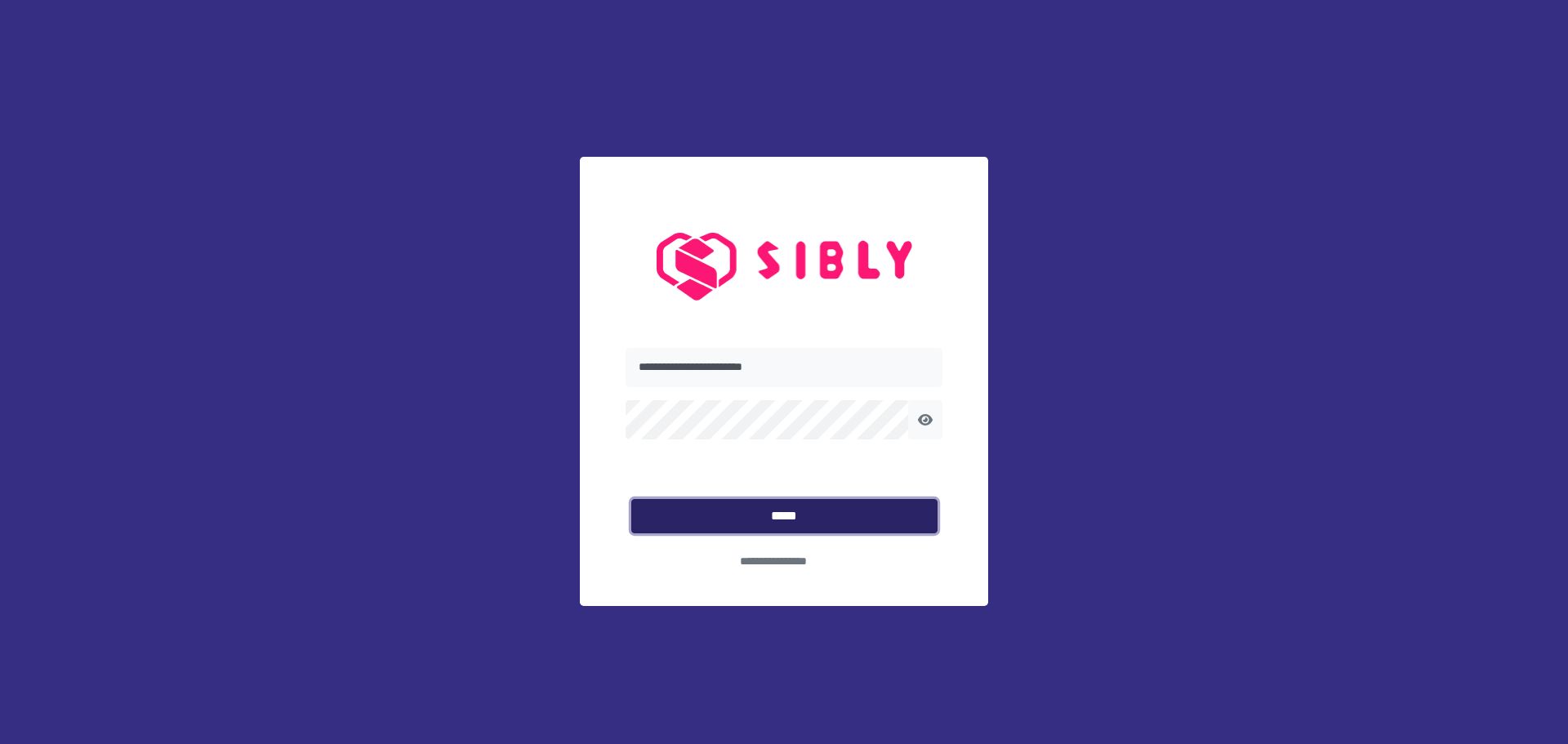 click on "*****" at bounding box center [784, 516] 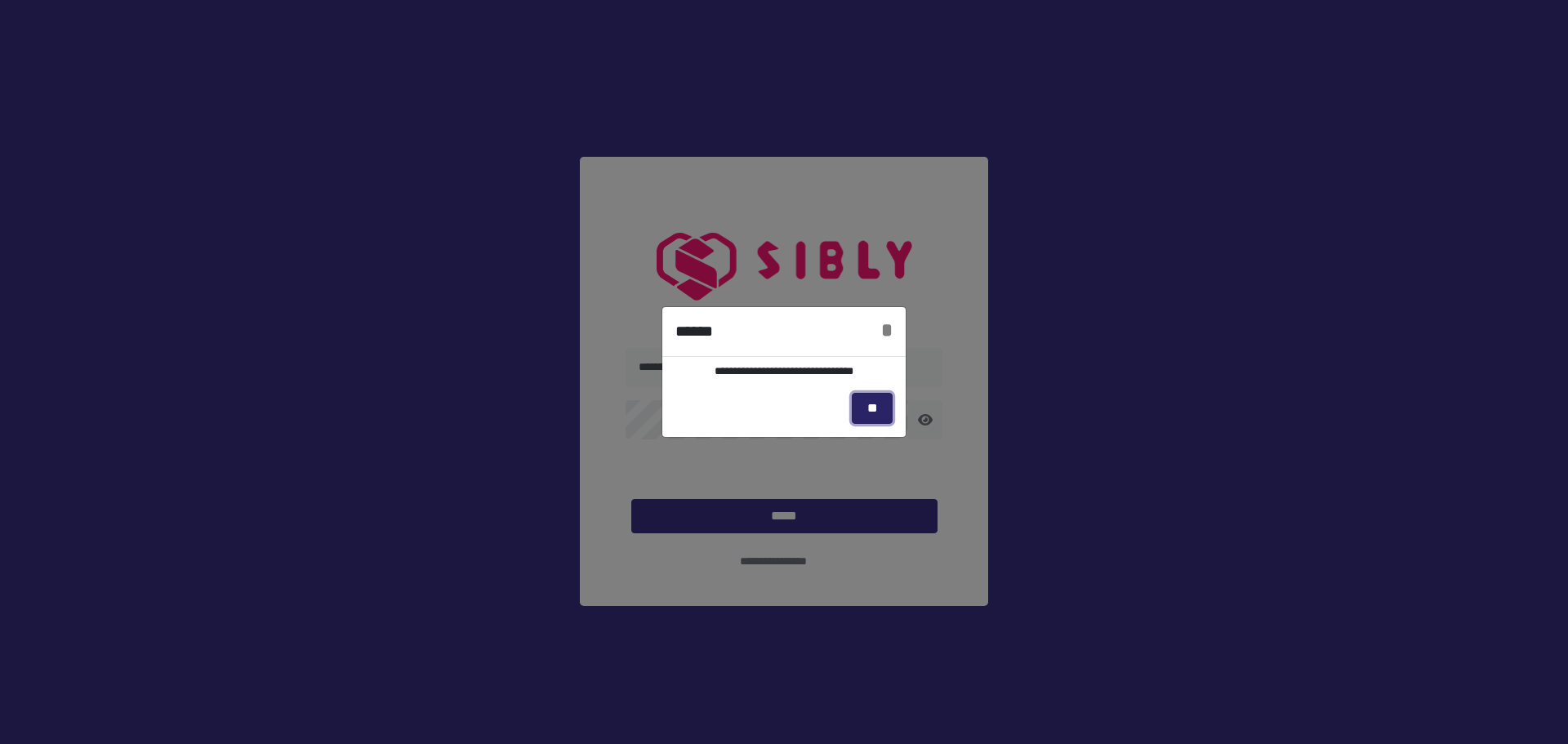 click on "**" at bounding box center [872, 408] 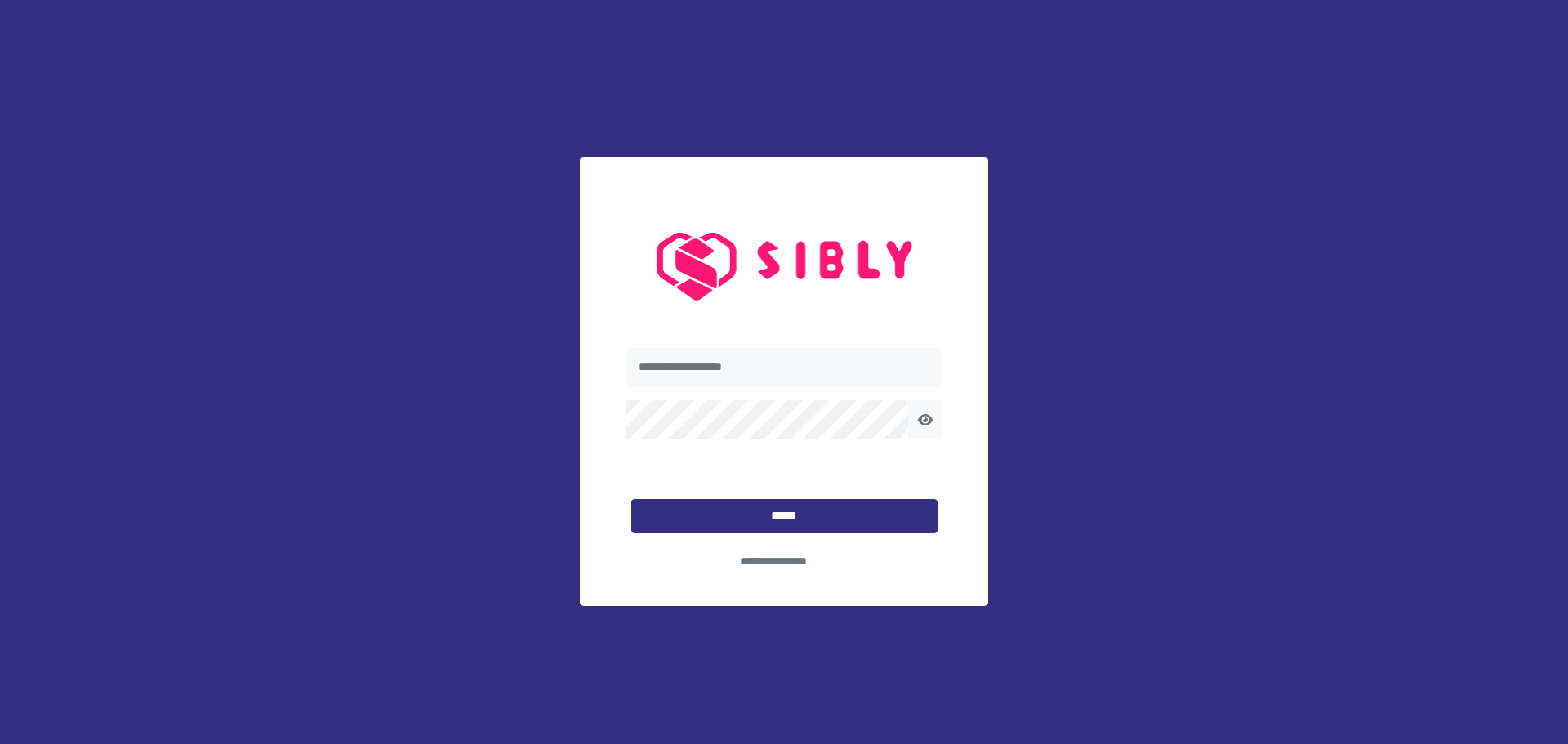 scroll, scrollTop: 0, scrollLeft: 0, axis: both 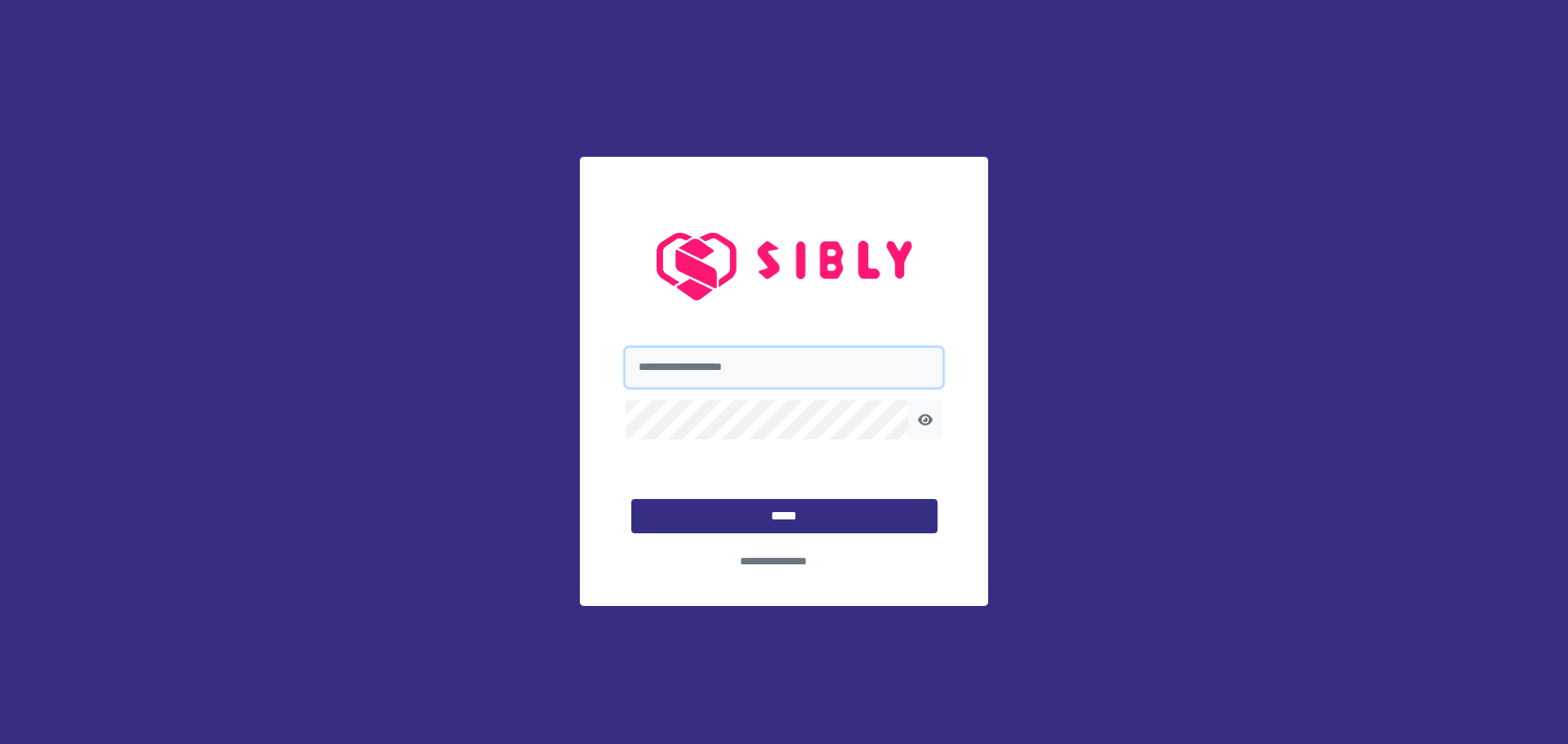 type on "**********" 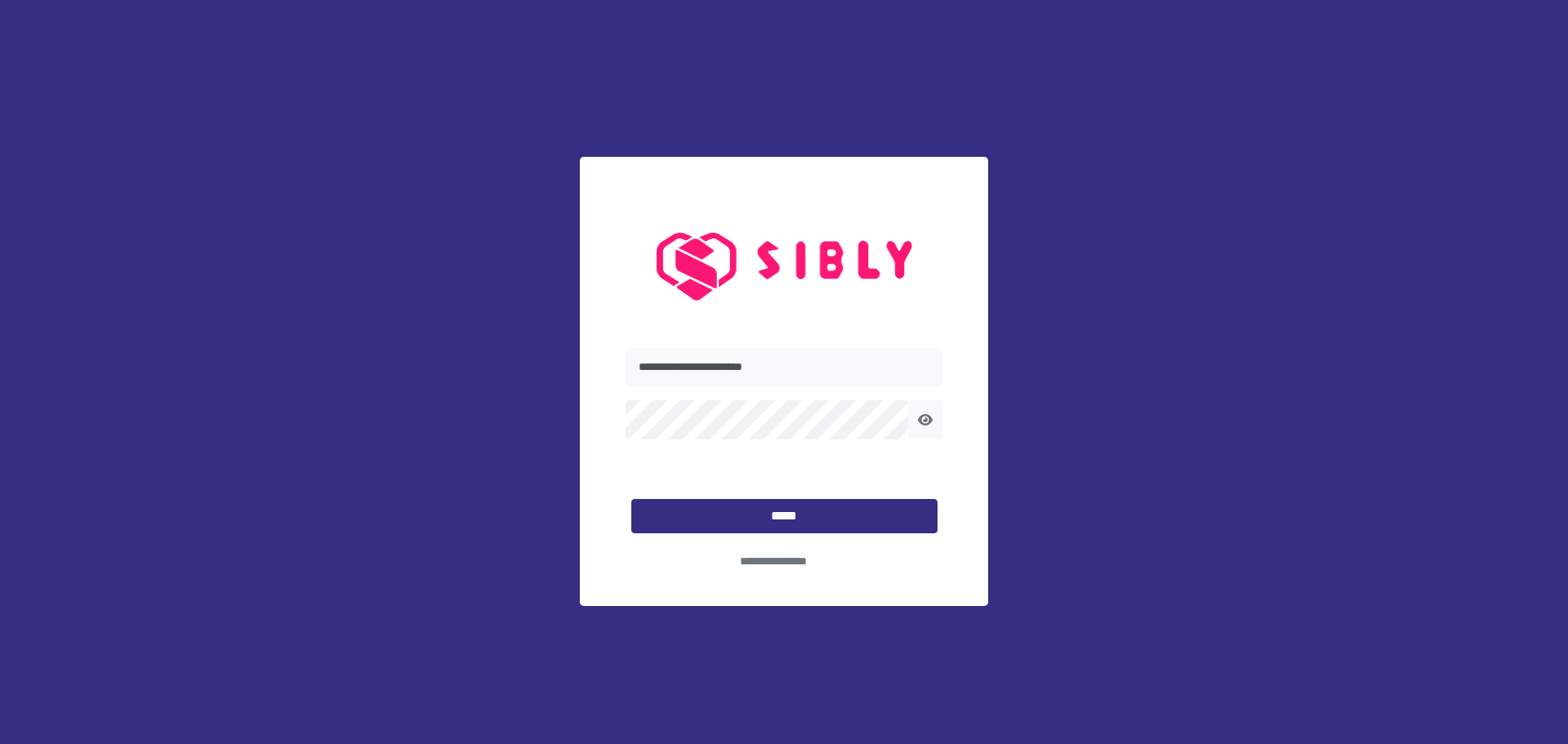 click on "**********" at bounding box center [784, 541] 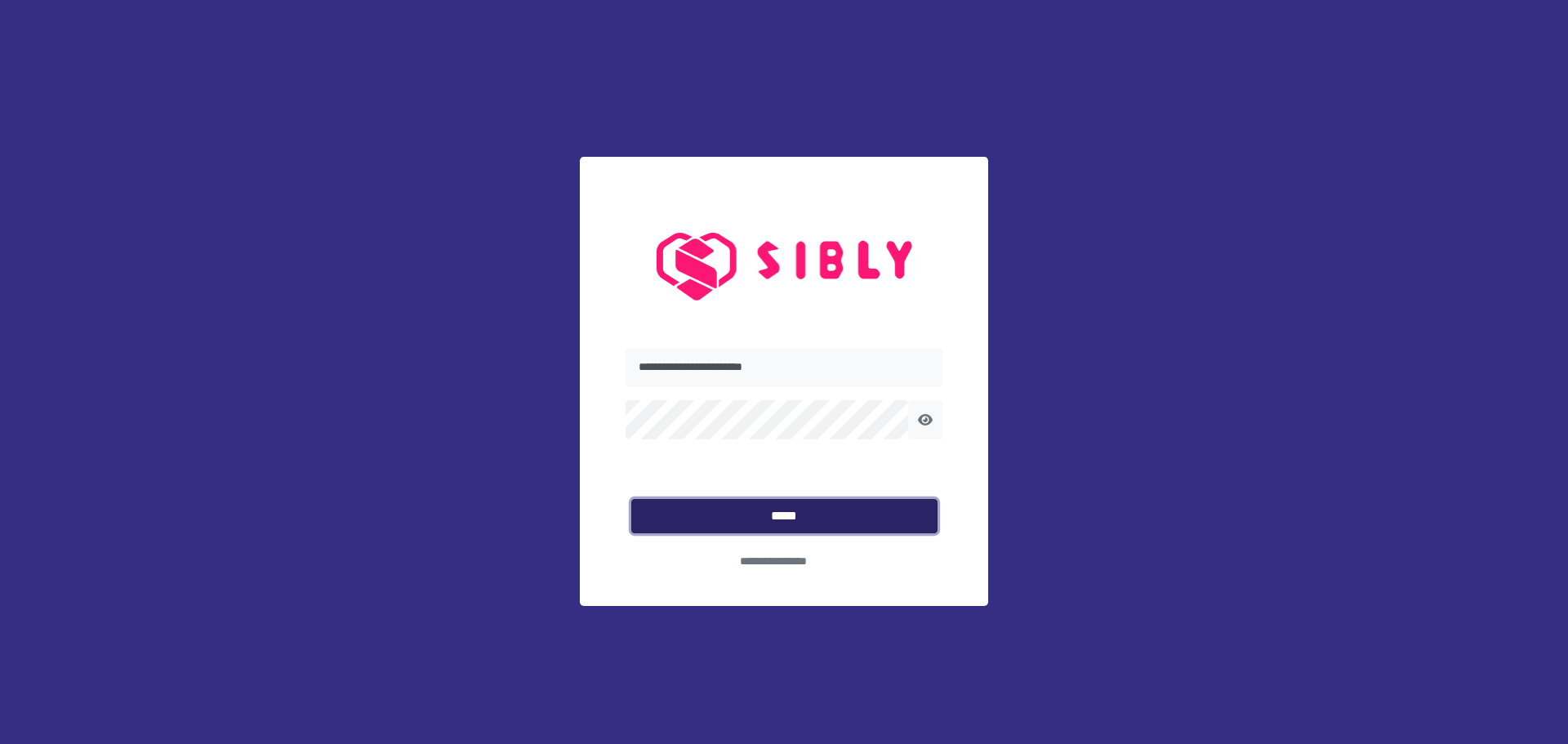 click on "*****" at bounding box center [784, 516] 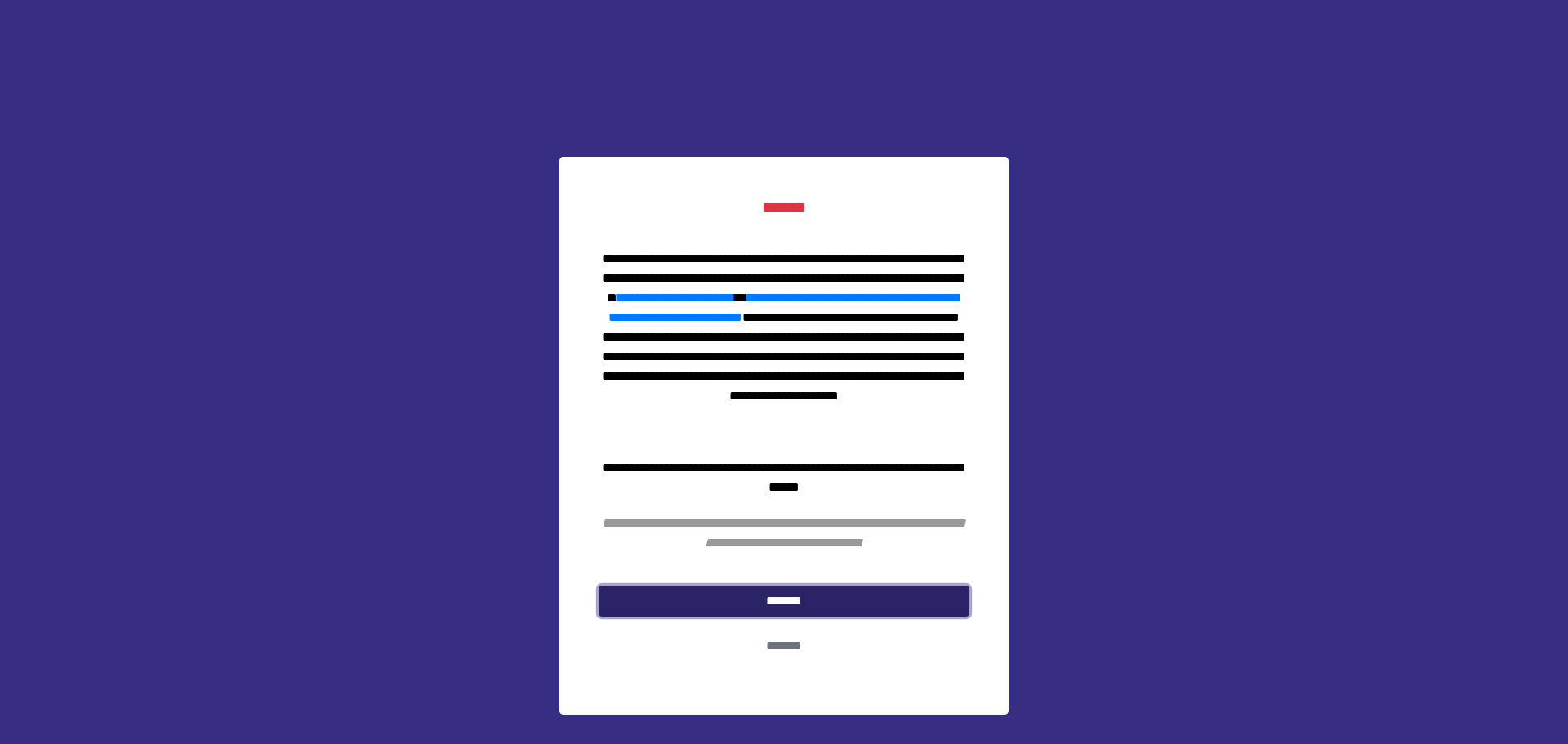 click on "*******" at bounding box center [784, 601] 